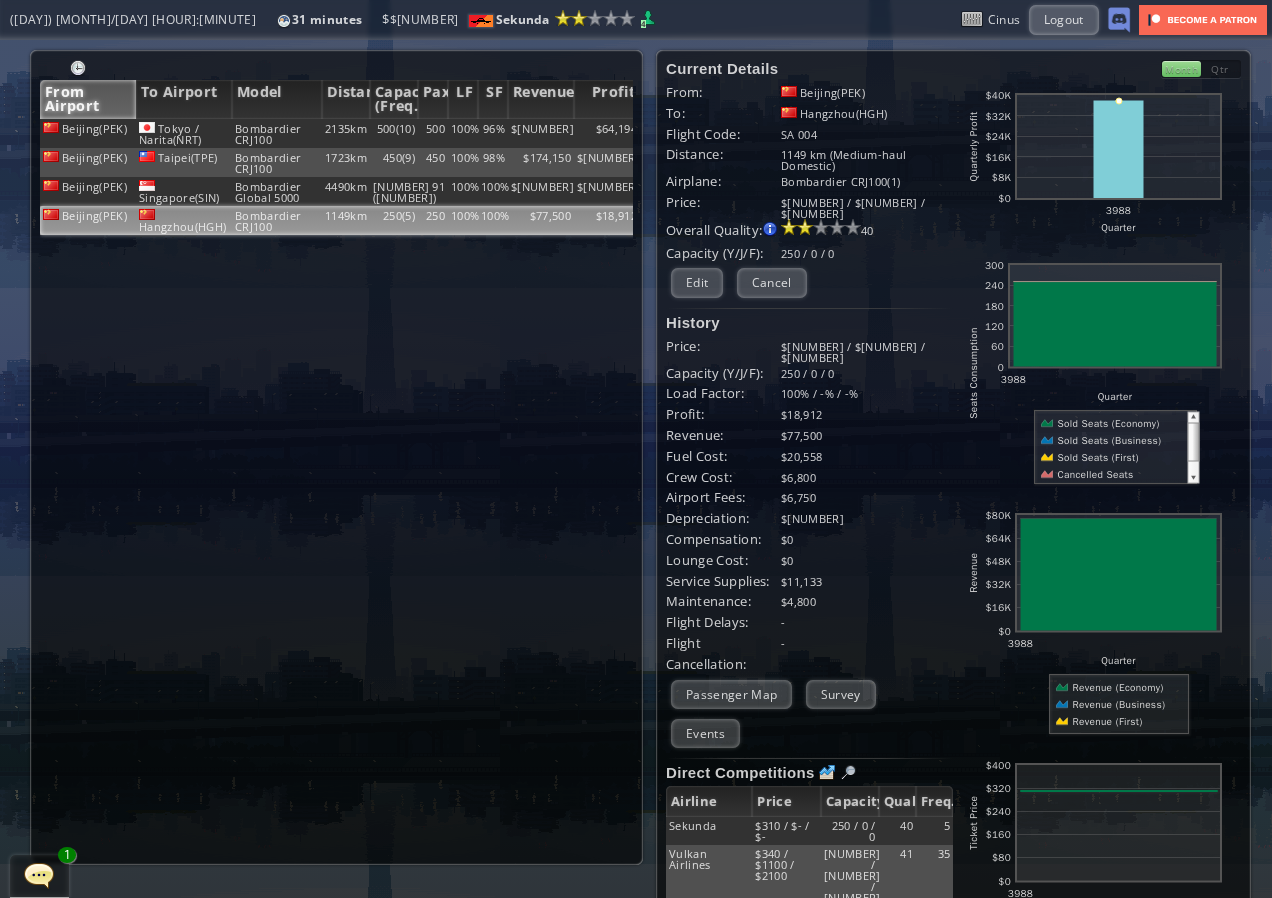 scroll, scrollTop: 0, scrollLeft: 0, axis: both 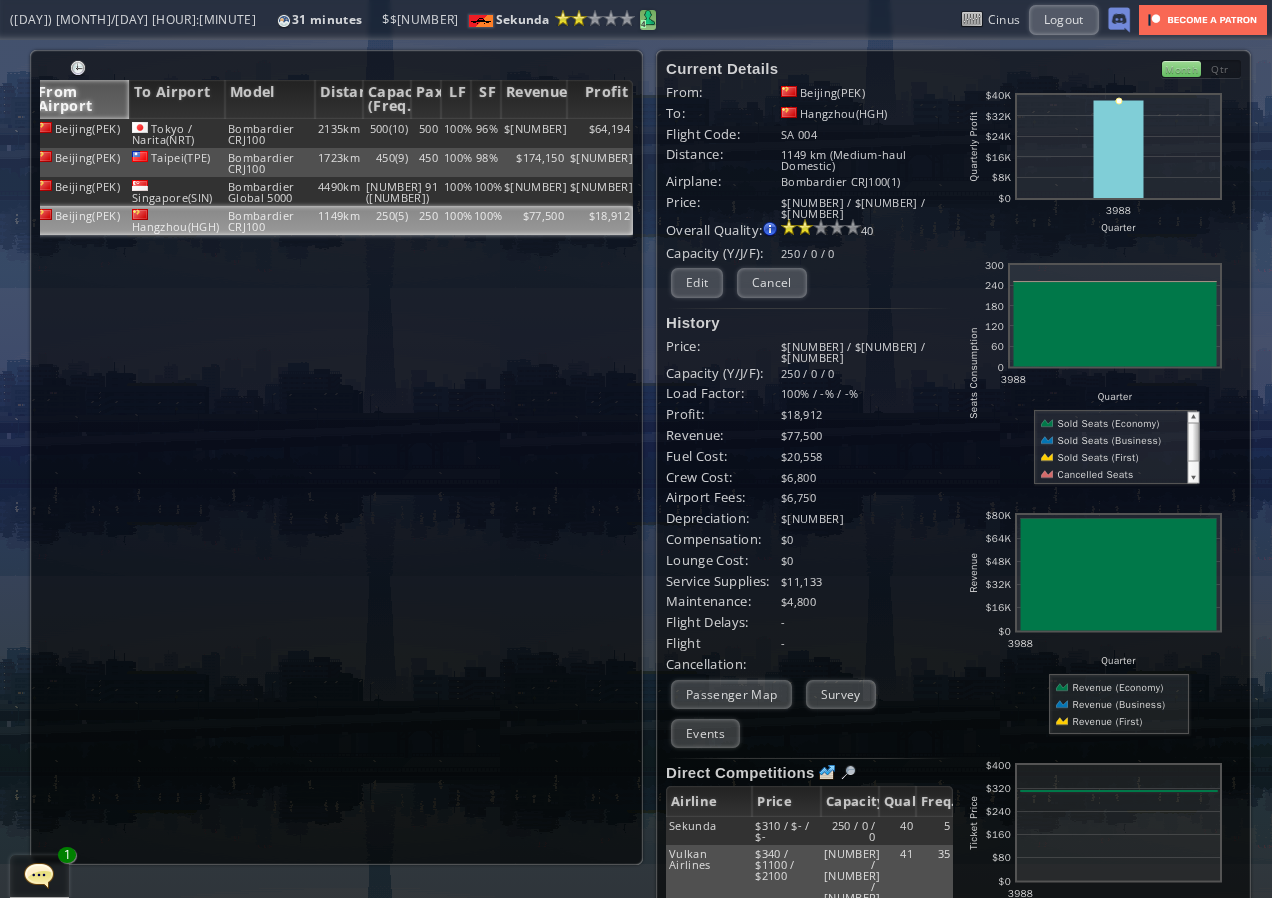 click on "4" at bounding box center [643, 24] 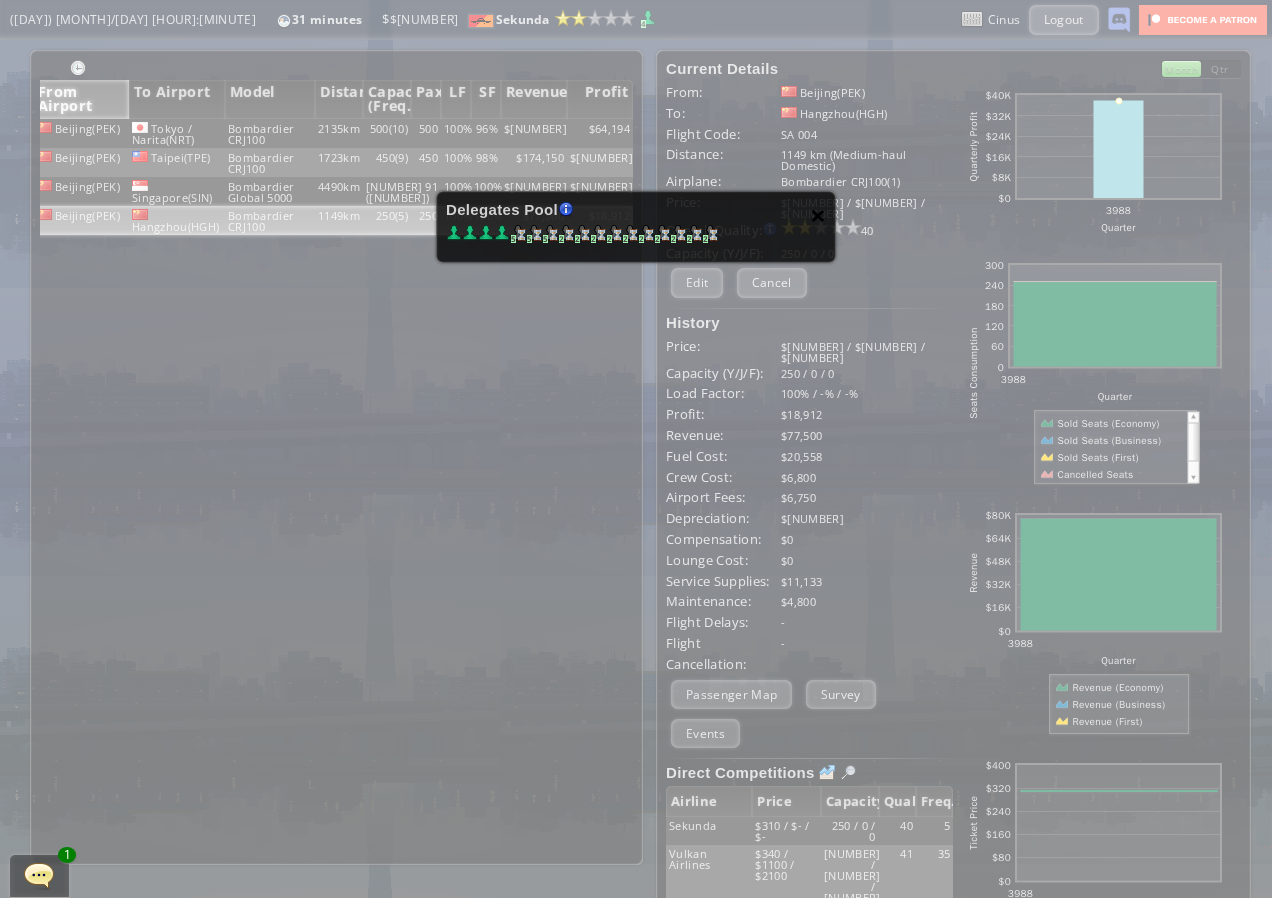 click on "×" at bounding box center [818, 215] 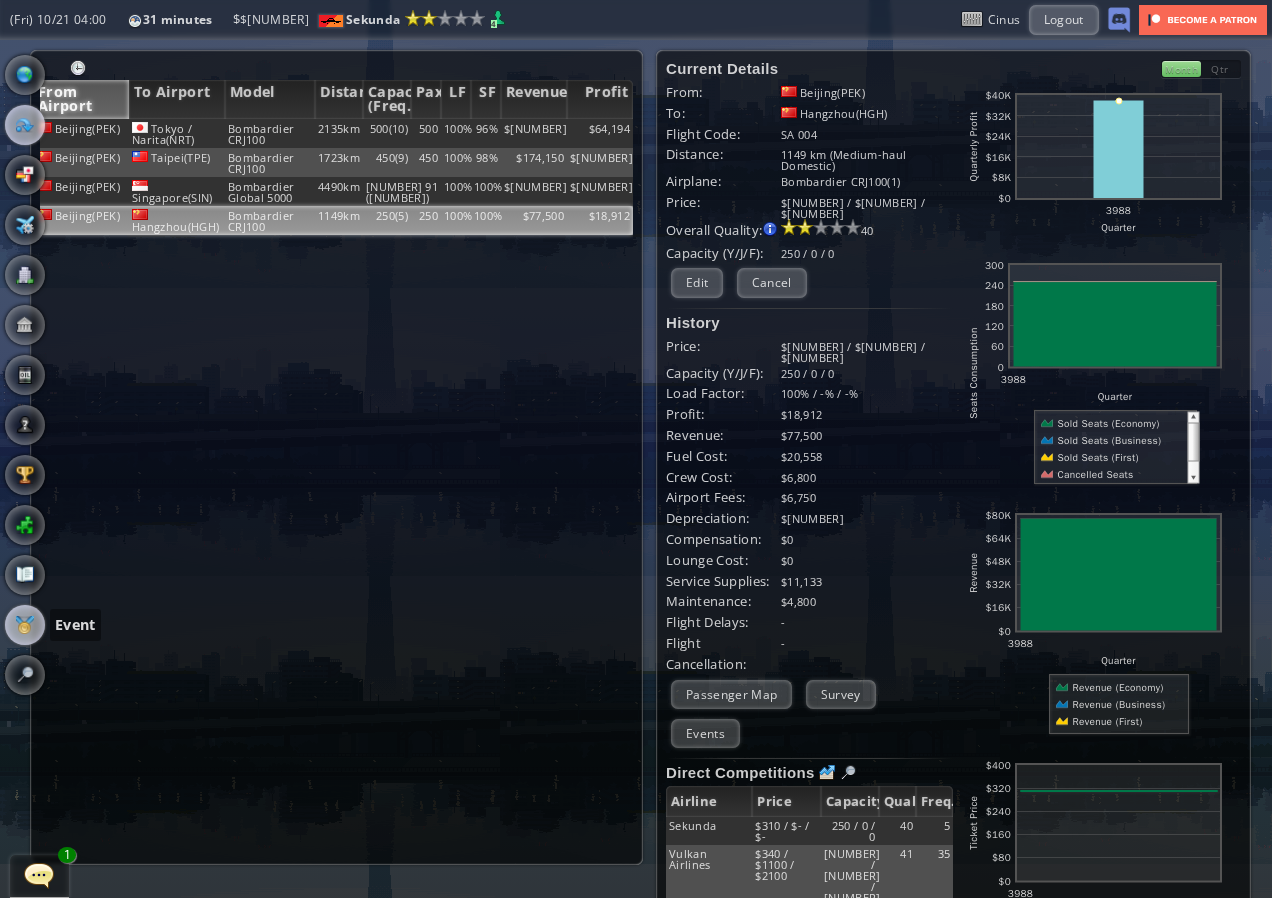 click at bounding box center (25, 625) 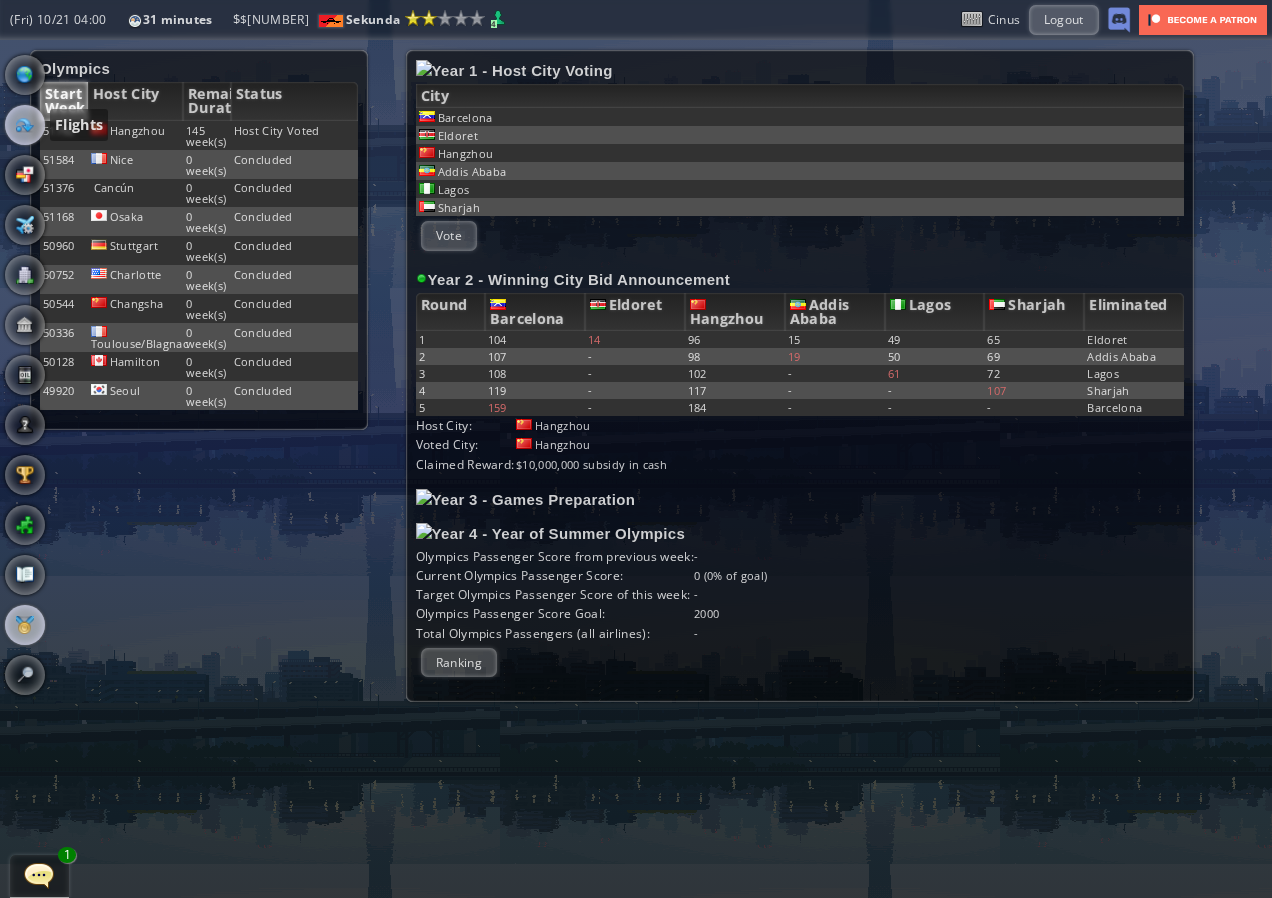 click at bounding box center (25, 125) 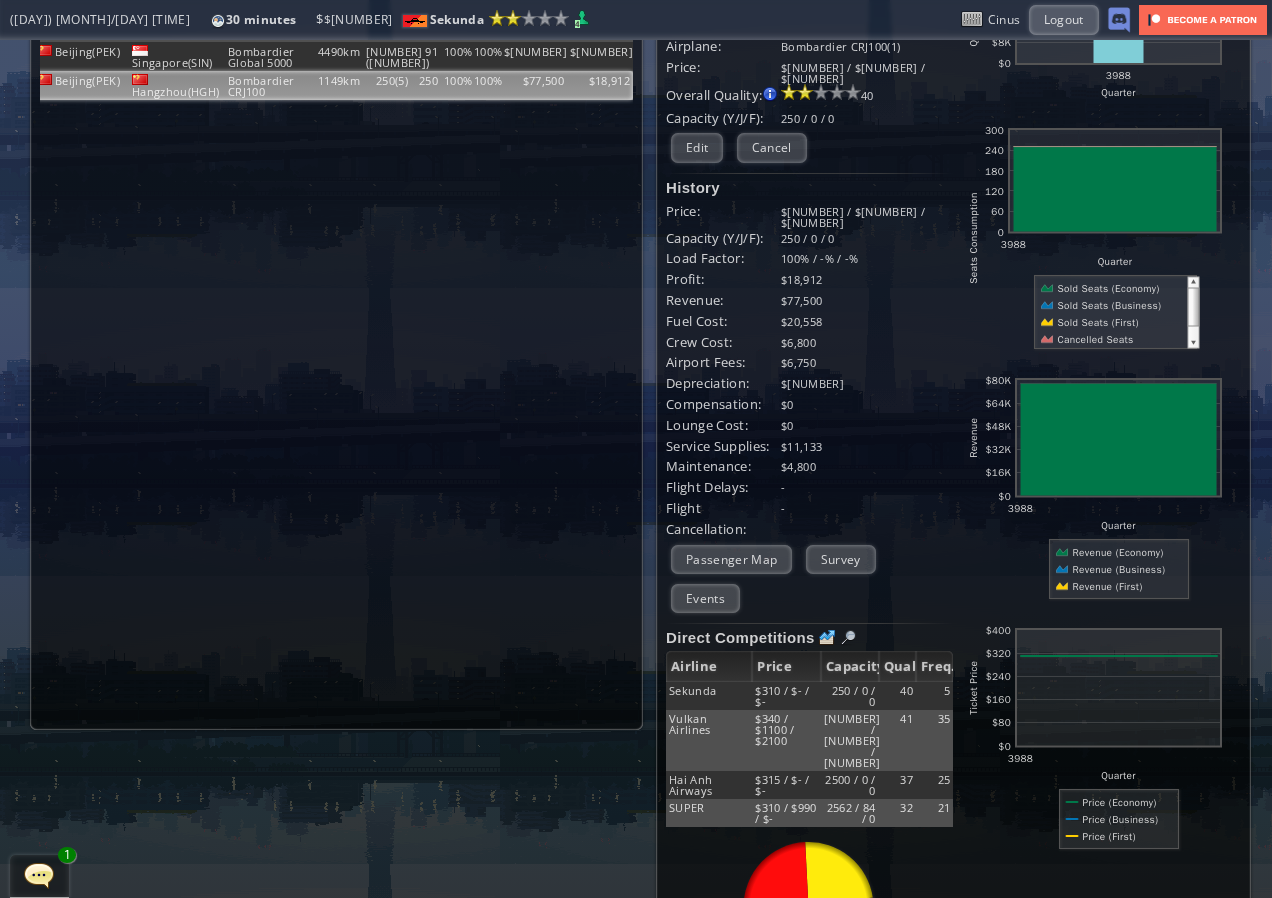 scroll, scrollTop: 0, scrollLeft: 0, axis: both 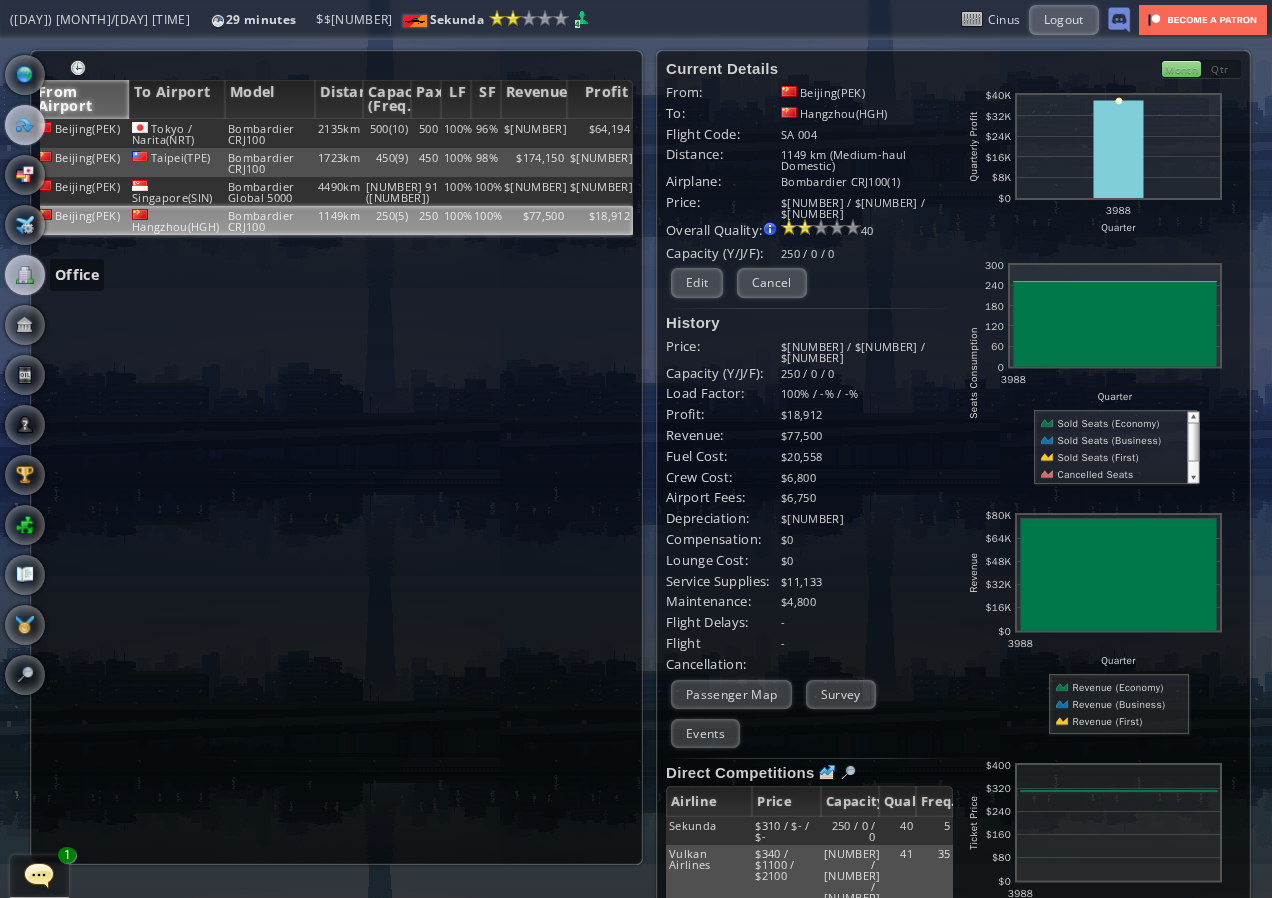 click at bounding box center [25, 275] 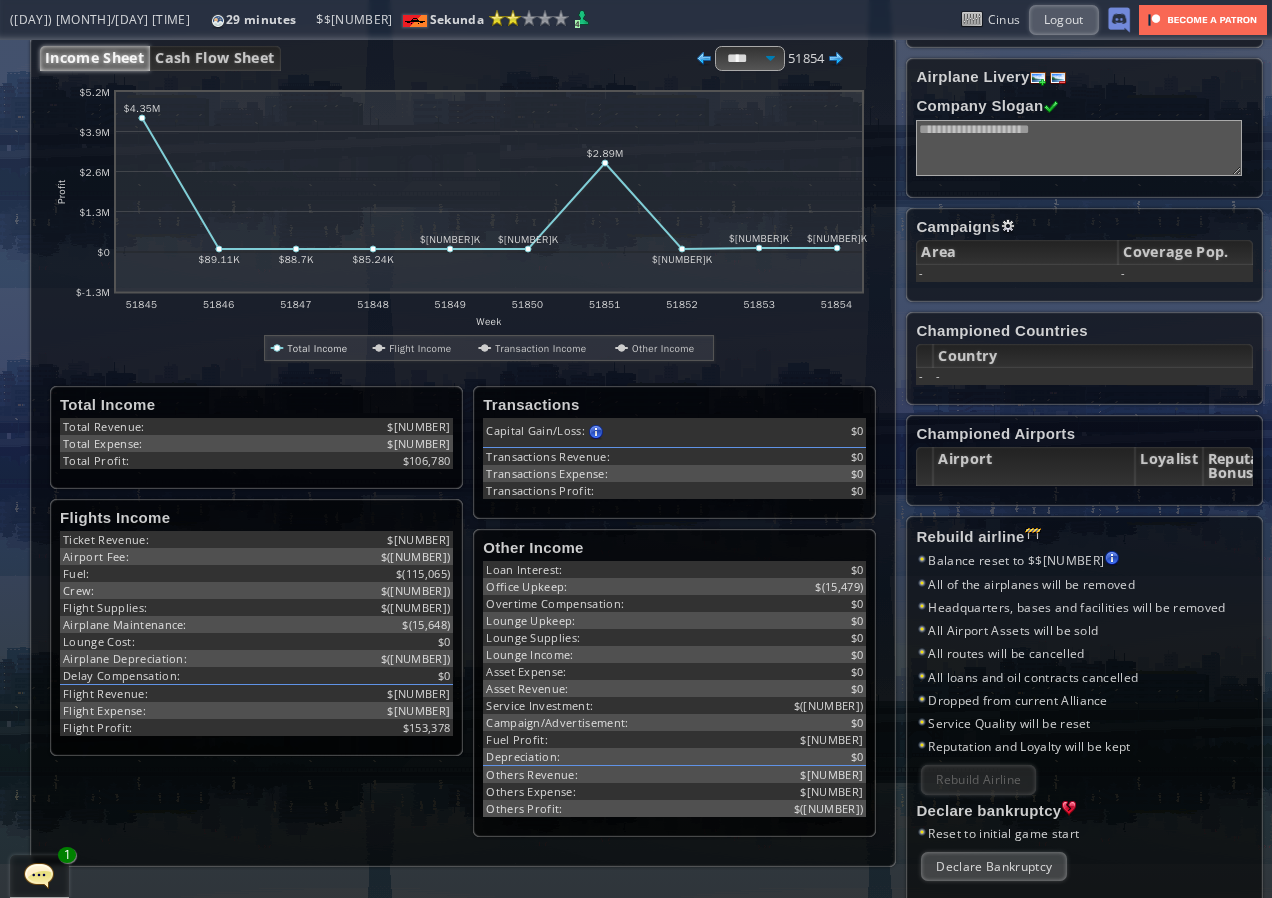 scroll, scrollTop: 335, scrollLeft: 0, axis: vertical 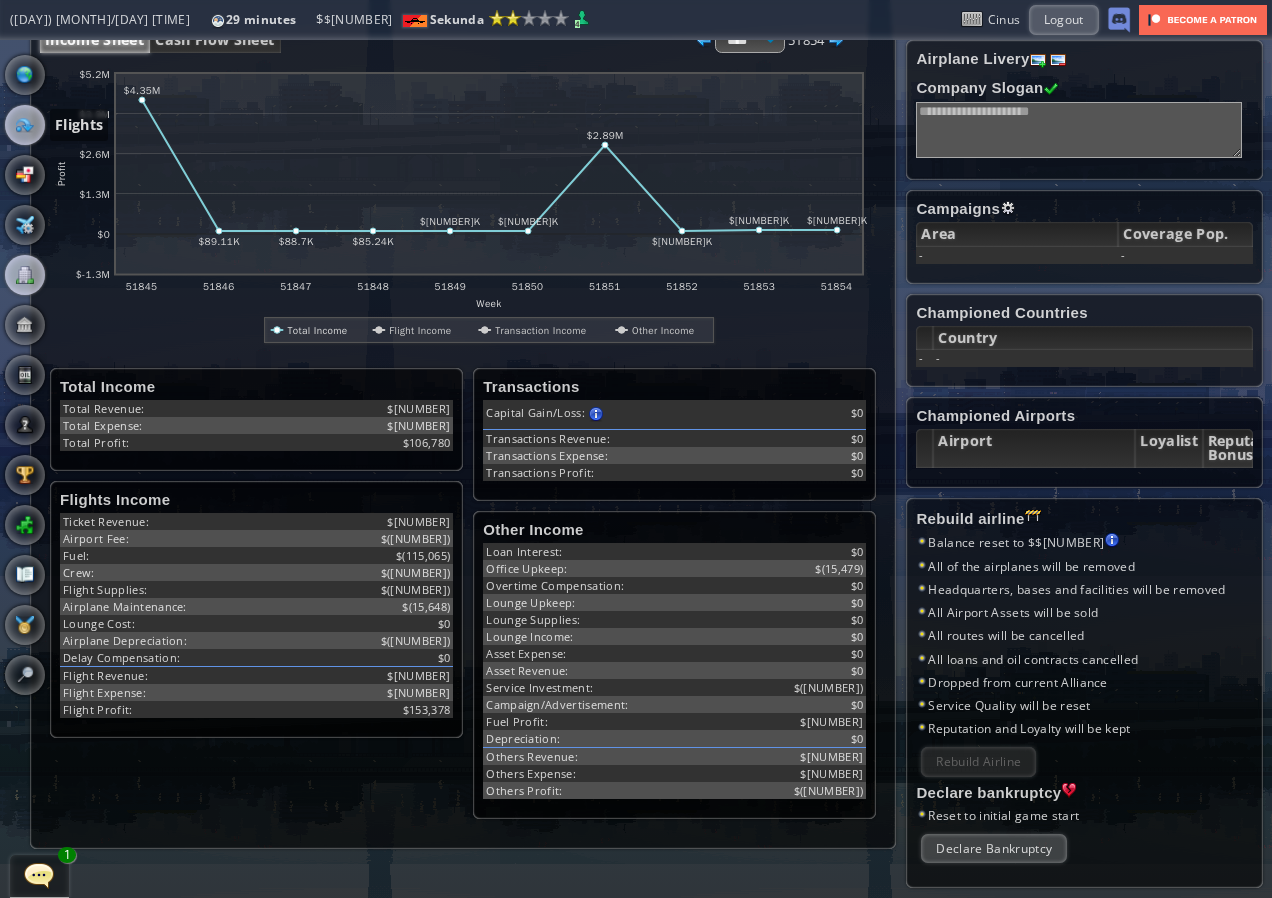click at bounding box center [25, 125] 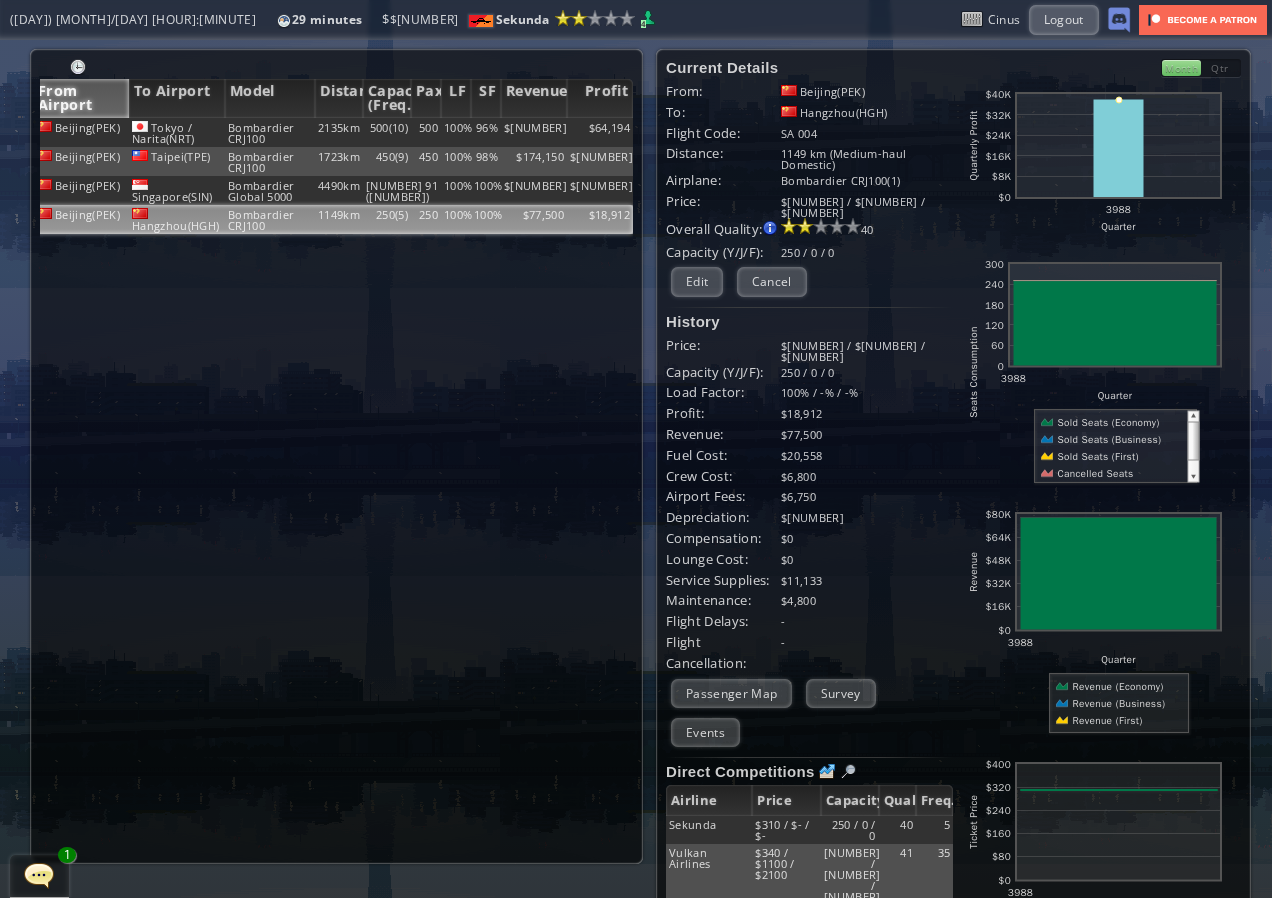 scroll, scrollTop: 0, scrollLeft: 0, axis: both 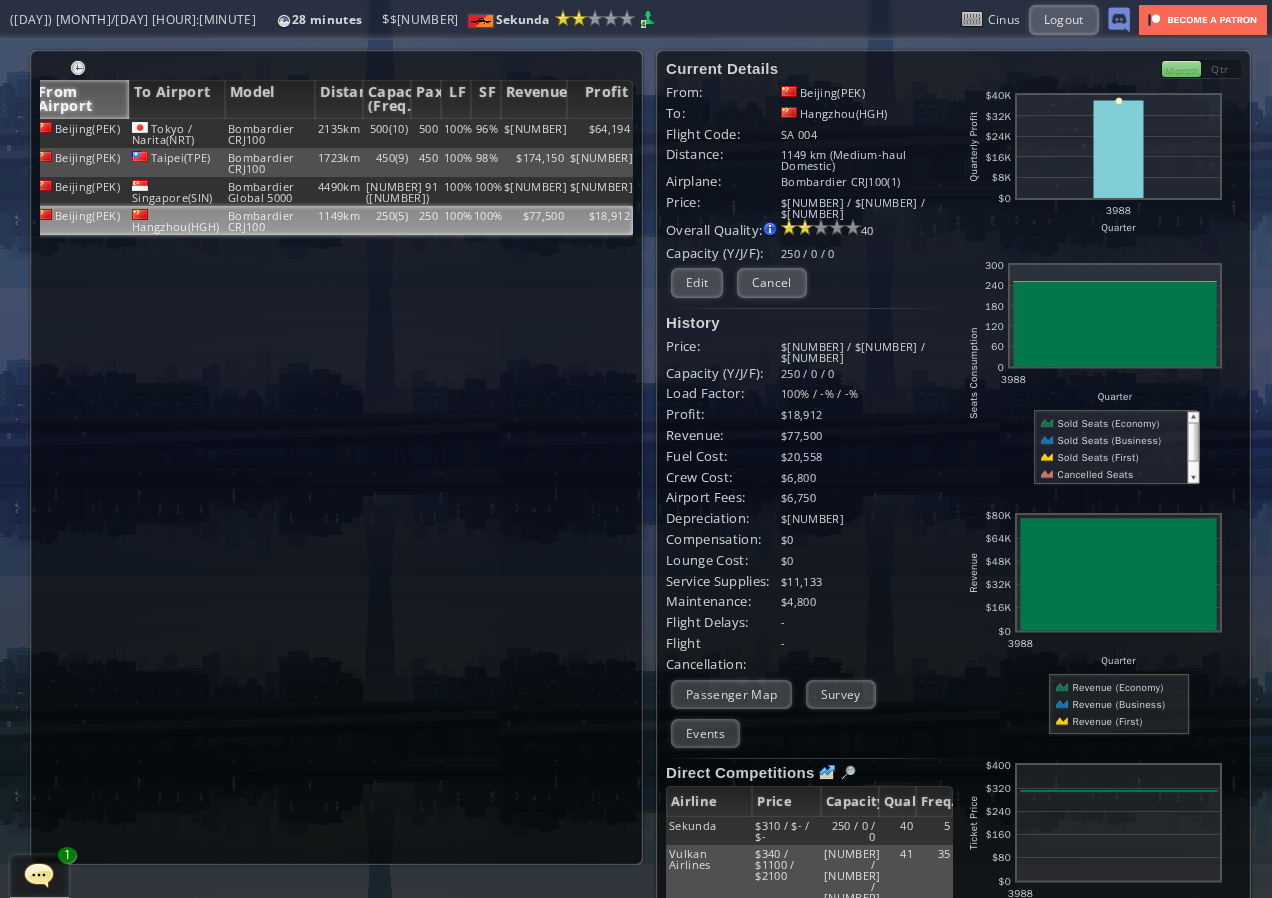 click at bounding box center [39, 875] 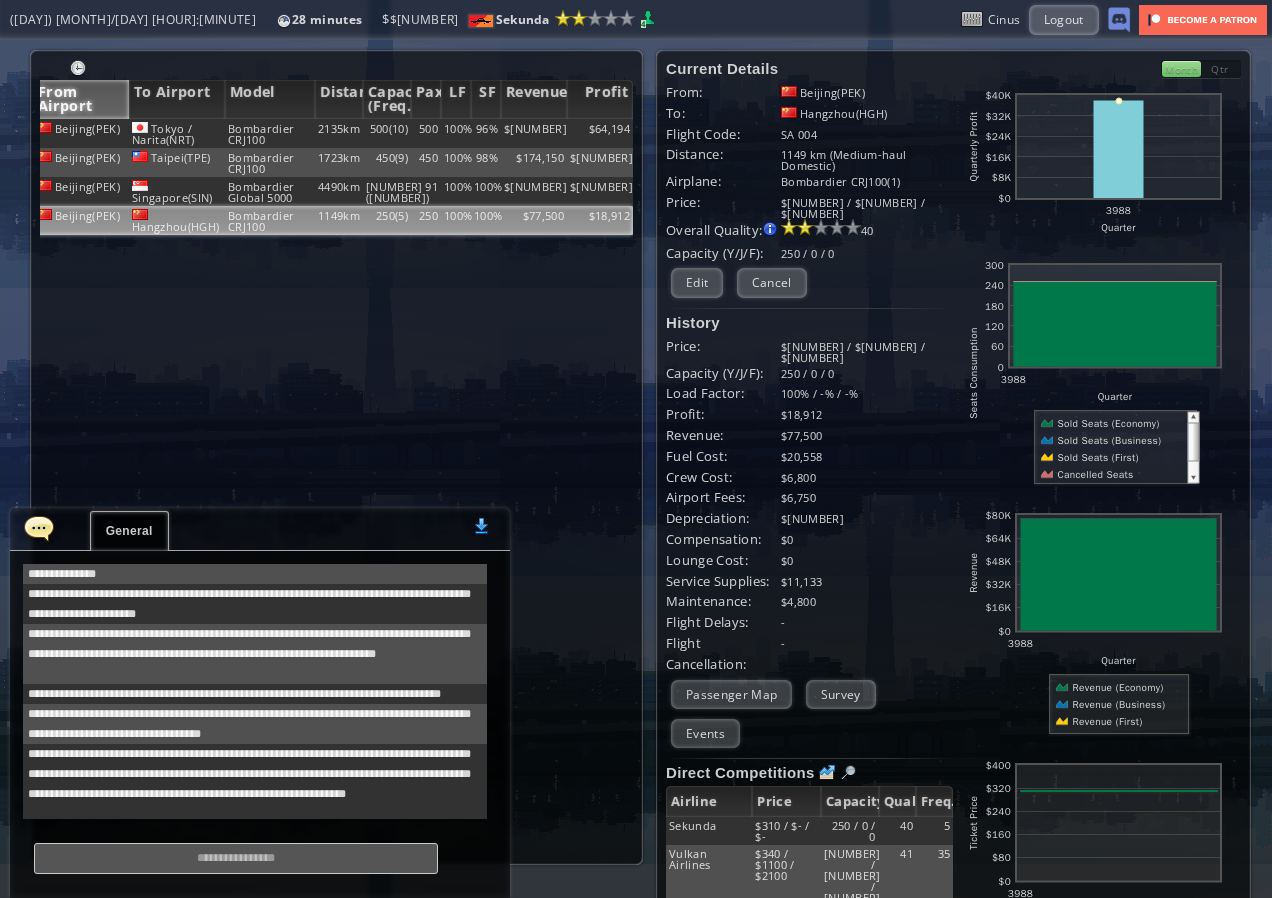 scroll, scrollTop: 760, scrollLeft: 0, axis: vertical 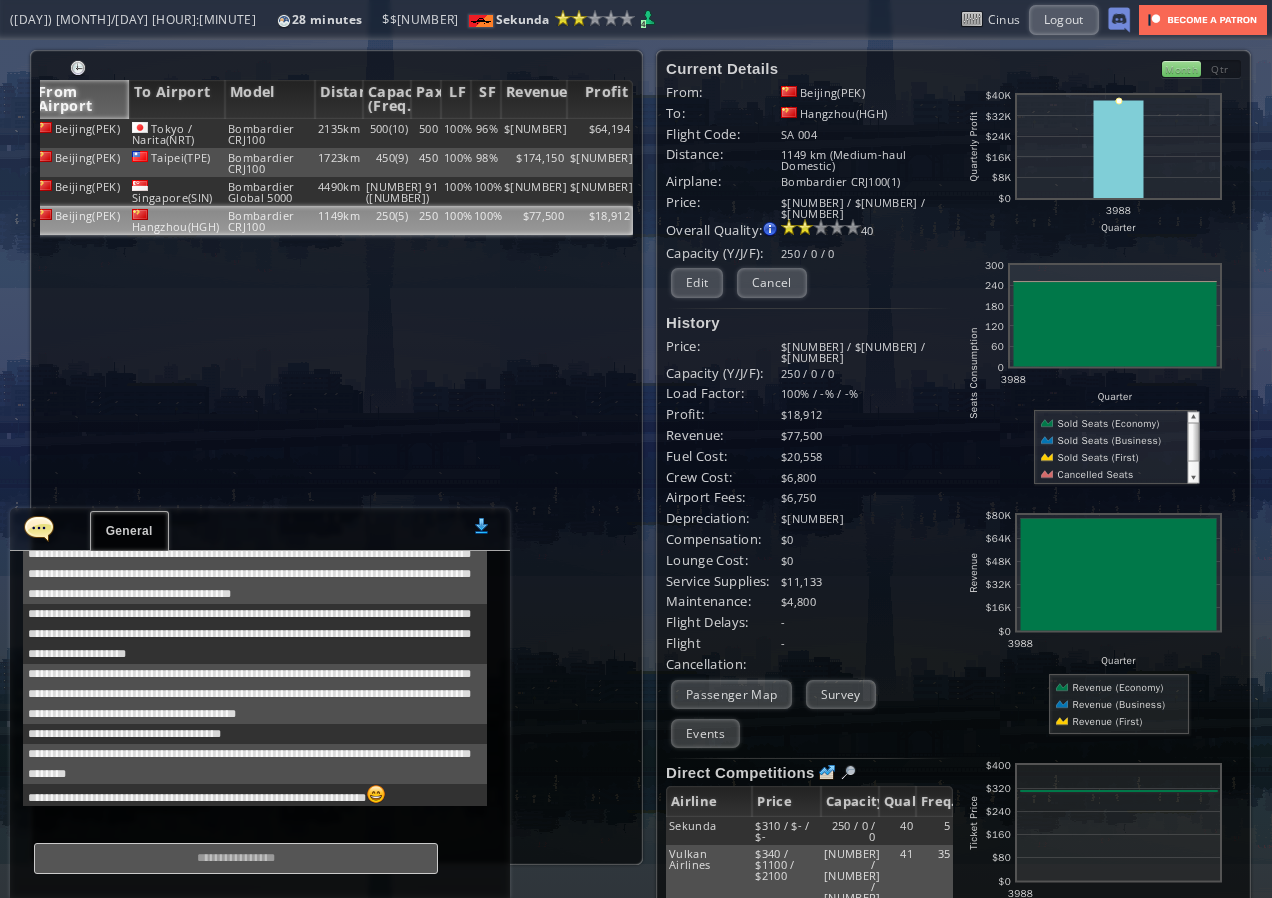 click at bounding box center [39, 528] 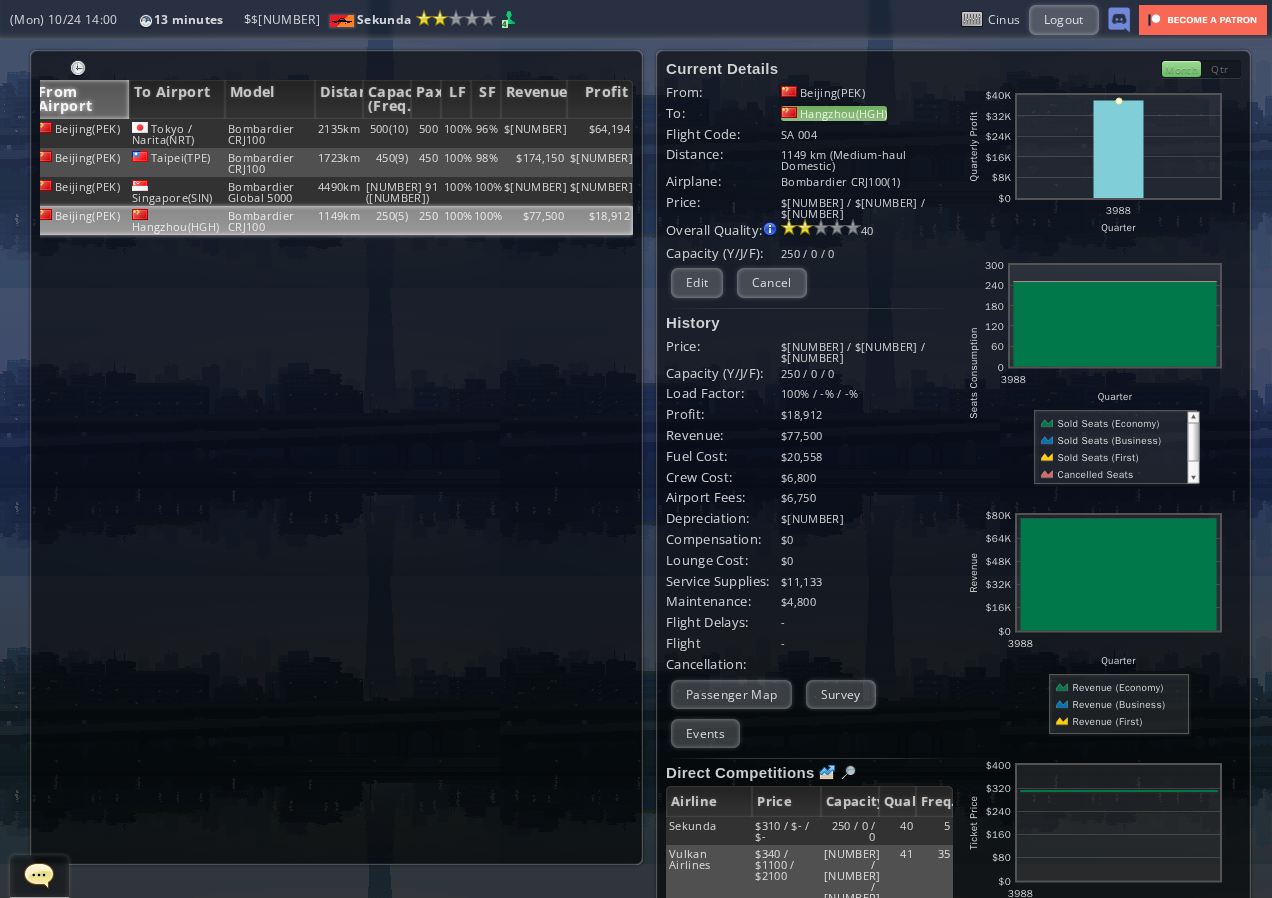 click on "Hangzhou(HGH)" at bounding box center [834, 113] 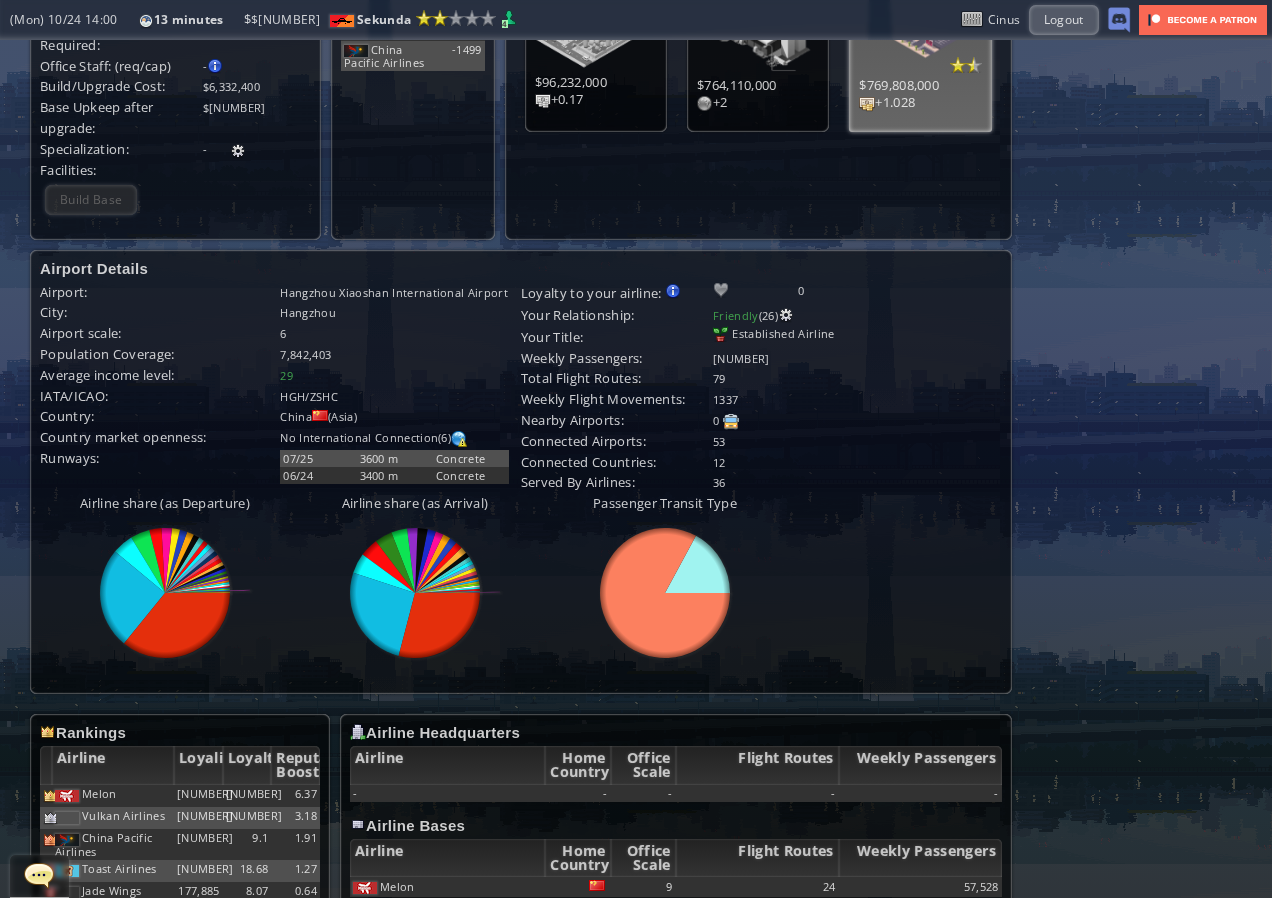 scroll, scrollTop: 500, scrollLeft: 0, axis: vertical 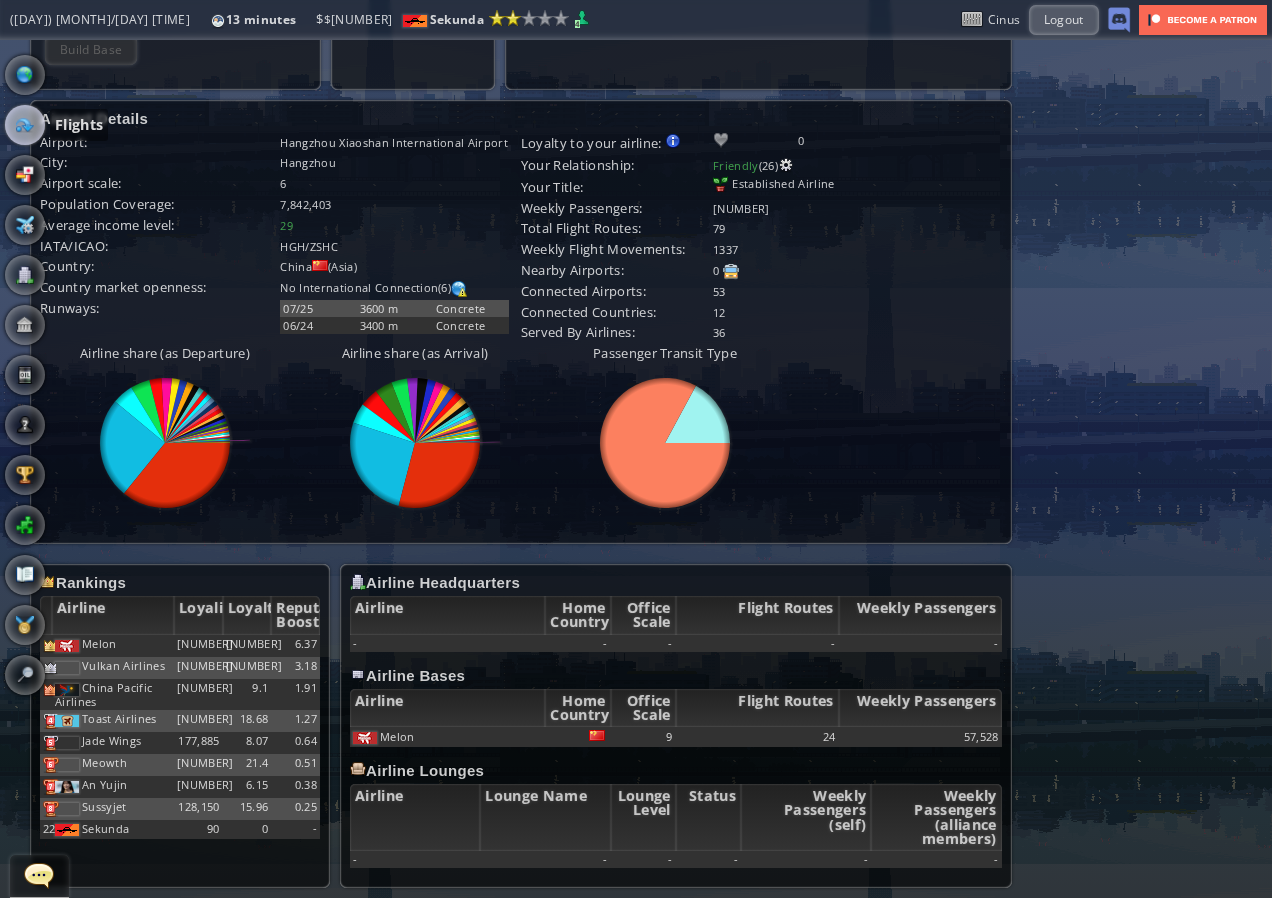 click at bounding box center [25, 125] 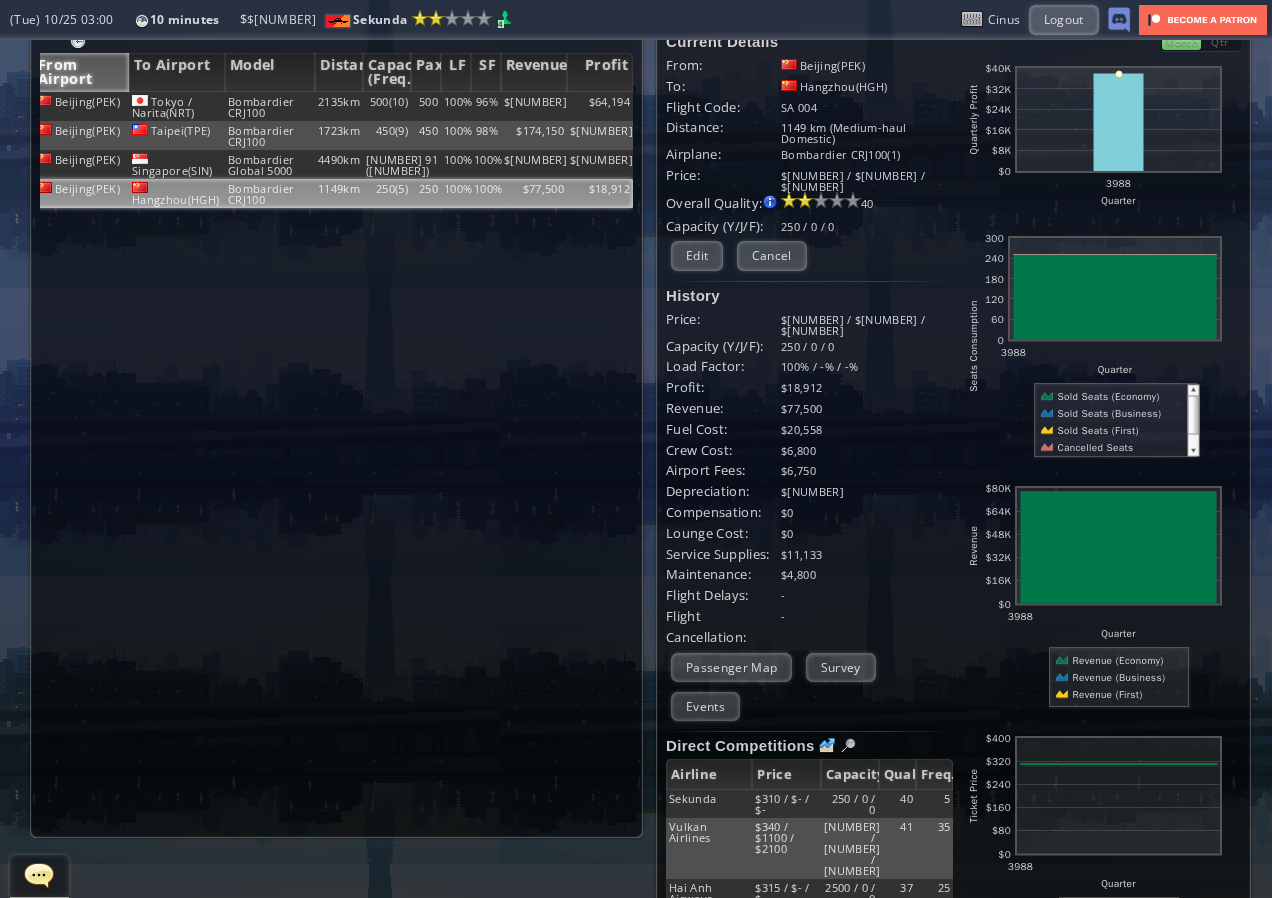 scroll, scrollTop: 0, scrollLeft: 0, axis: both 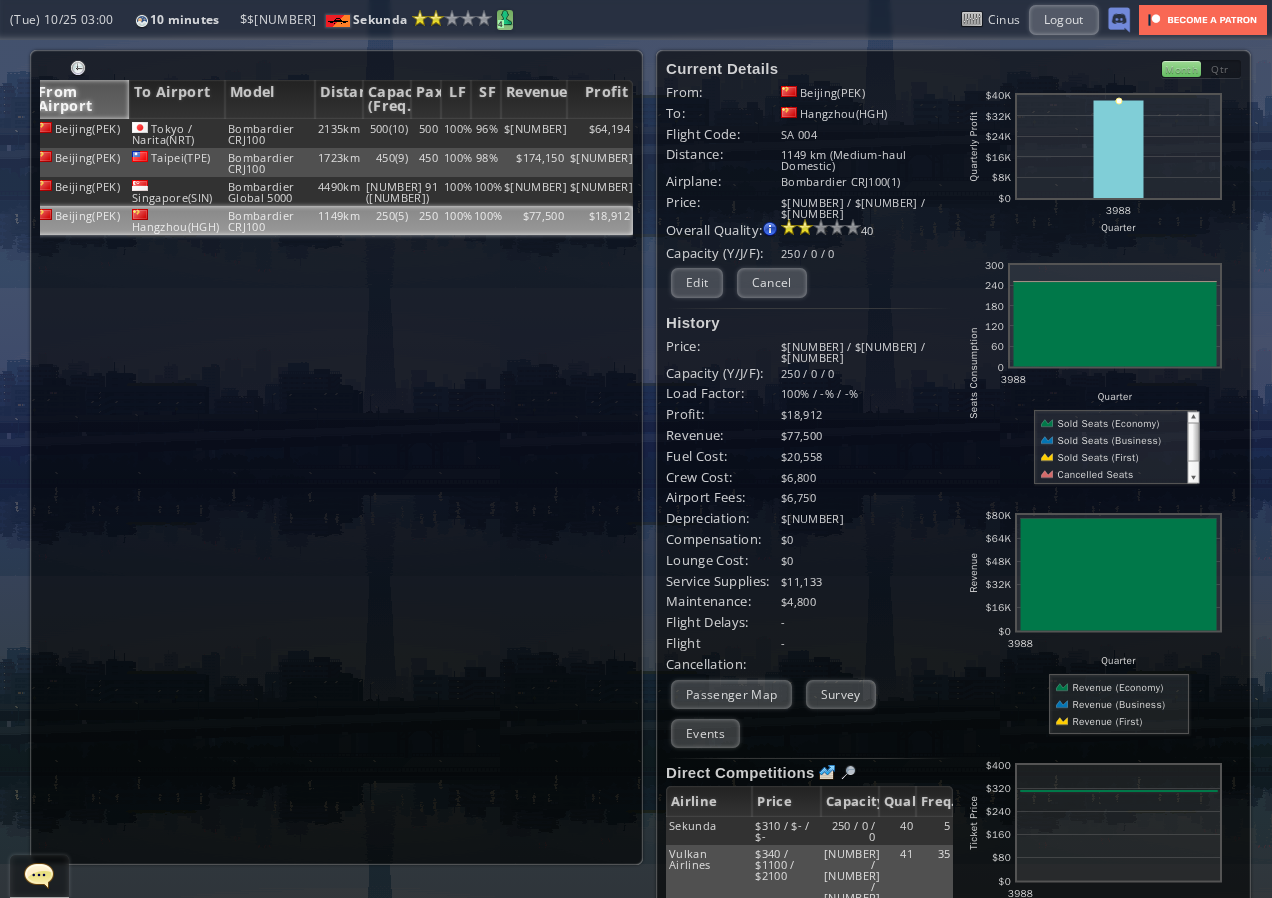 click at bounding box center (505, 18) 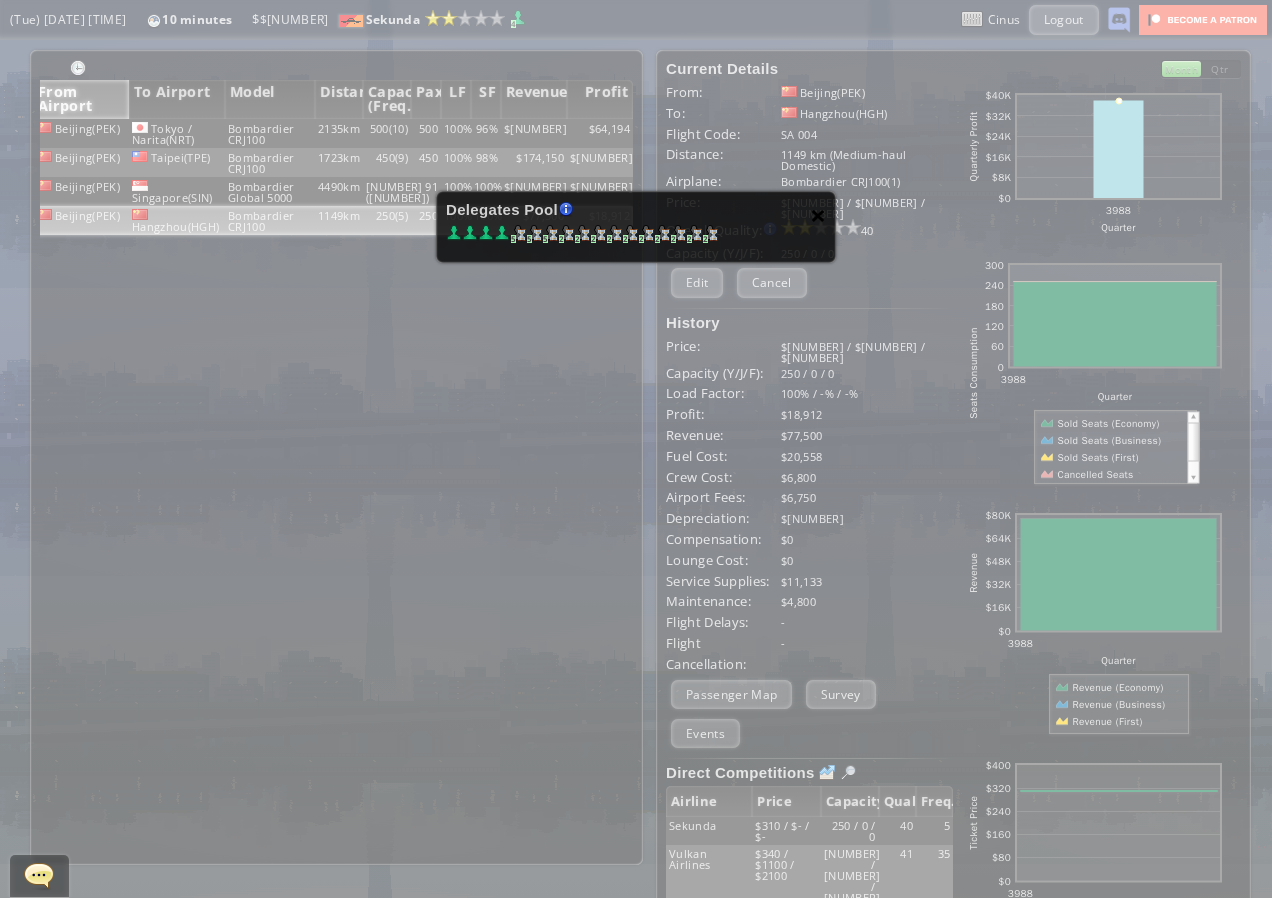 click on "×" at bounding box center (818, 215) 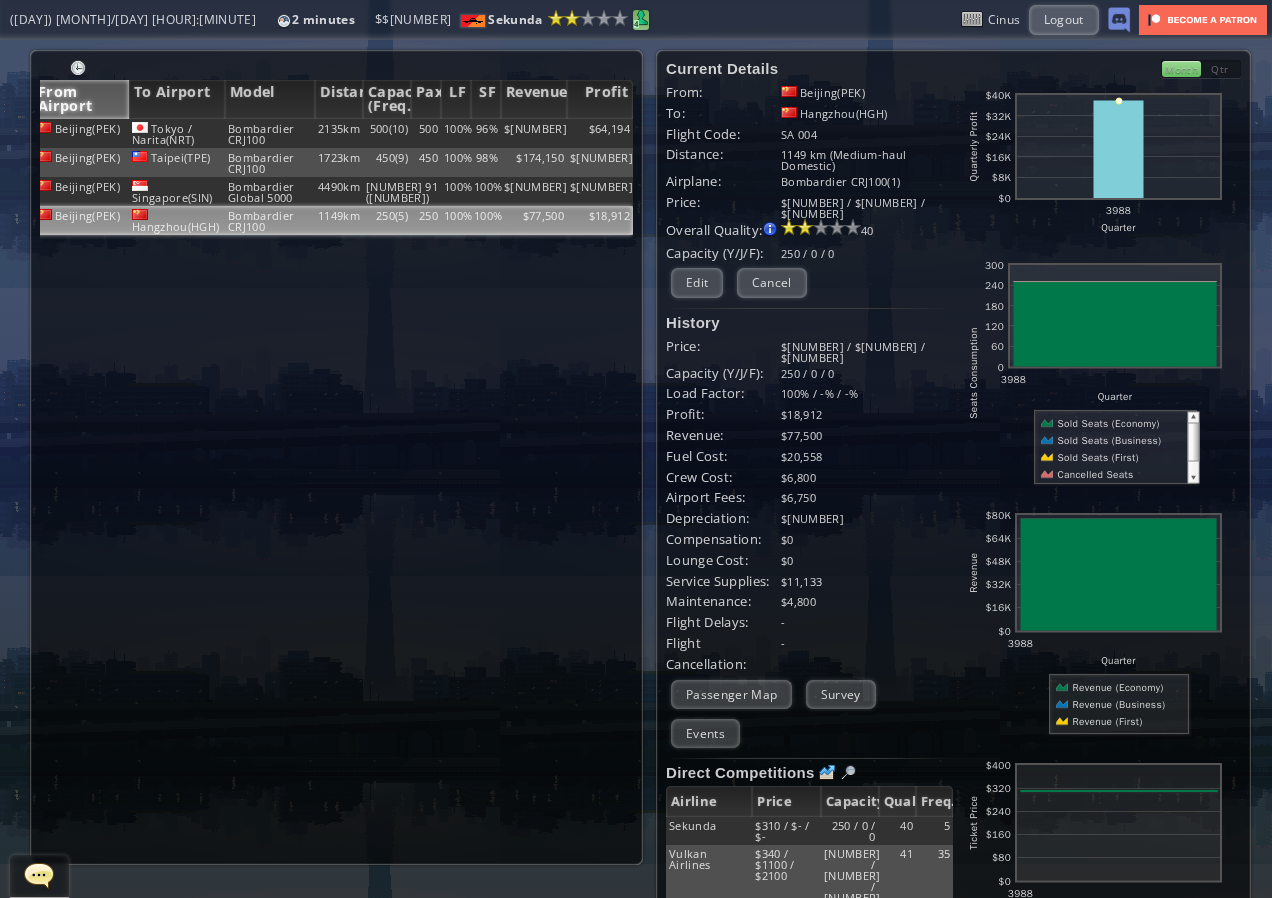 click at bounding box center (641, 18) 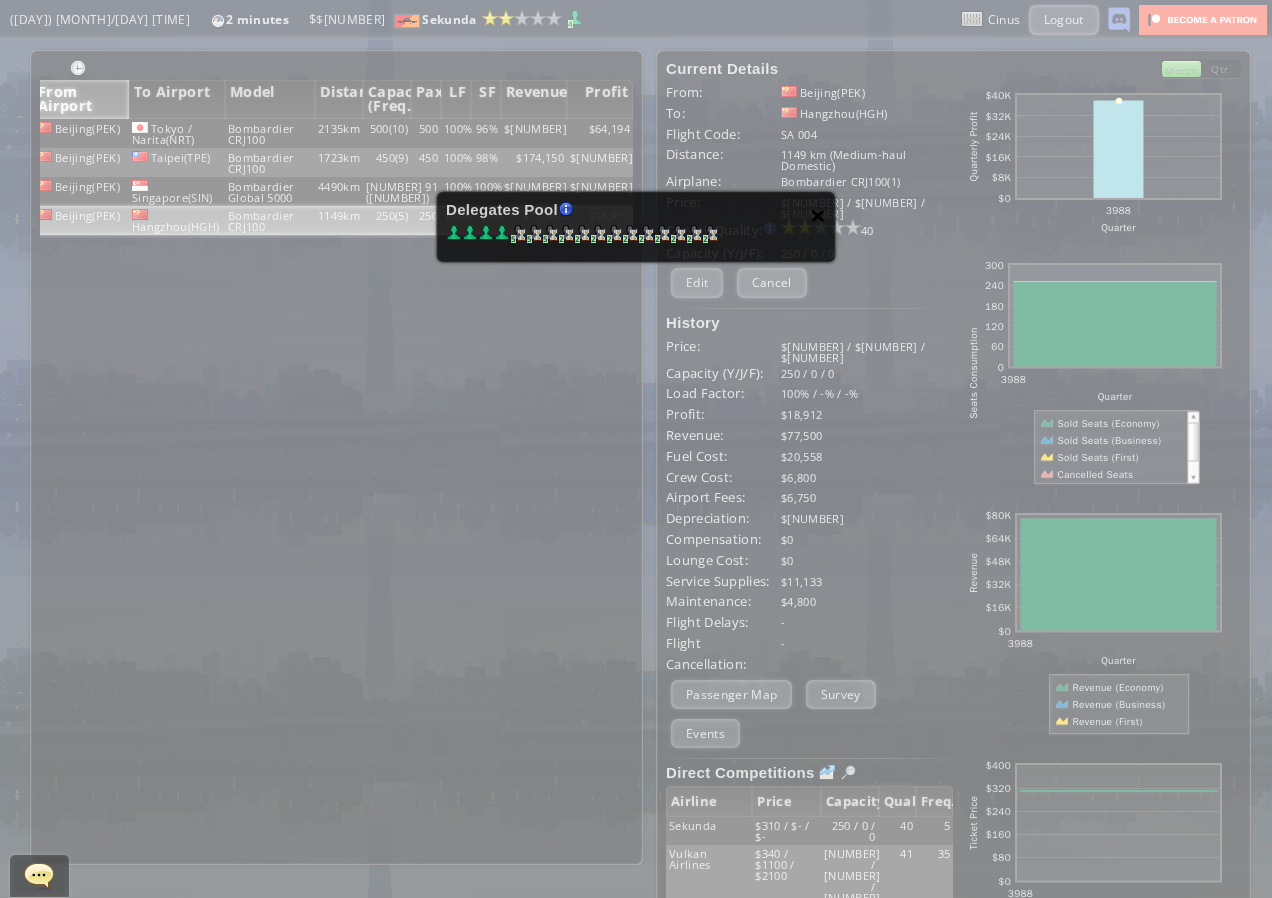 click on "×" at bounding box center (818, 215) 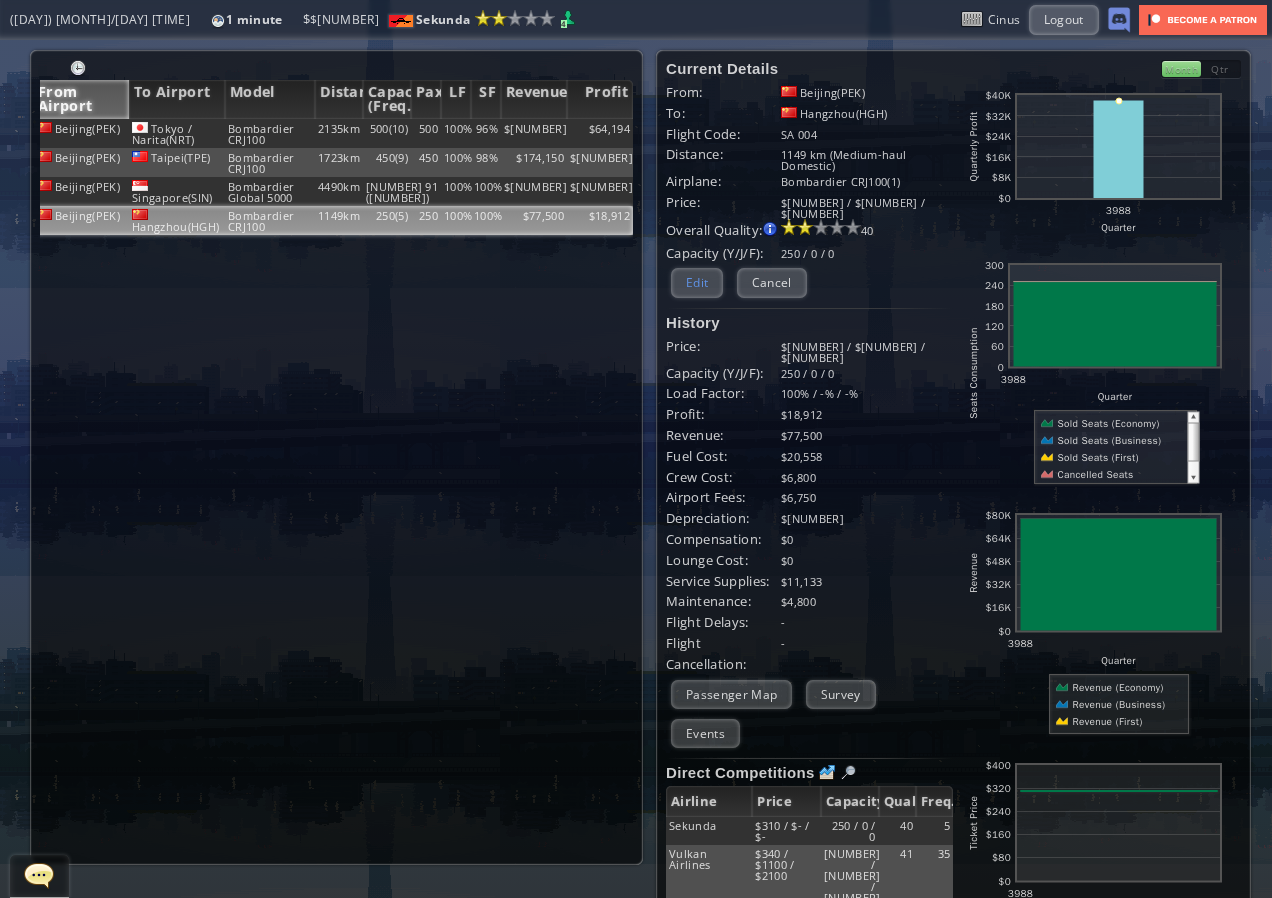 click on "Edit" at bounding box center (697, 282) 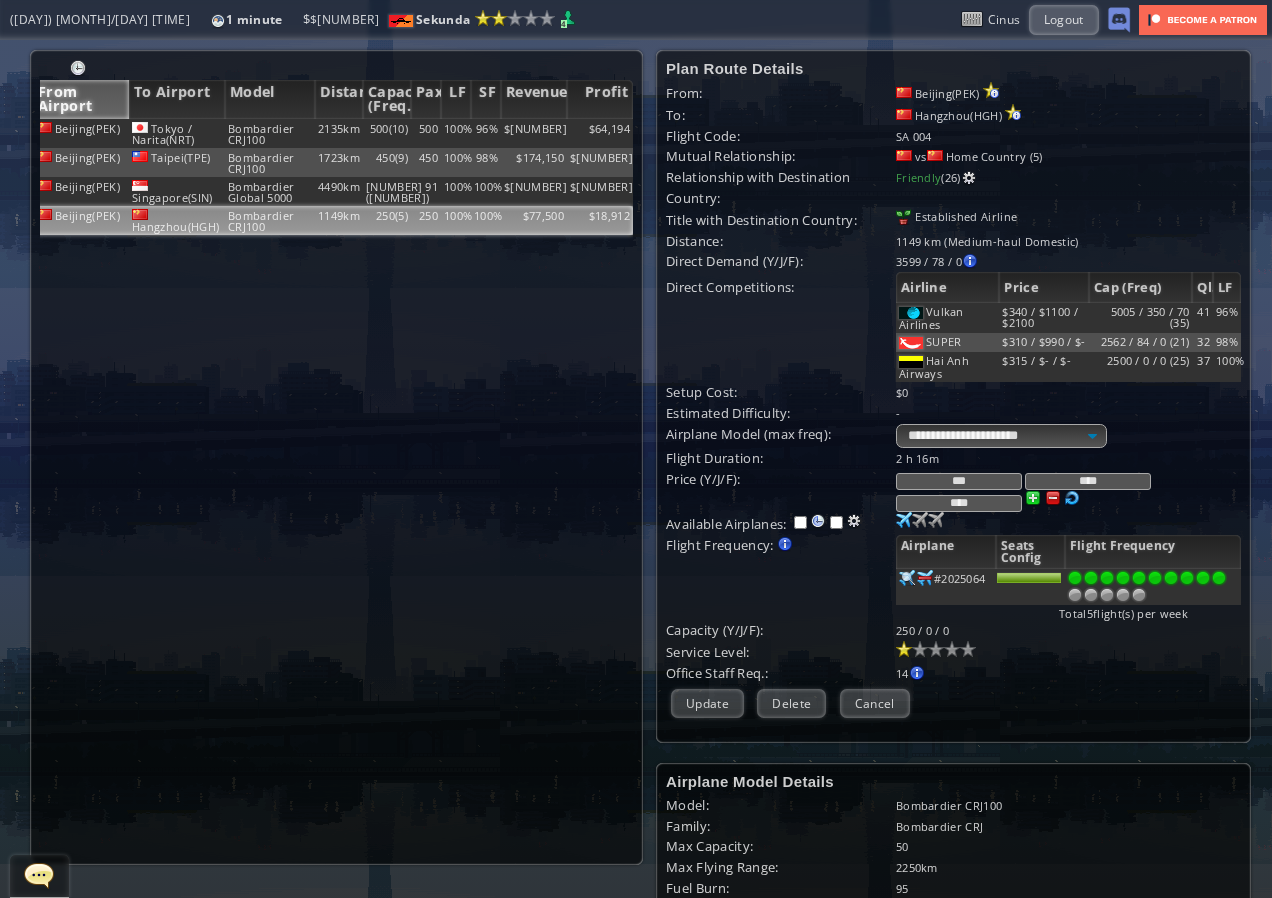 click at bounding box center (1219, 578) 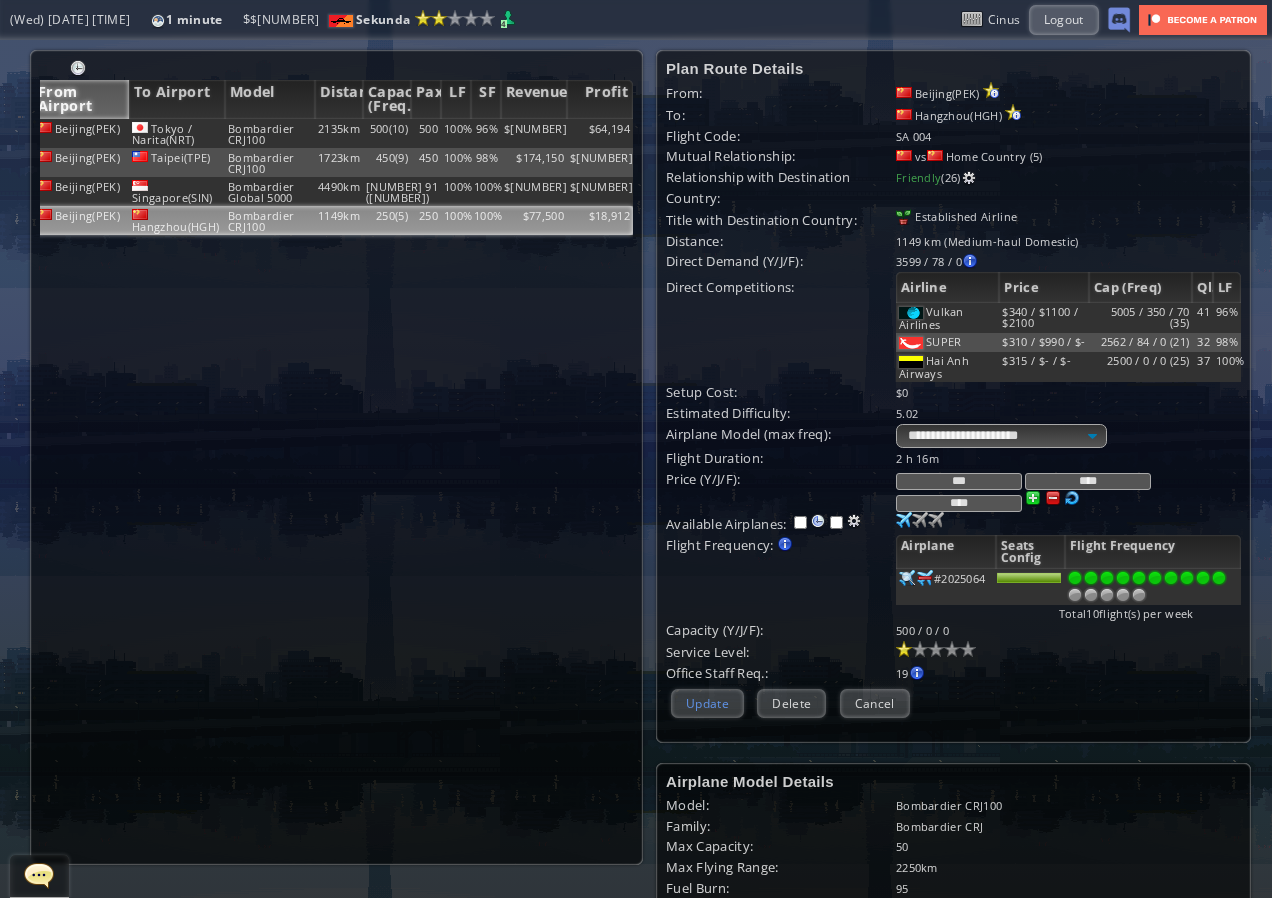 click on "Update" at bounding box center (707, 703) 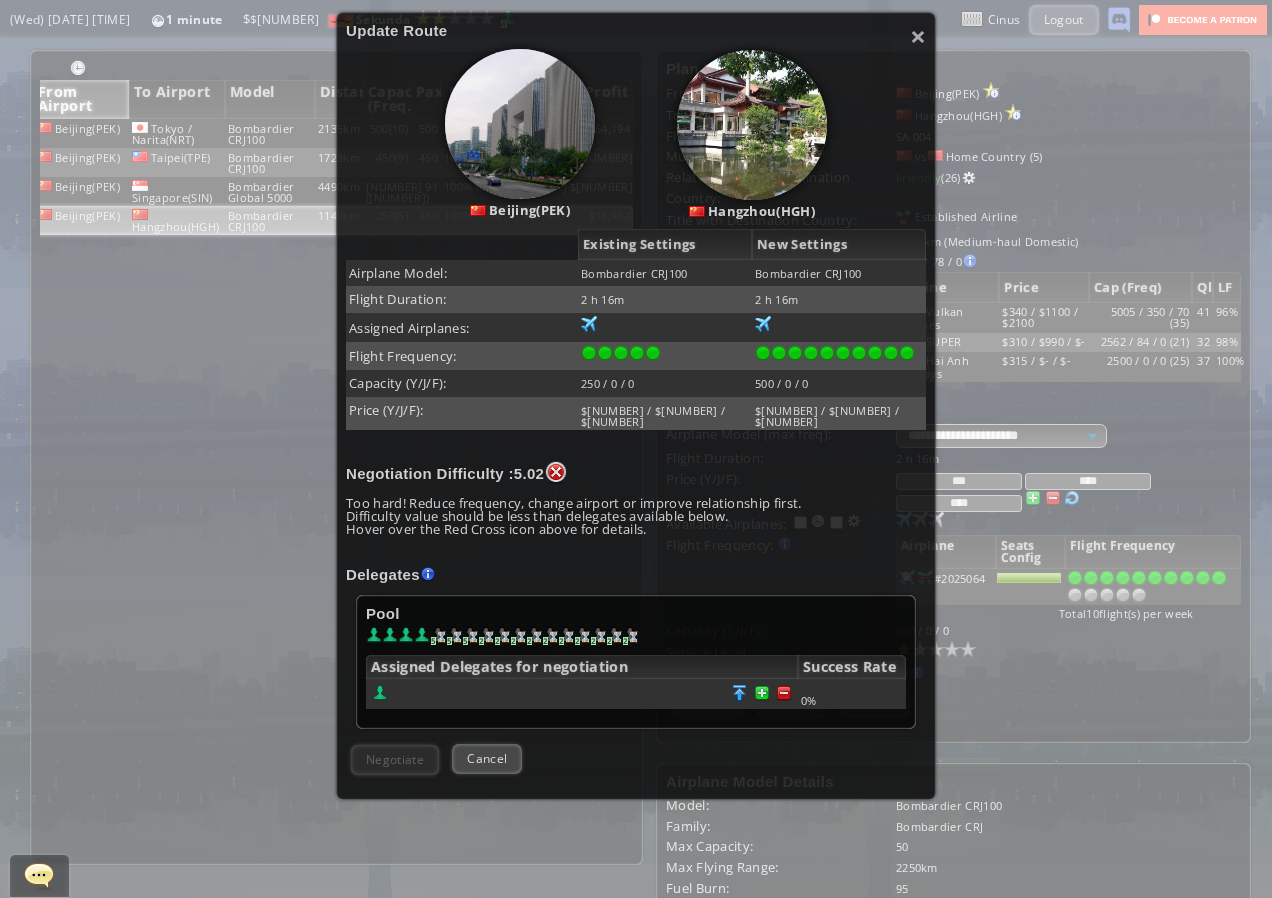 scroll, scrollTop: 200, scrollLeft: 0, axis: vertical 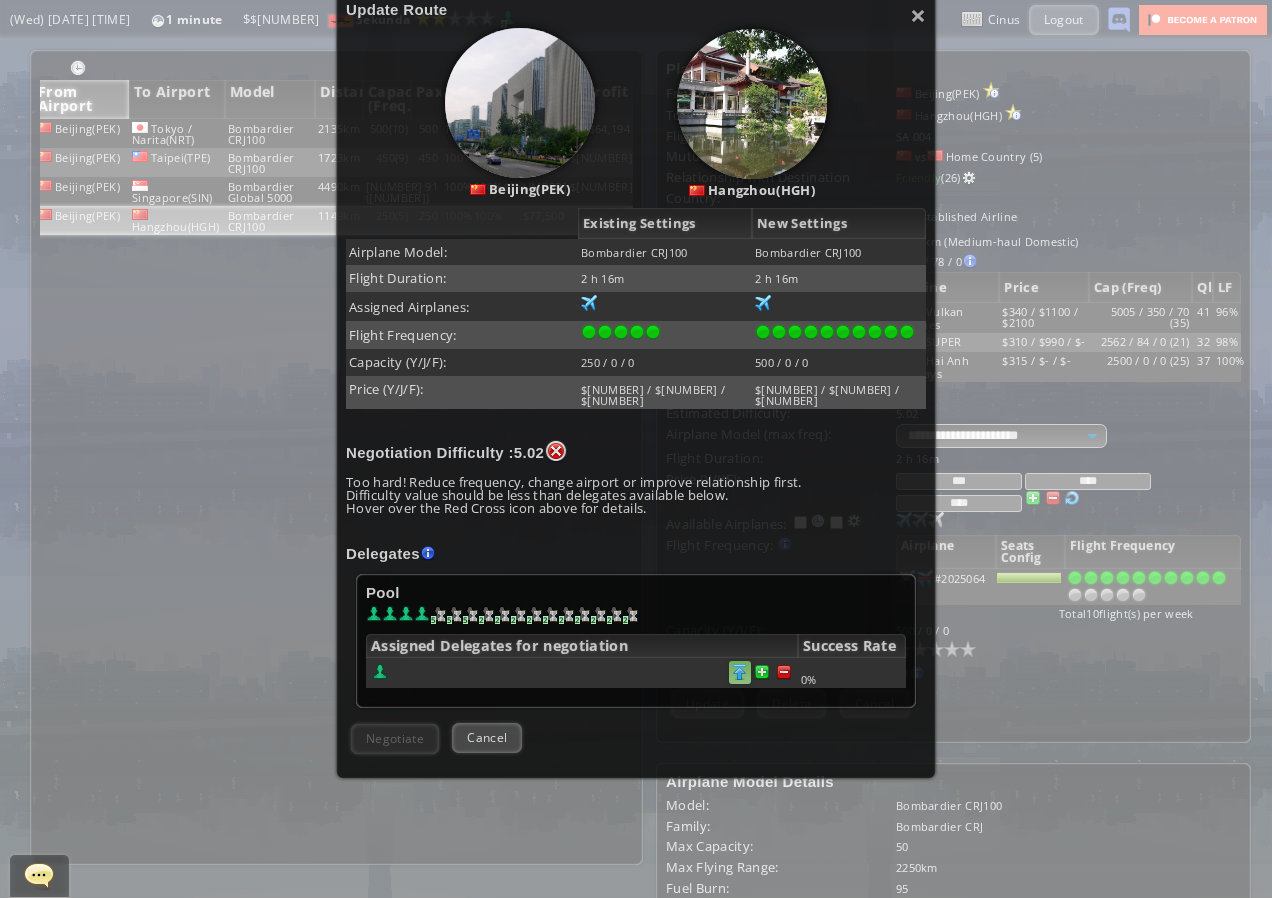 click at bounding box center (784, 672) 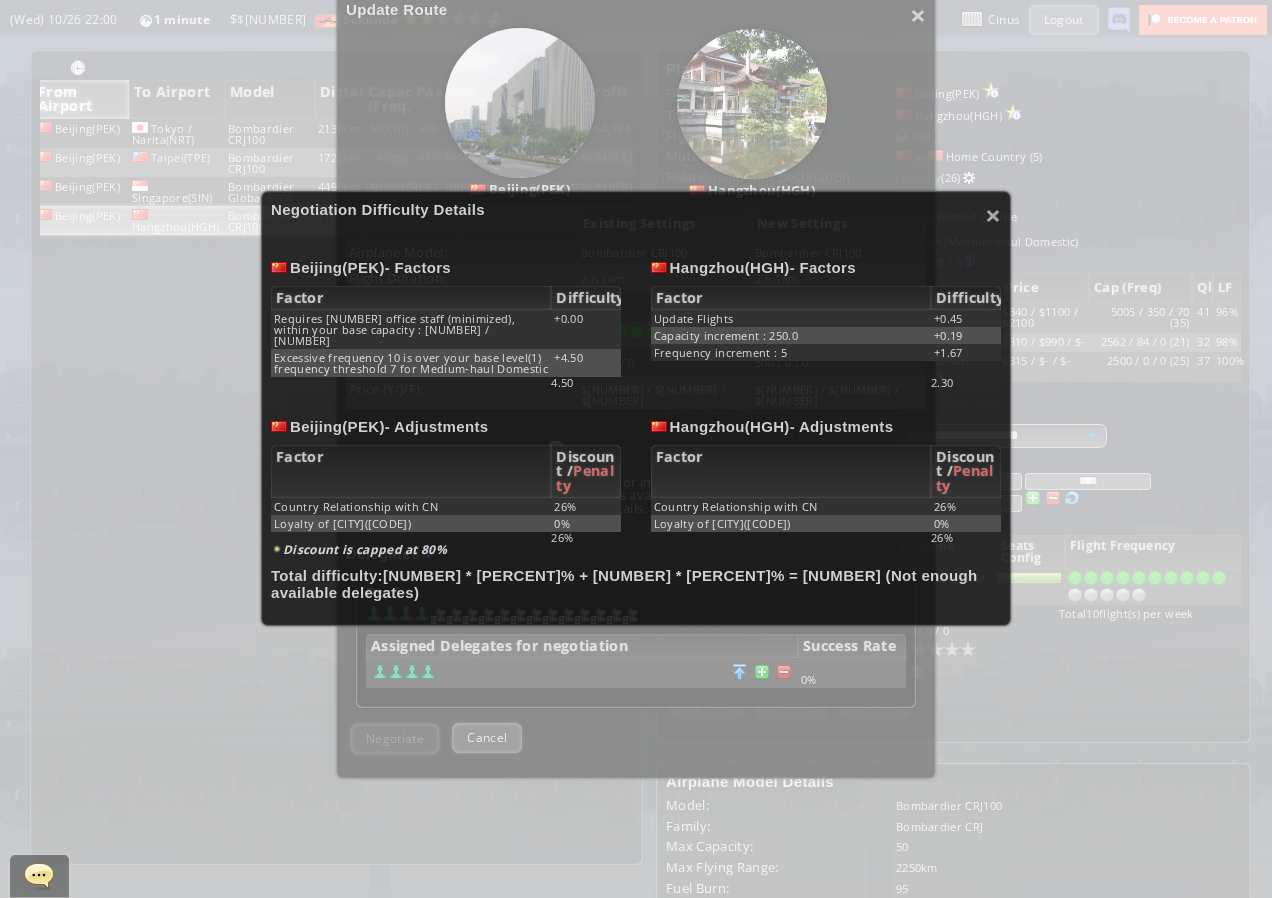 click on "×
Negotiation Difficulty Details
[CITY]([CODE])  - Factors
Factor
Difficulty
Requires [NUMBER] office staff (minimized), within your base capacity : [NUMBER] / [NUMBER] +[NUMBER].[NUMBER] Excessive frequency [NUMBER] is over your base level([NUMBER]) frequency threshold [NUMBER] for [DURATION] +[NUMBER].[NUMBER]
[CITY]([CODE])  - Factors
Factor
Difficulty
Update Flights +[NUMBER].[NUMBER] Capacity increment : [NUMBER].[NUMBER] +[NUMBER].[NUMBER] Frequency increment : [NUMBER] +[NUMBER].[NUMBER]
[NUMBER].[NUMBER]" at bounding box center (636, 449) 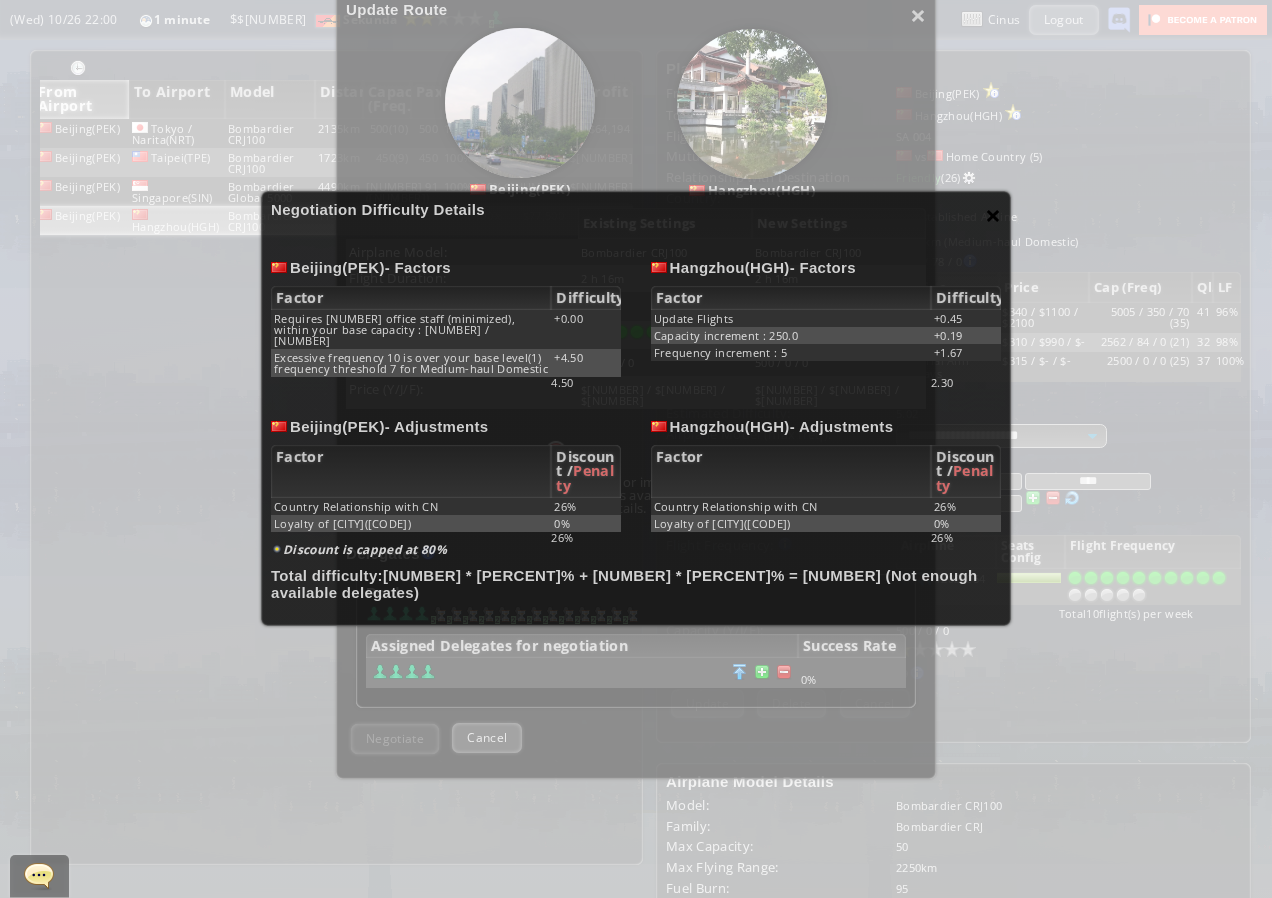 click on "×" at bounding box center (993, 215) 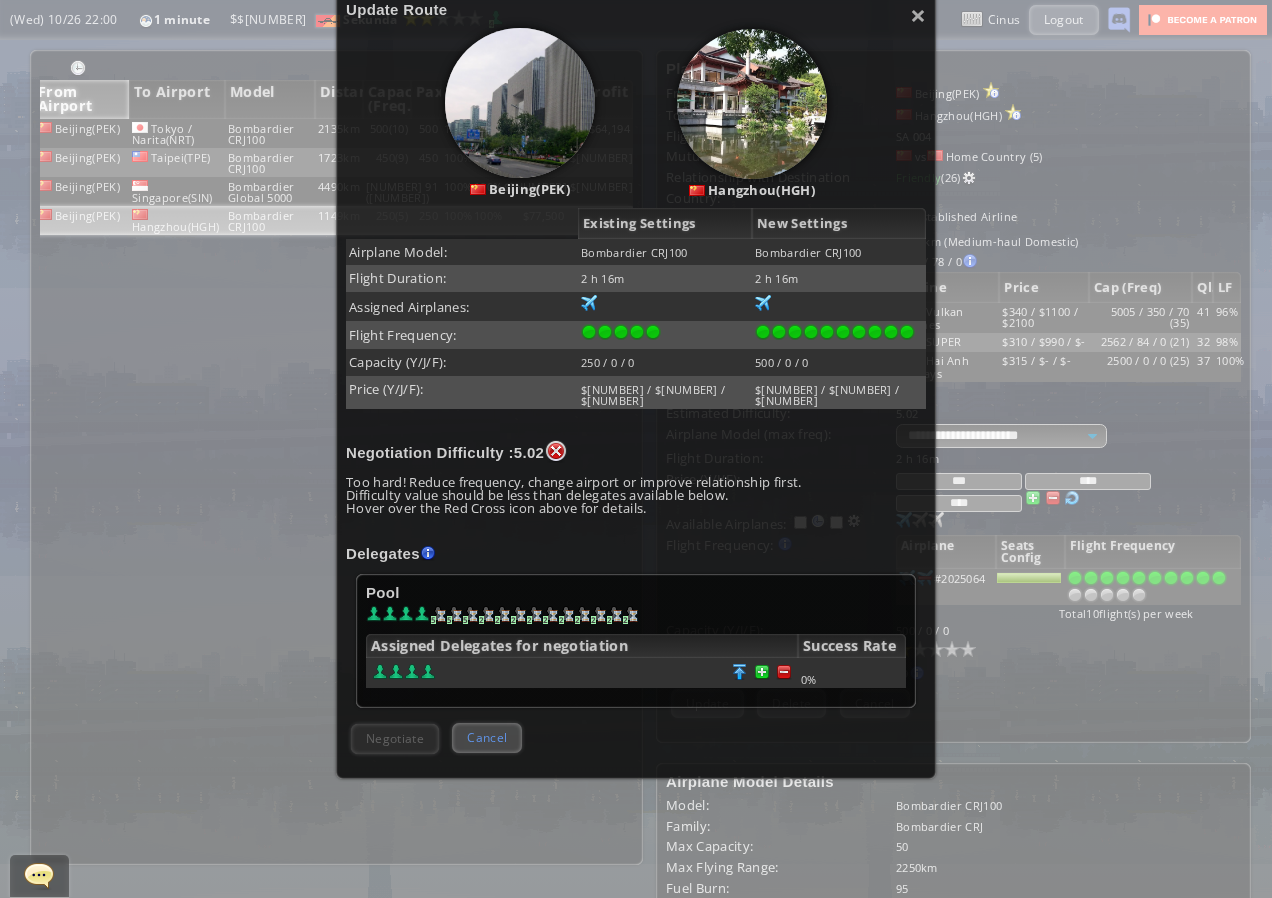 click on "Cancel" at bounding box center [487, 737] 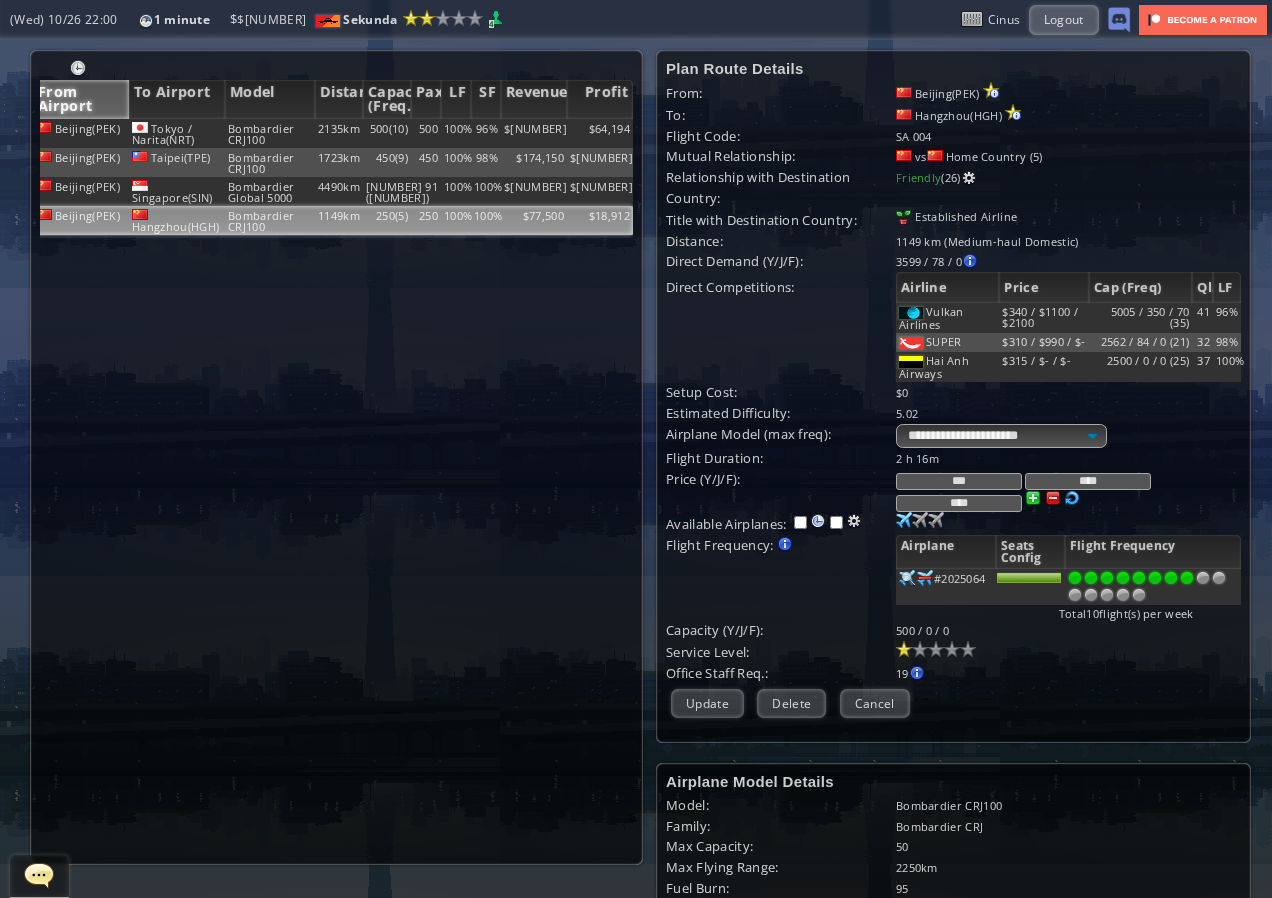 click at bounding box center (1187, 578) 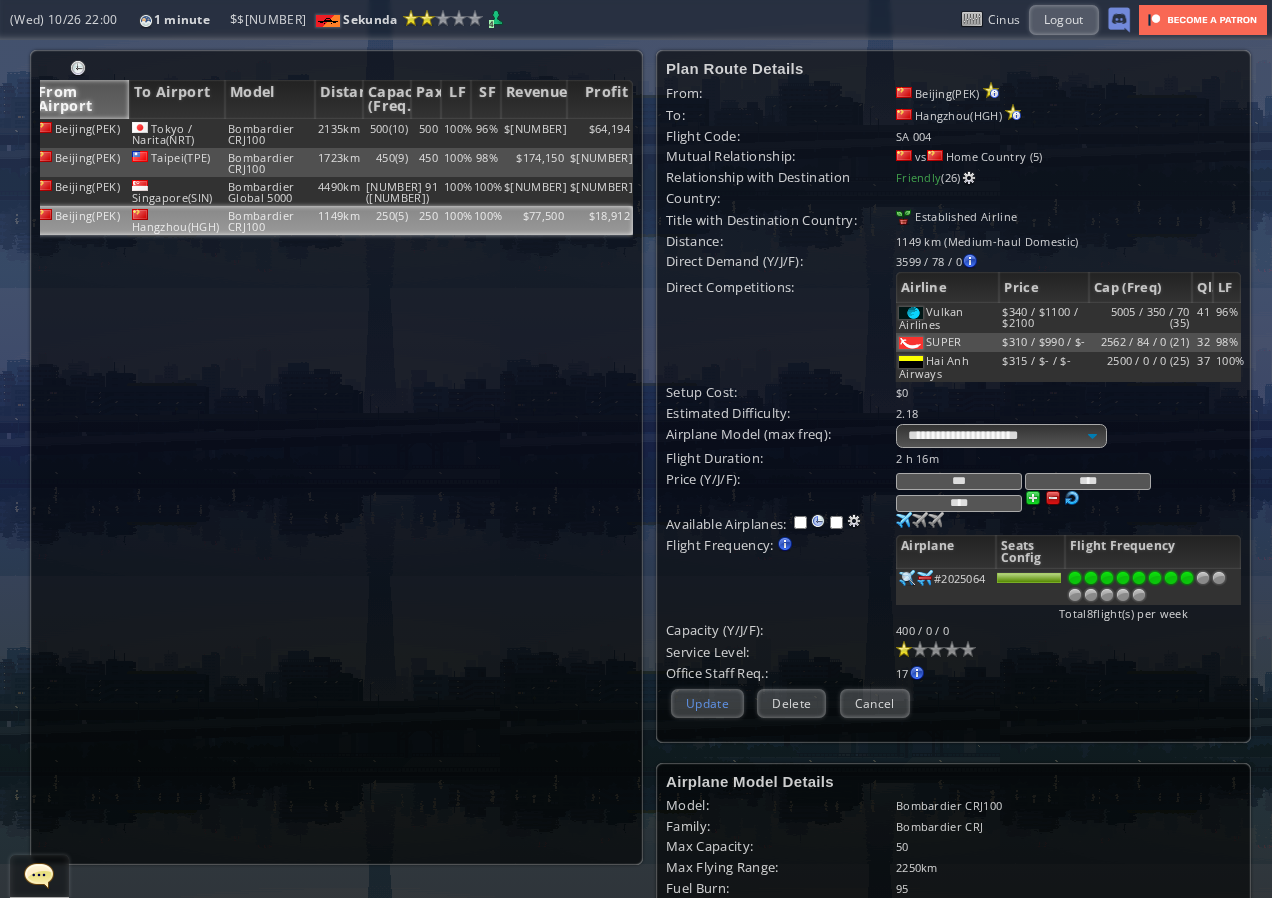 click on "Update" at bounding box center (707, 703) 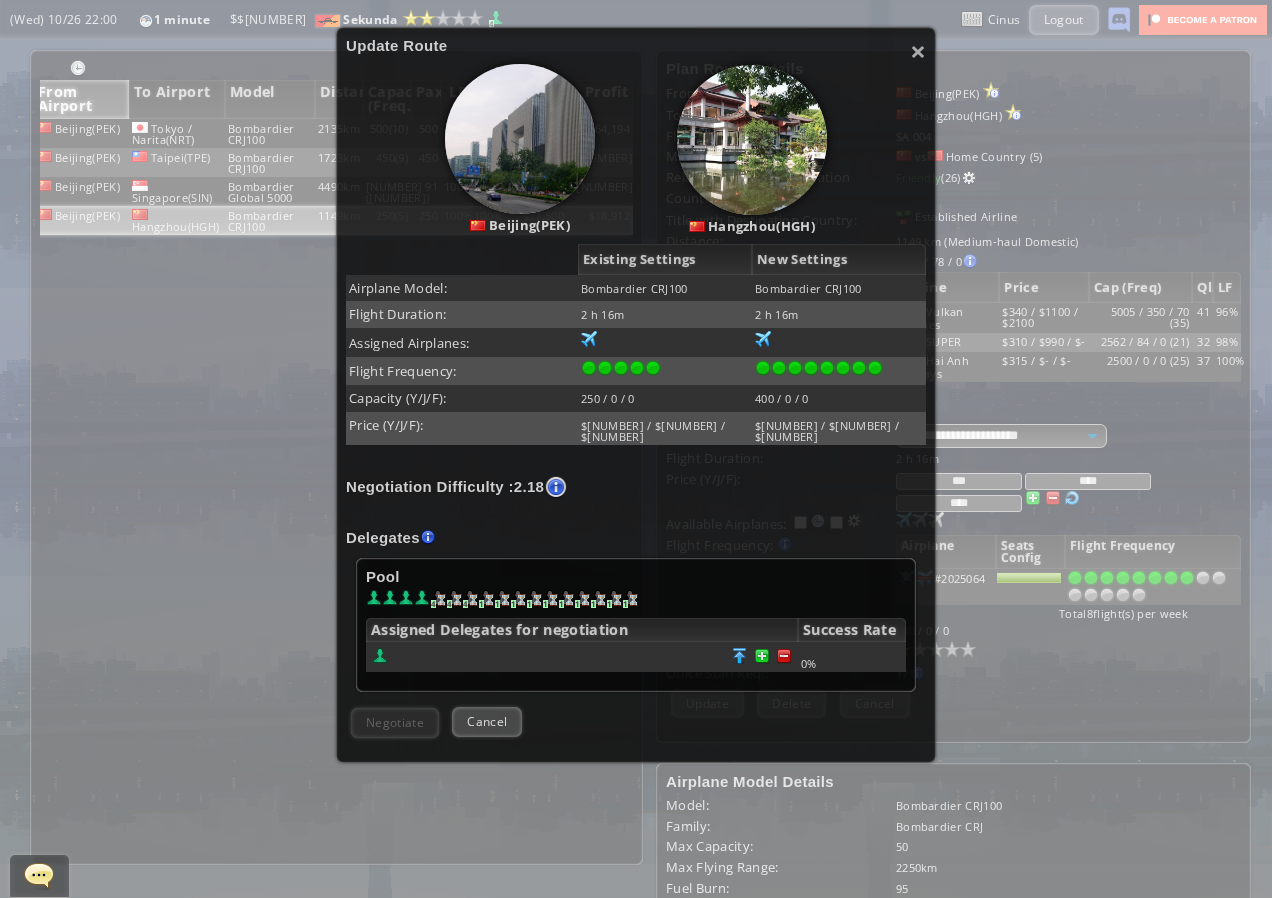 scroll, scrollTop: 210, scrollLeft: 0, axis: vertical 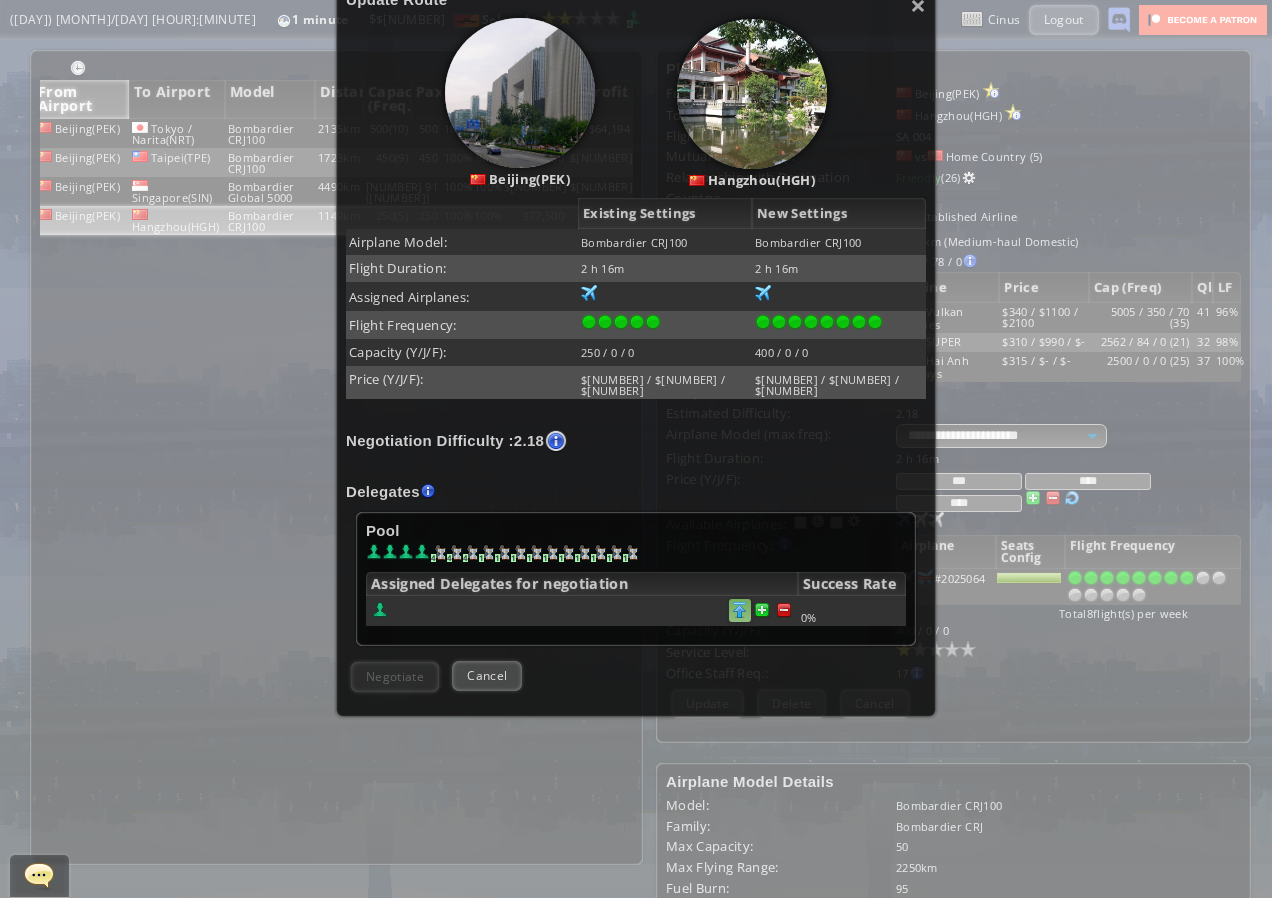 click at bounding box center [784, 610] 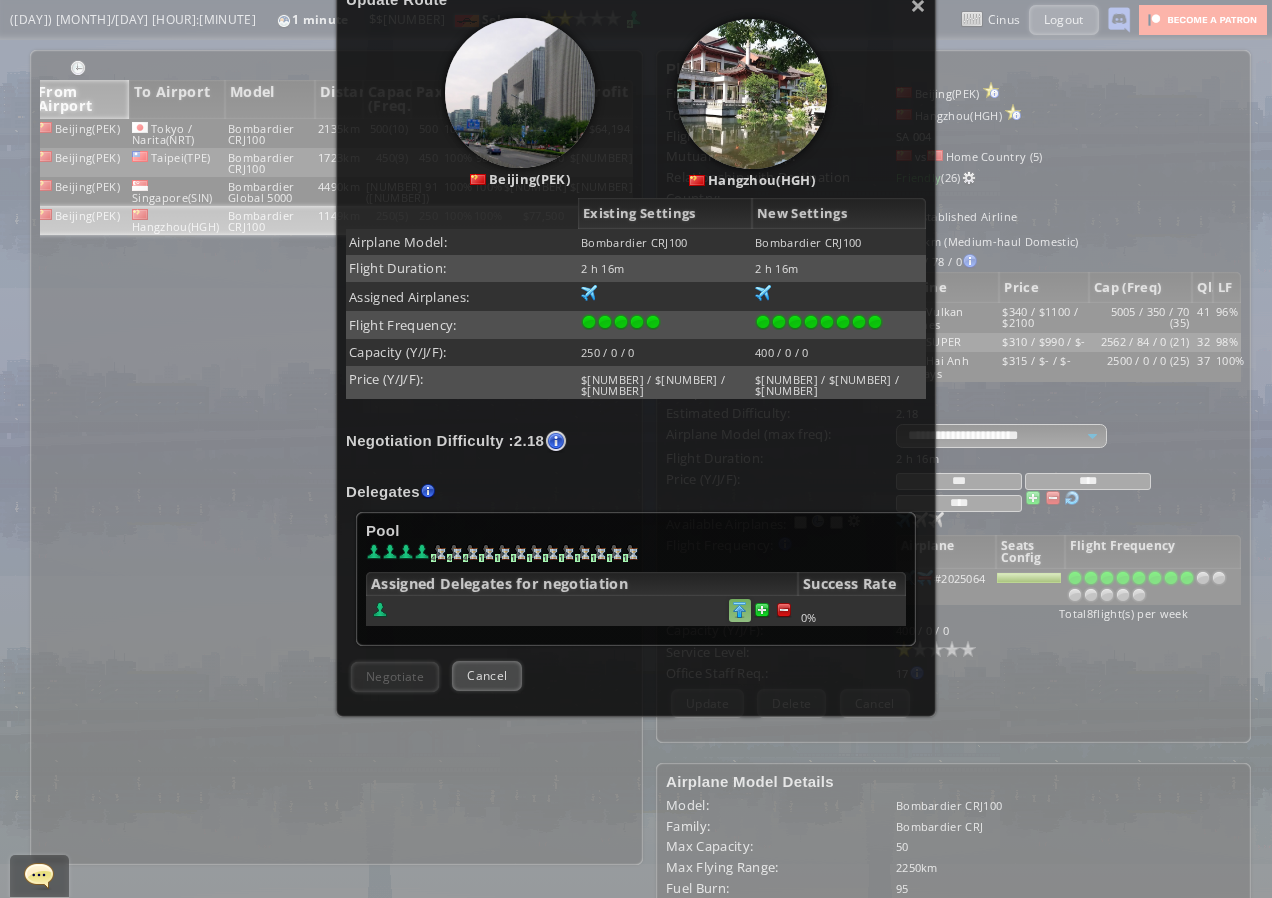 scroll, scrollTop: 209, scrollLeft: 0, axis: vertical 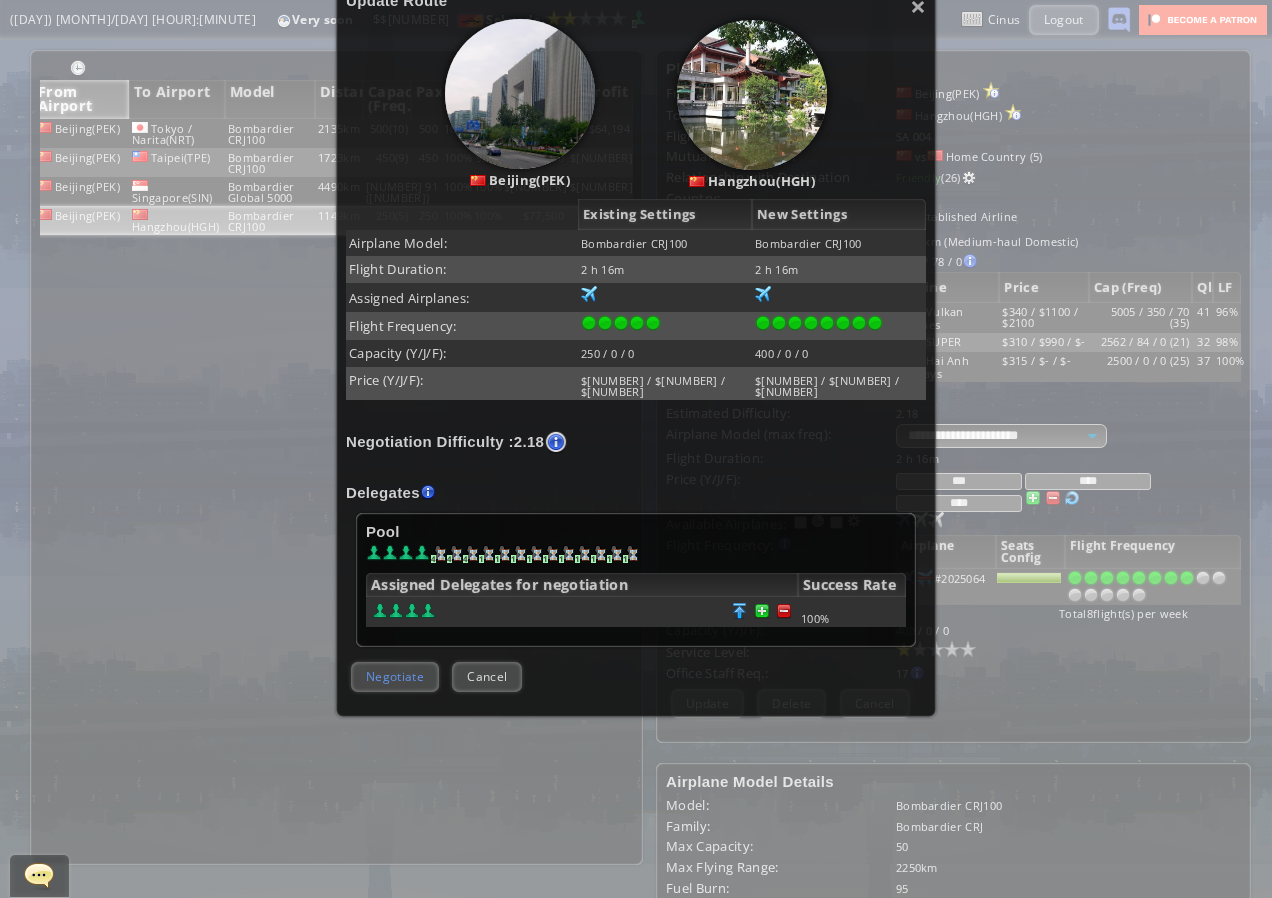 click on "Negotiate" at bounding box center (395, 676) 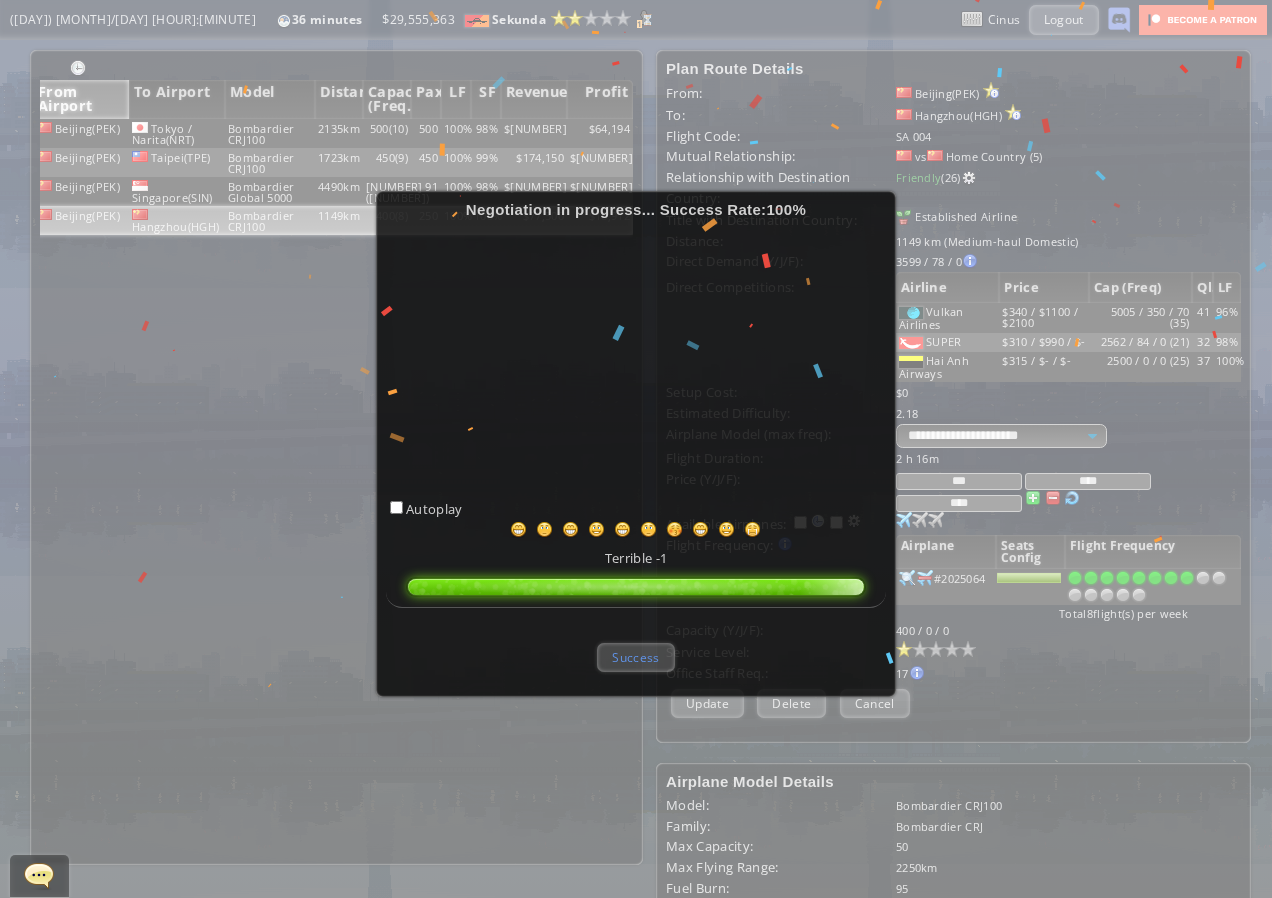 click on "Success" at bounding box center [635, 657] 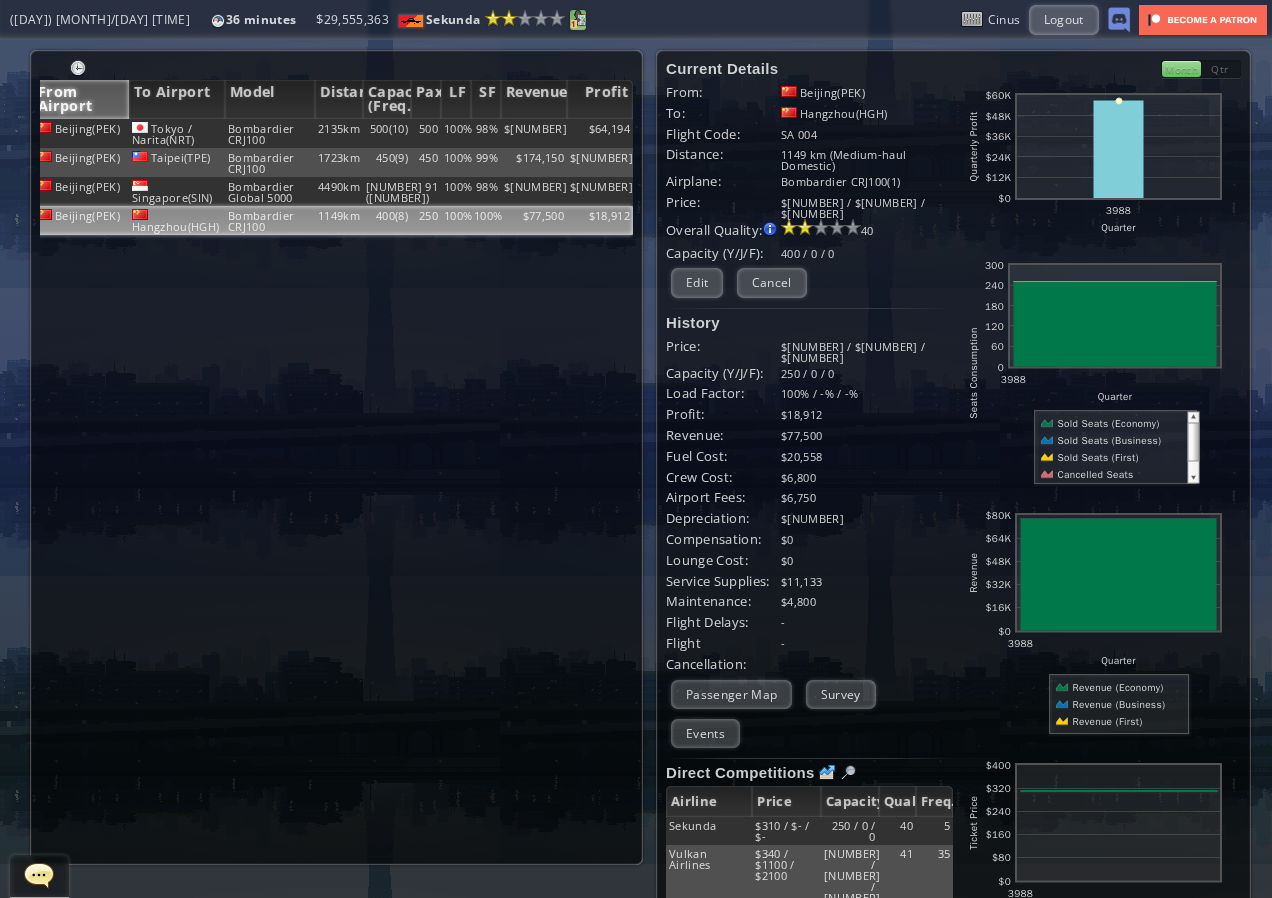 click at bounding box center (578, 18) 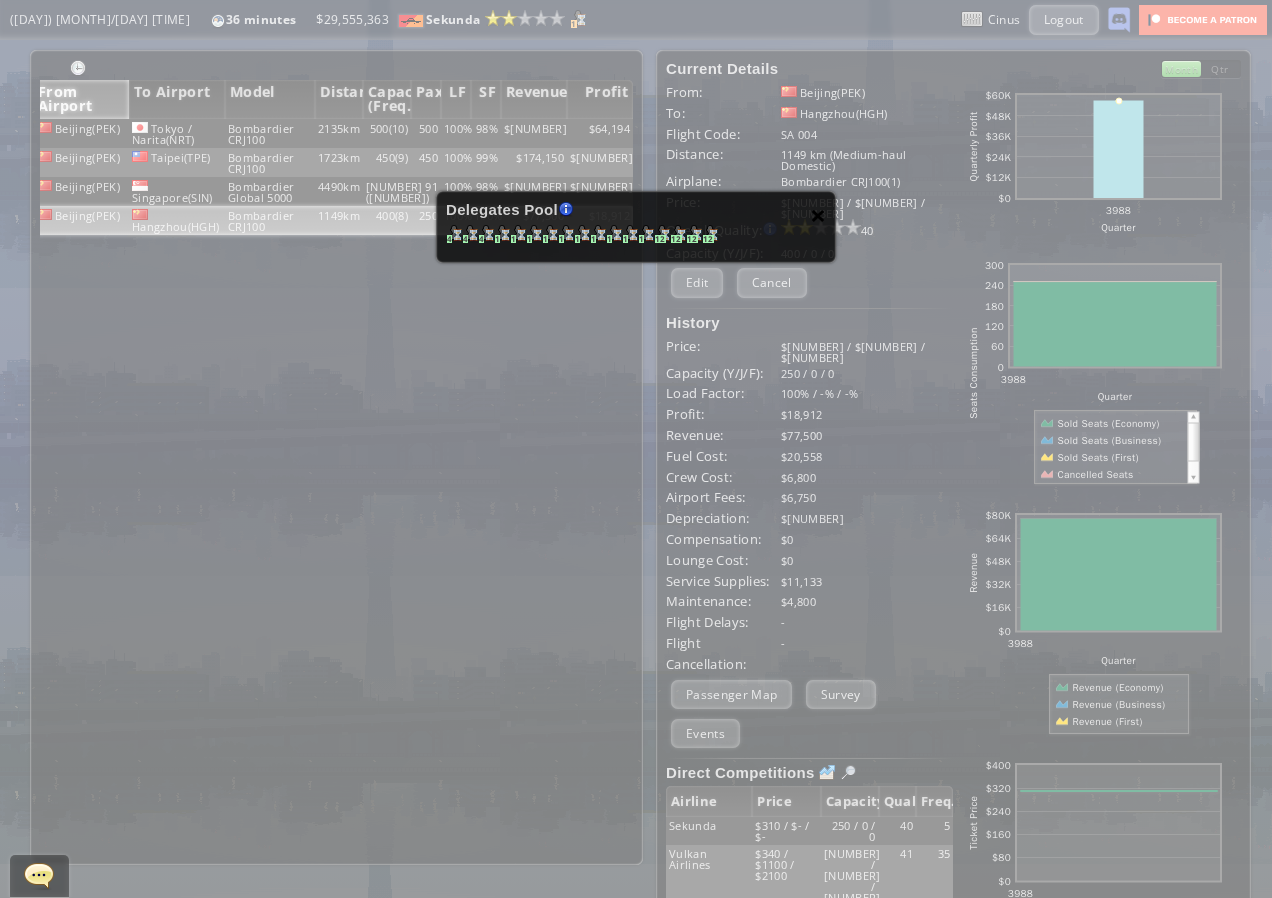 click on "×" at bounding box center [818, 215] 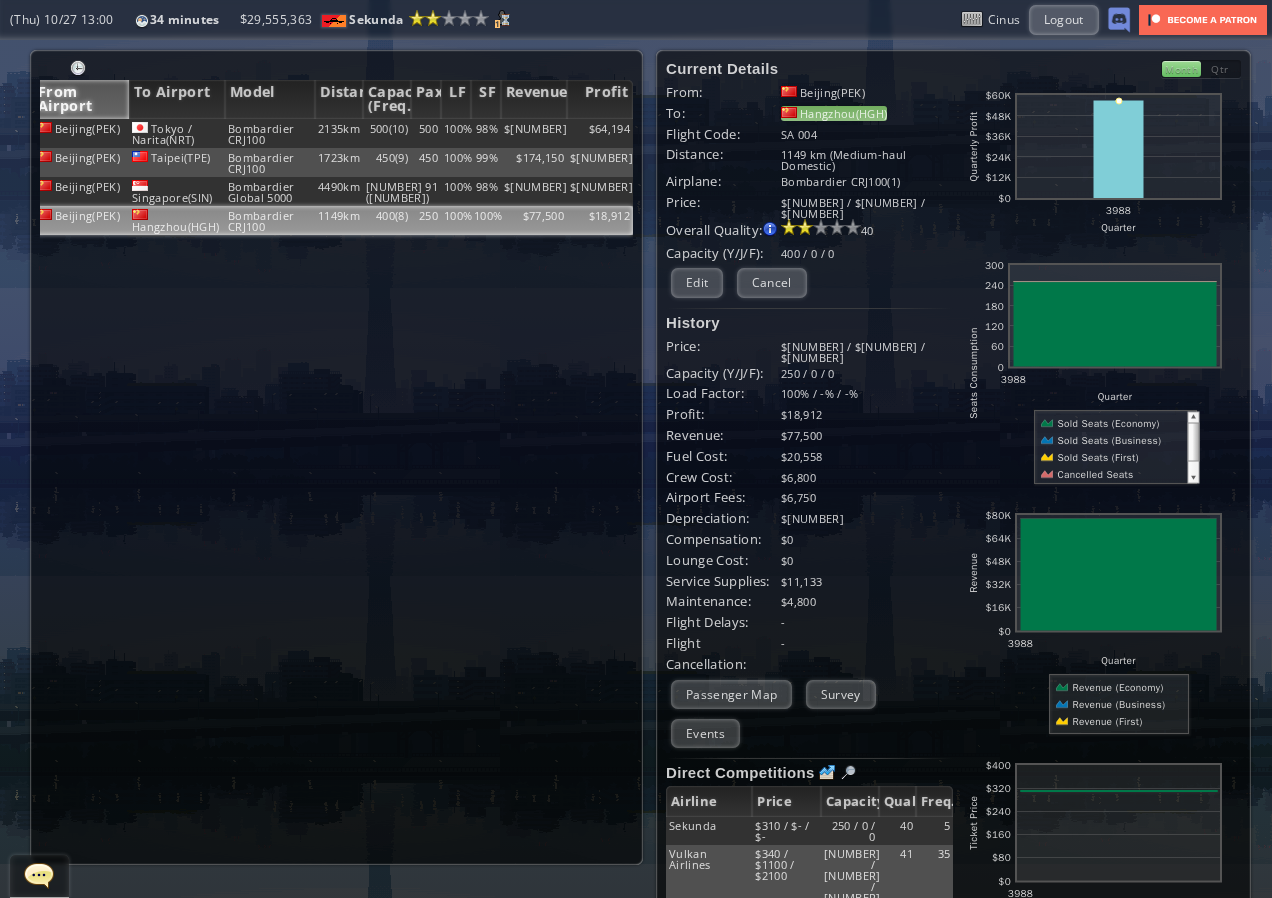 click on "Hangzhou(HGH)" at bounding box center (834, 113) 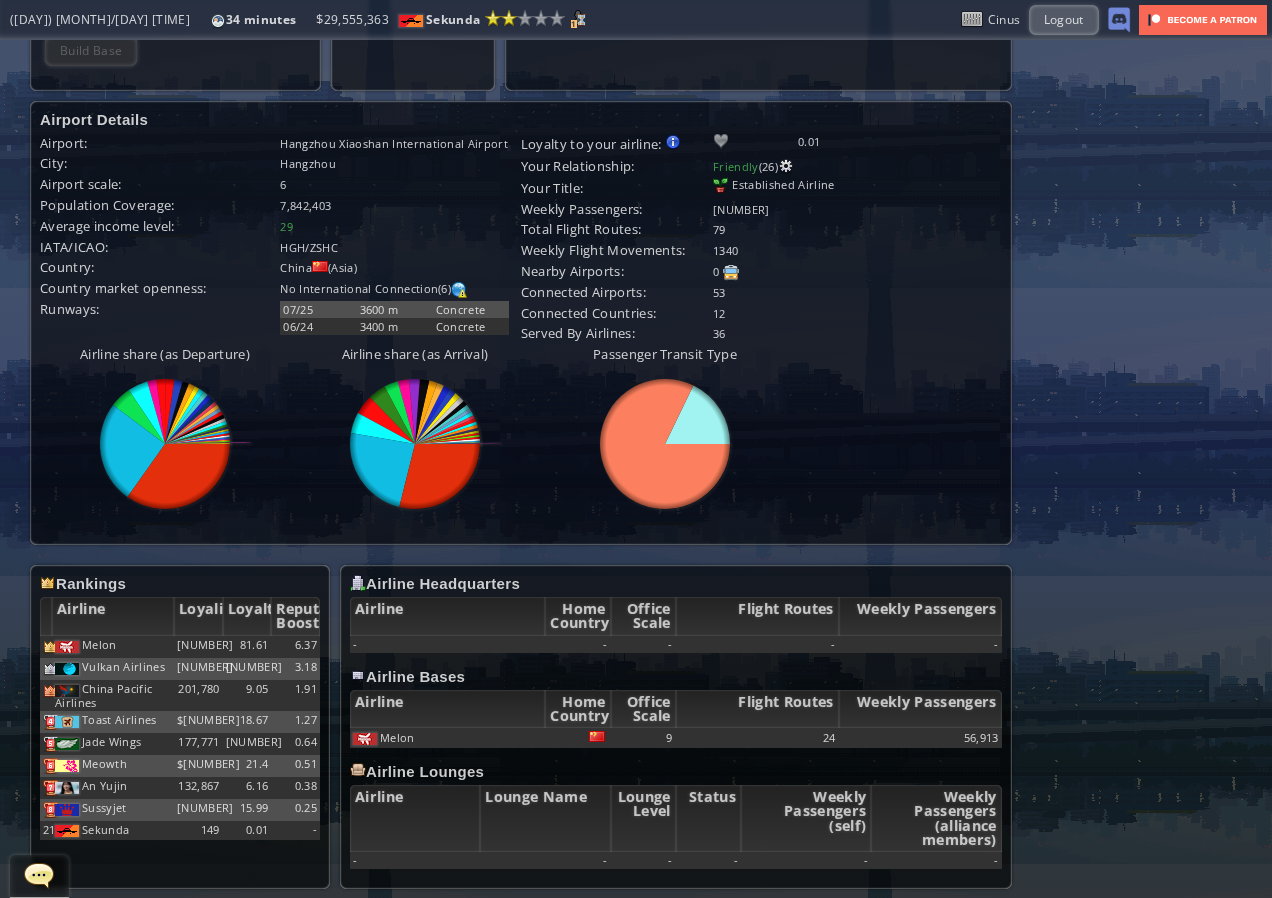 scroll, scrollTop: 500, scrollLeft: 0, axis: vertical 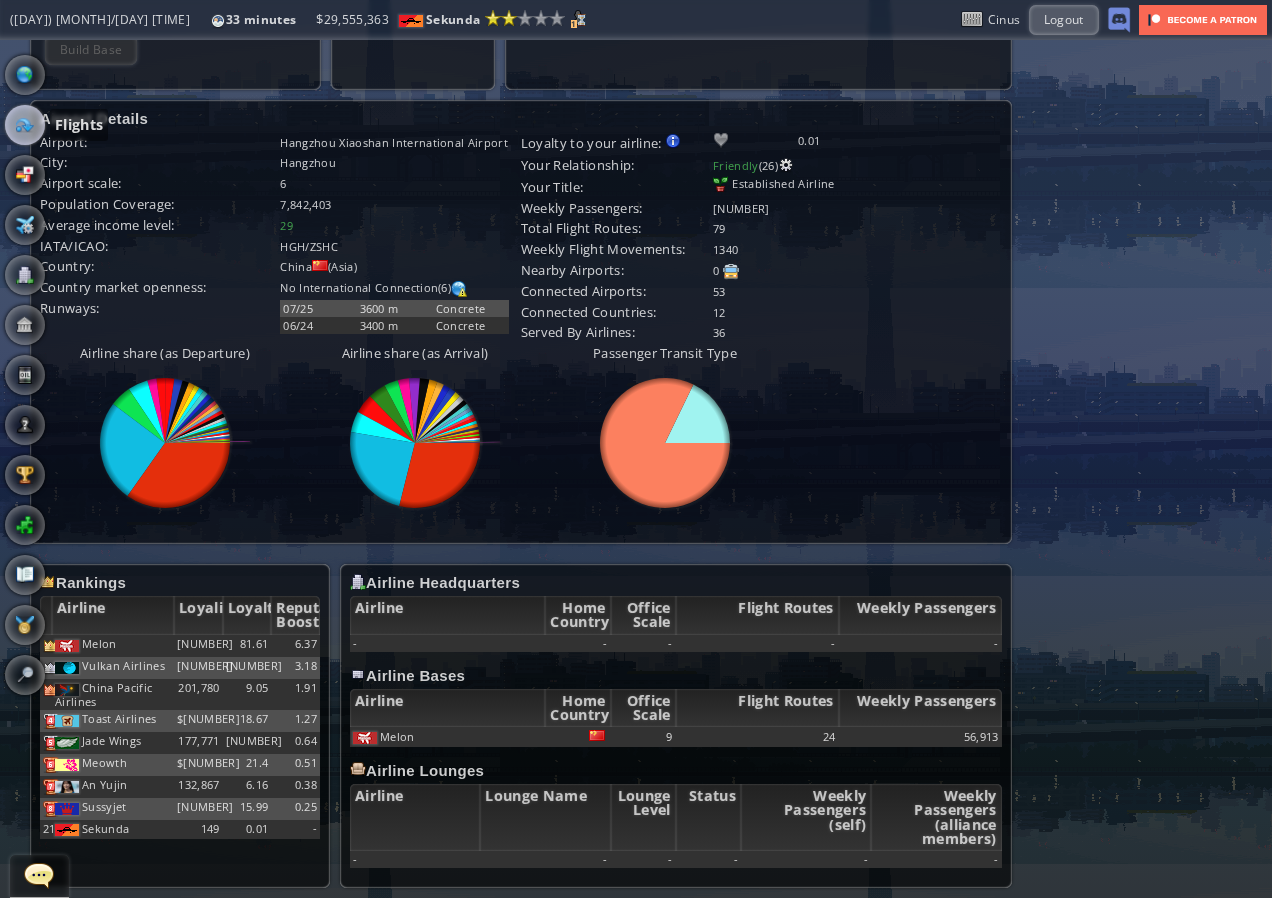 click at bounding box center [25, 125] 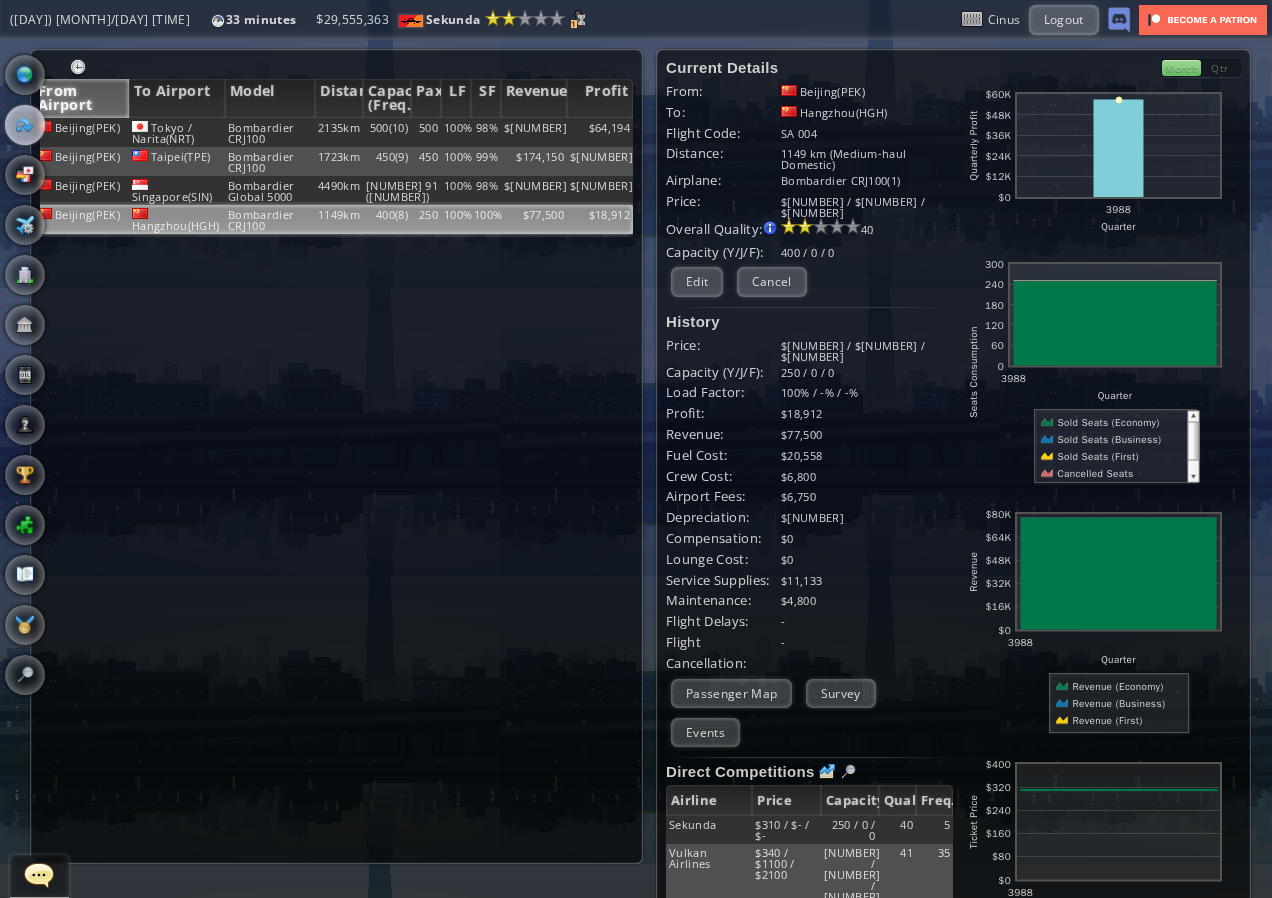 scroll, scrollTop: 0, scrollLeft: 0, axis: both 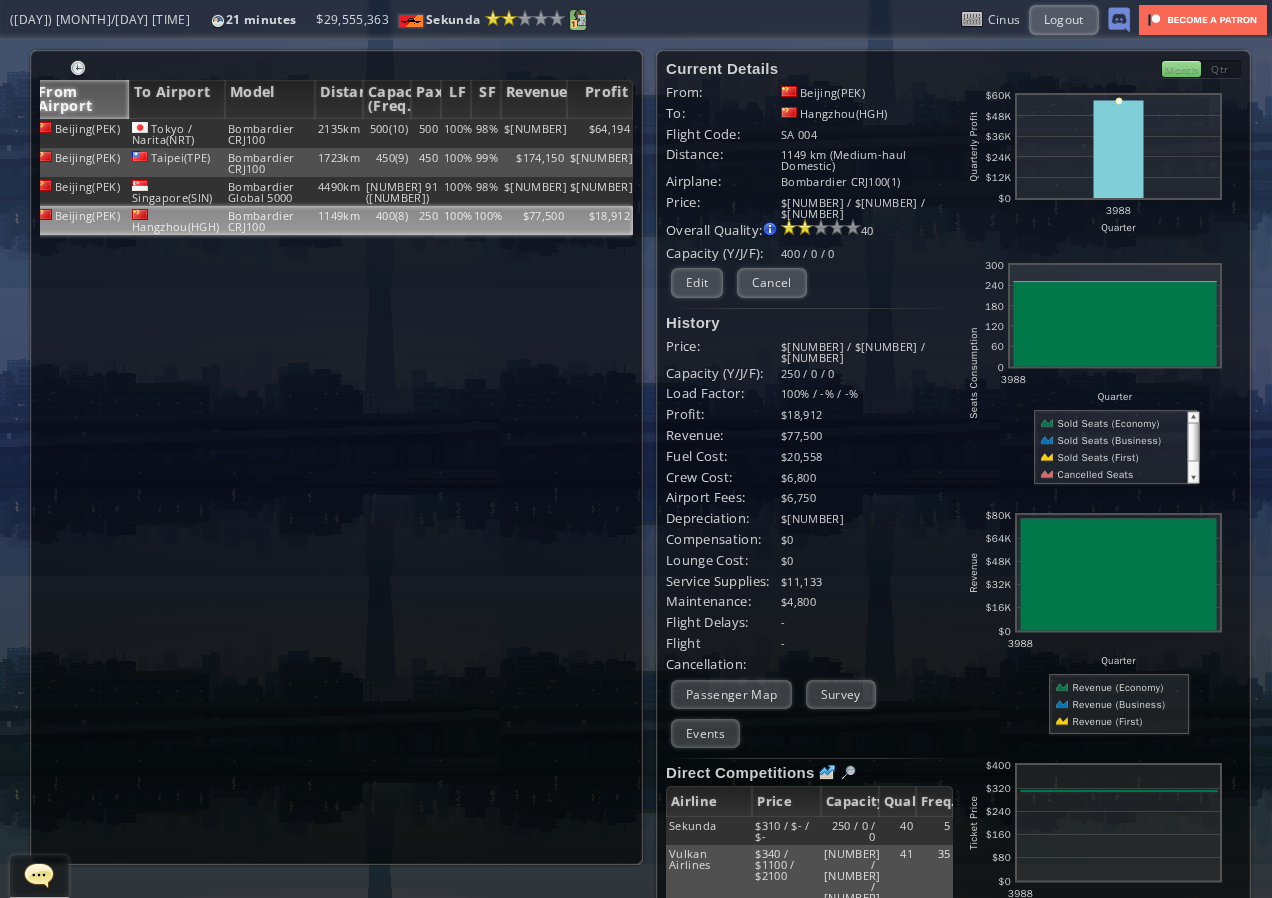 click at bounding box center [578, 18] 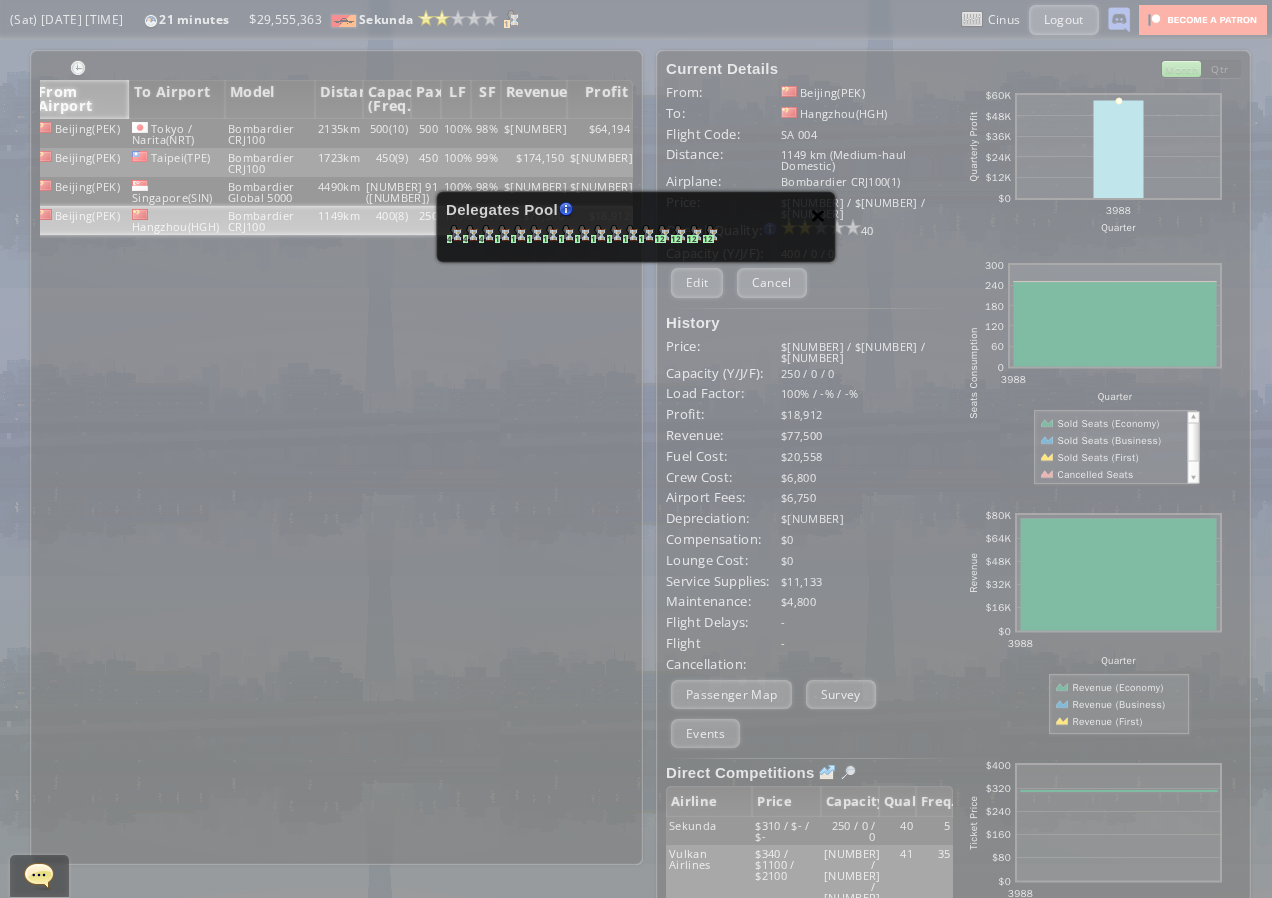 click on "×" at bounding box center [818, 215] 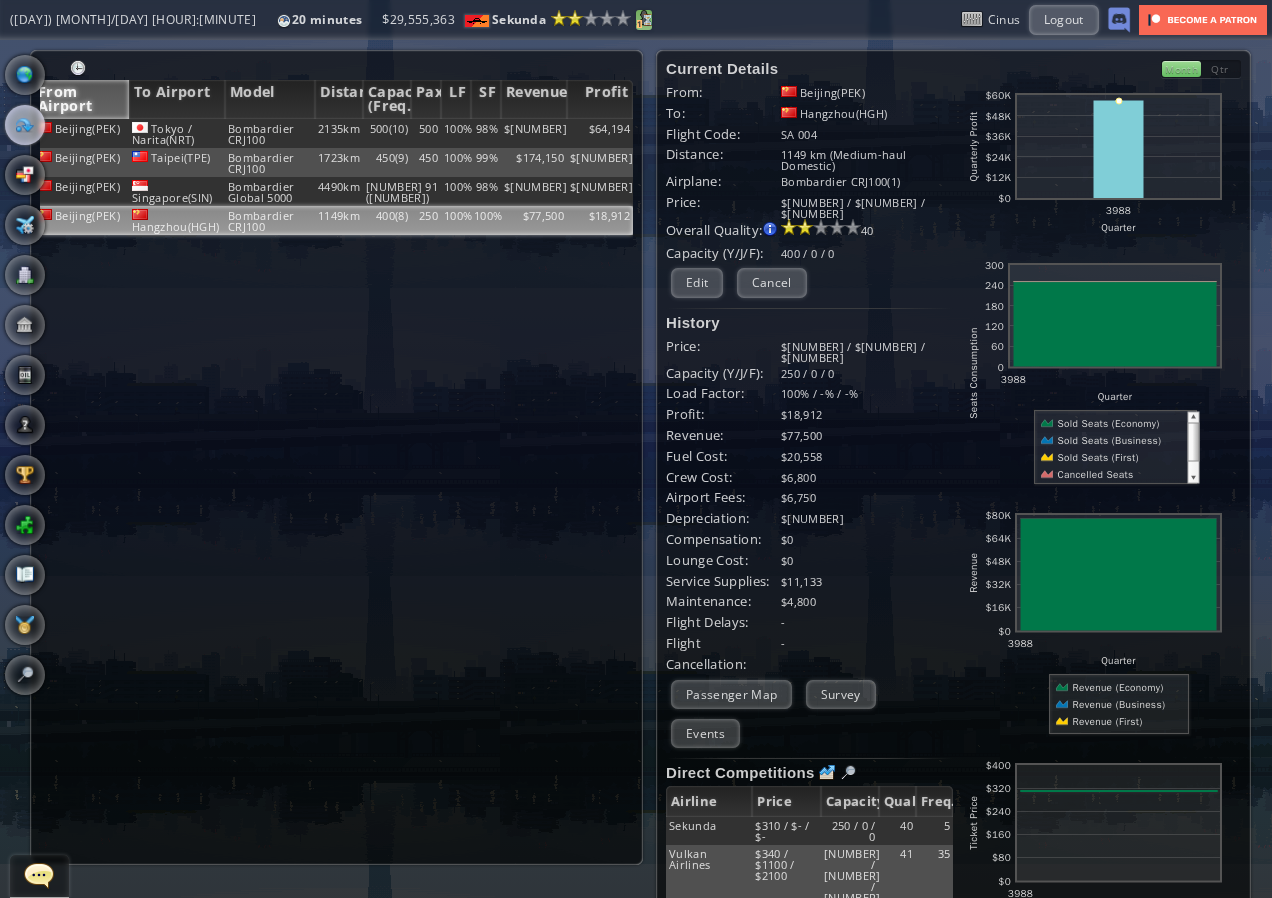click on "1" at bounding box center (639, 24) 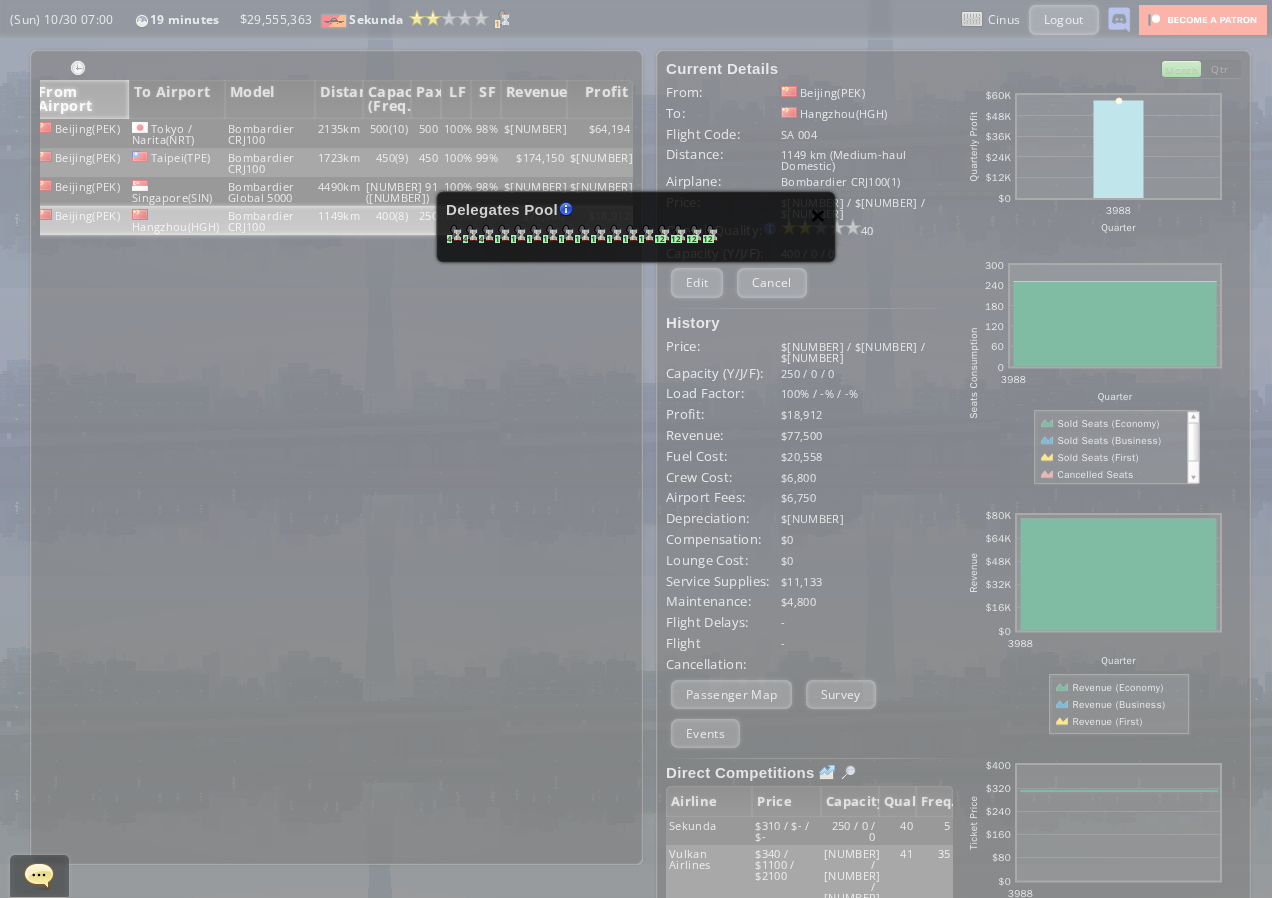 click on "×" at bounding box center (818, 215) 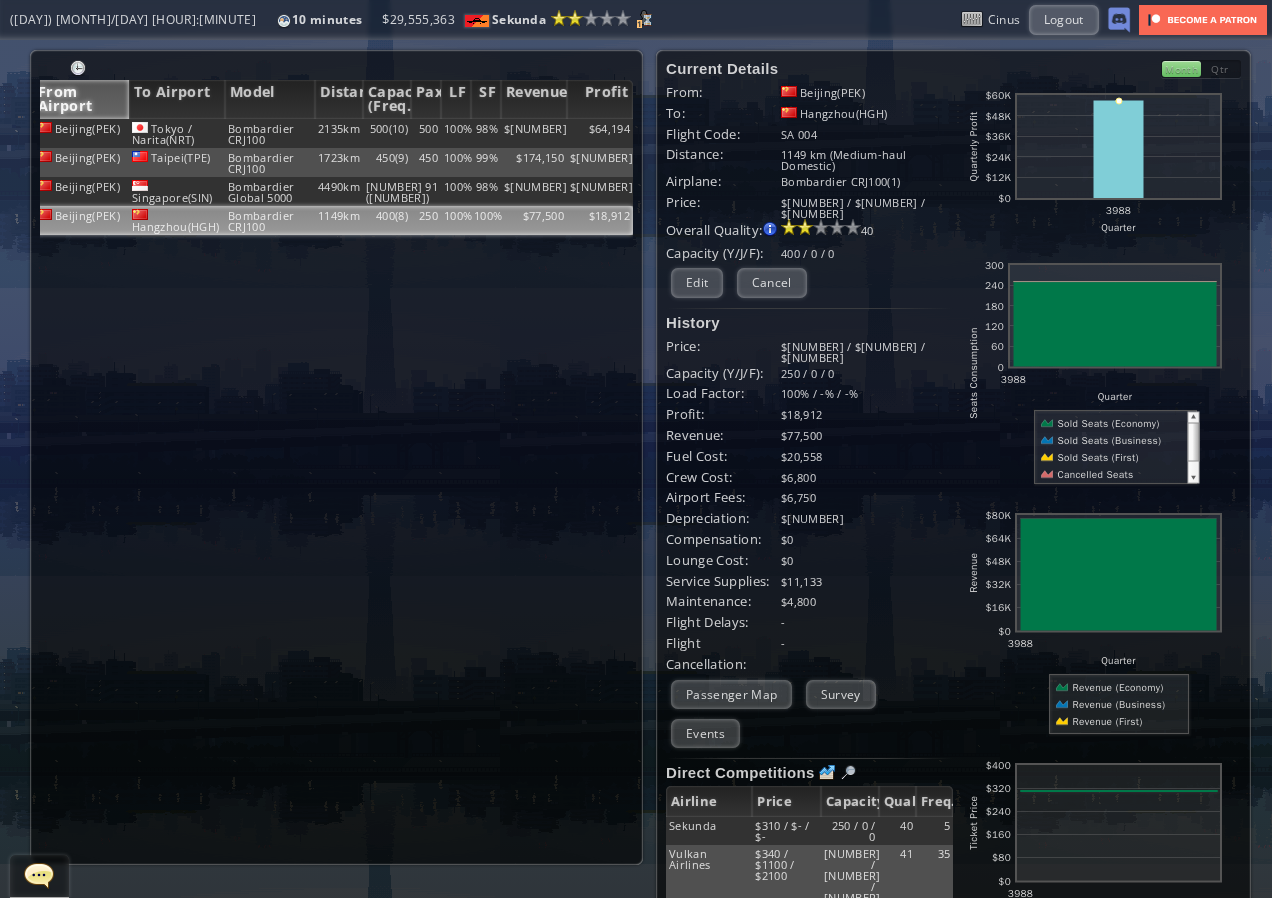 click on "[CITY](PEK) [CITY] / Narita(NRT) Bombardier CRJ100 2135km 500(10) 500 100% 98% $200,000 $64,194 [CITY](PEK) [CITY](TPE) Bombardier CRJ100 1723km 450(9) 450 100% 99% $174,150 $58,195 [CITY](PEK) [CITY](SIN) Bombardier Global 5000 4490km 91(7) 91 100% 98% $50,960 $12,077 [CITY](PEK) [CITY](HGH) Bombardier CRJ100 1149km 400(8) 250 100% 100% $77,500 $18,912
No flights yet
First build your Headquarters
Then select the Destination Airport from the world map" at bounding box center (333, 491) 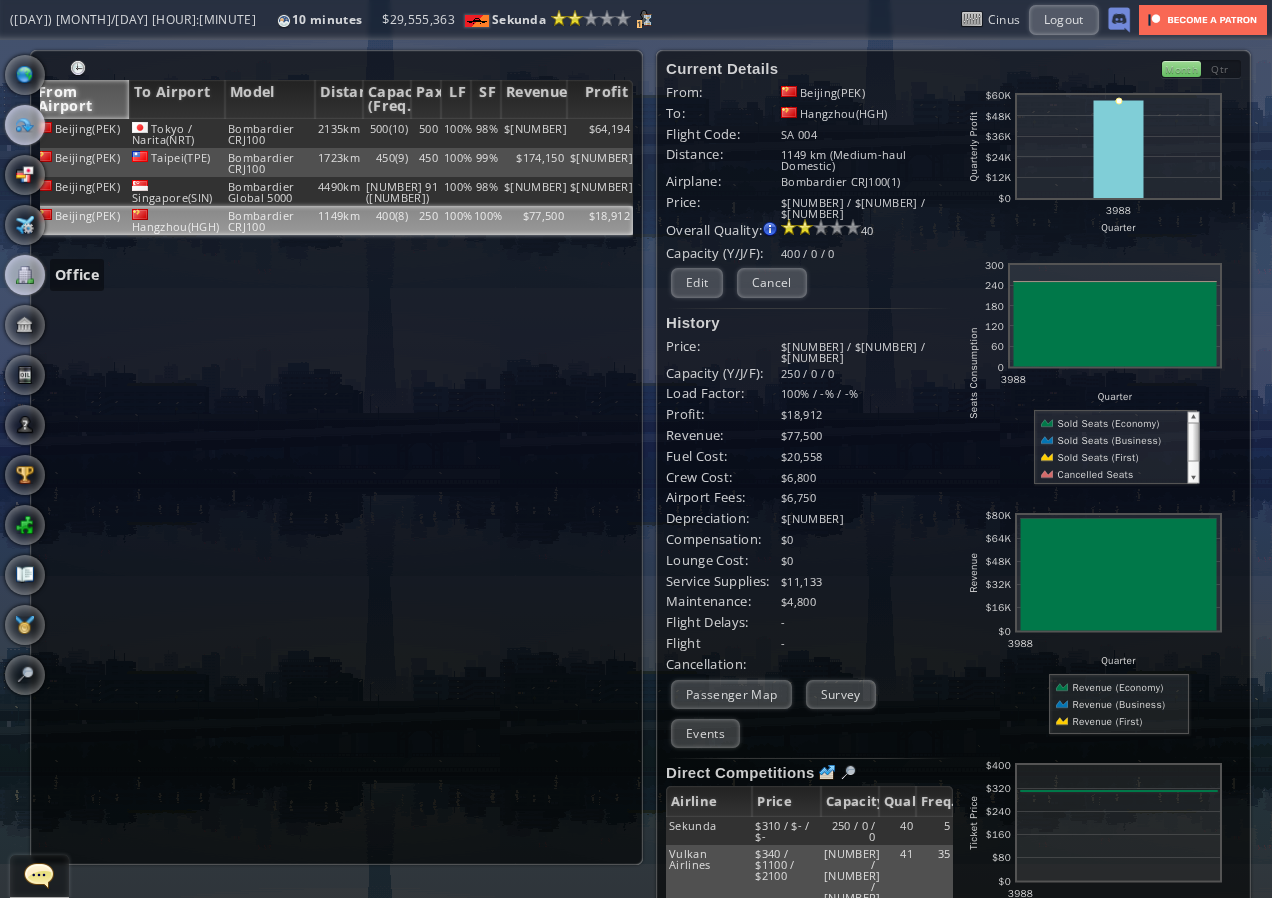 click at bounding box center [25, 275] 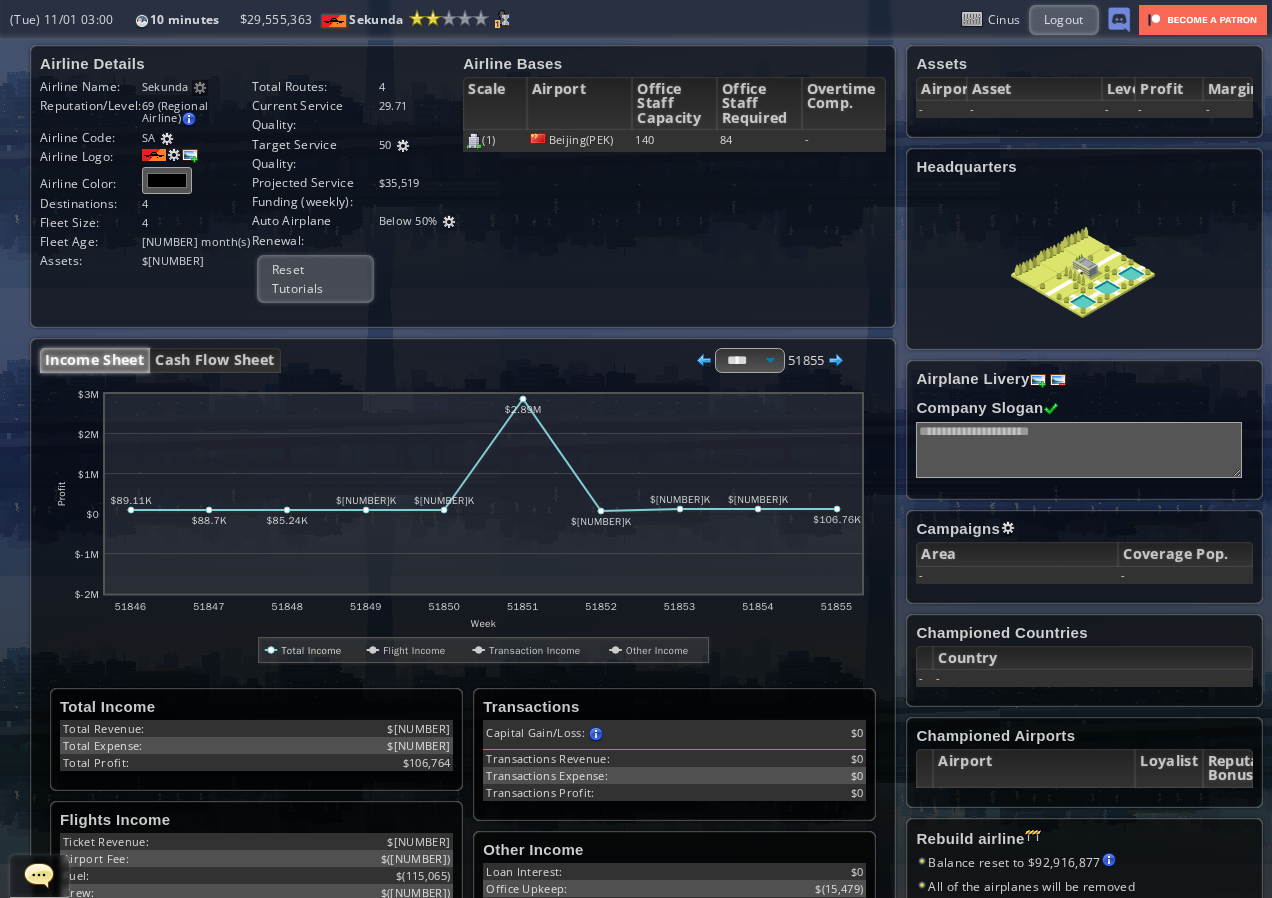 scroll, scrollTop: 0, scrollLeft: 0, axis: both 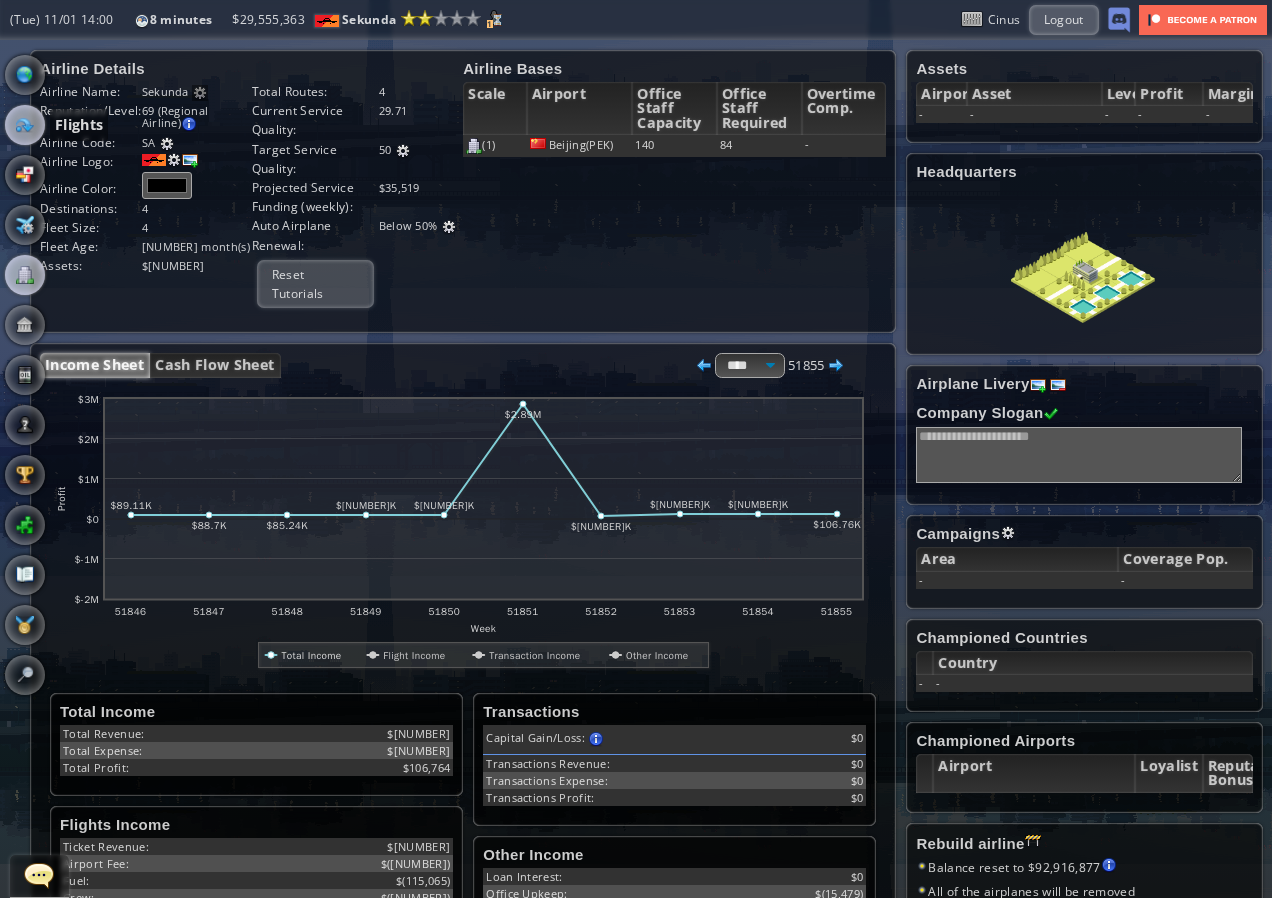 click at bounding box center (25, 125) 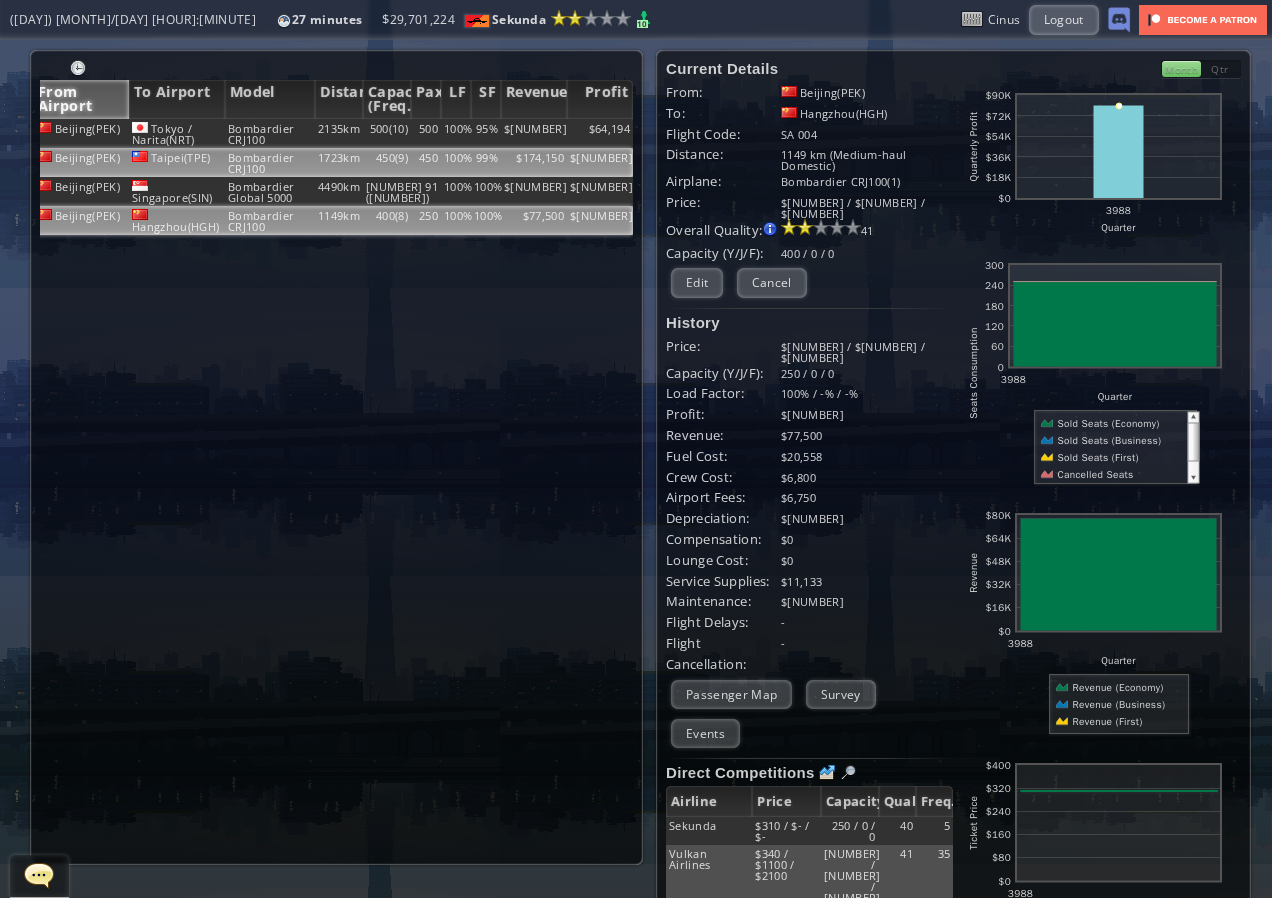 click on "Bombardier CRJ100" at bounding box center [270, 133] 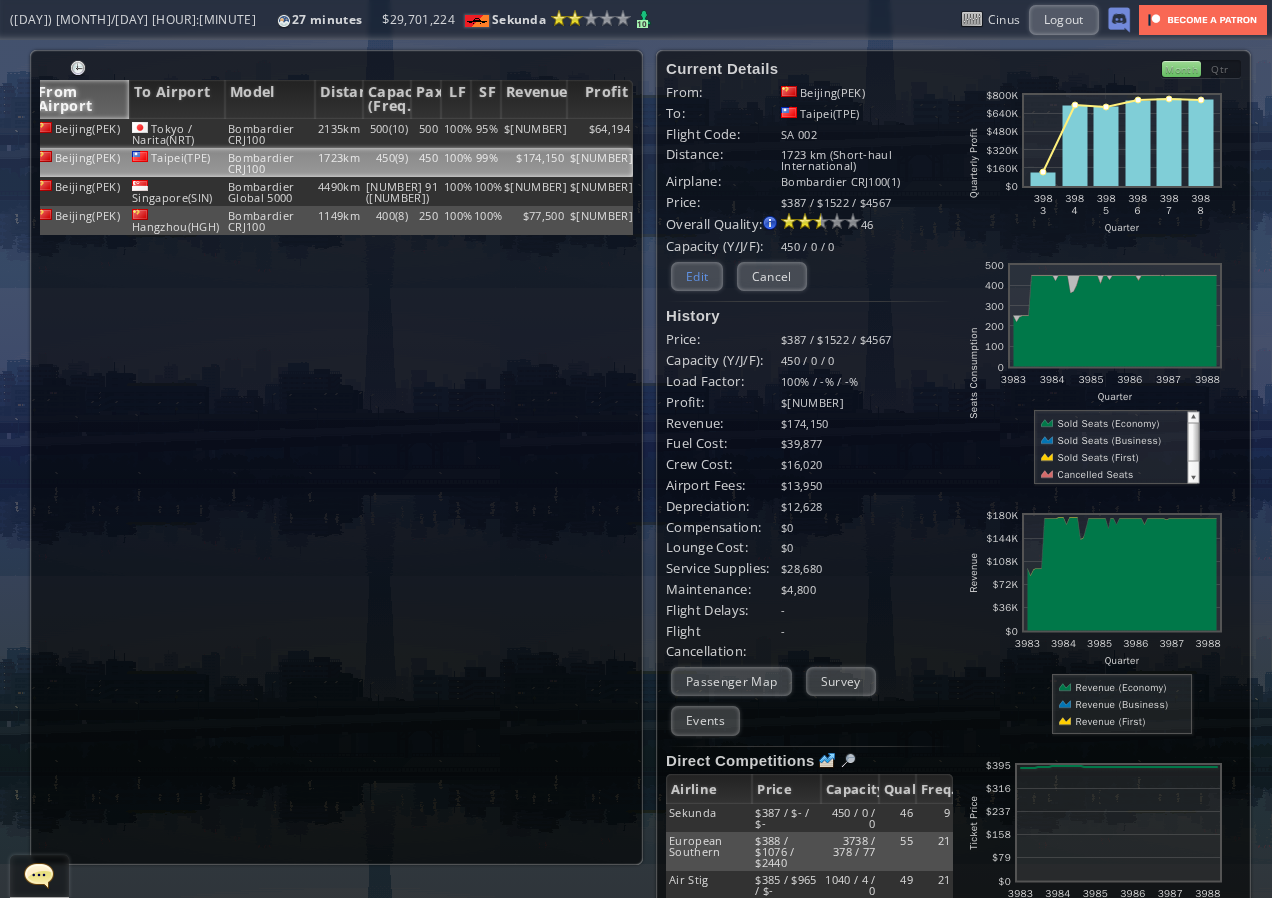 click on "Edit" at bounding box center [697, 276] 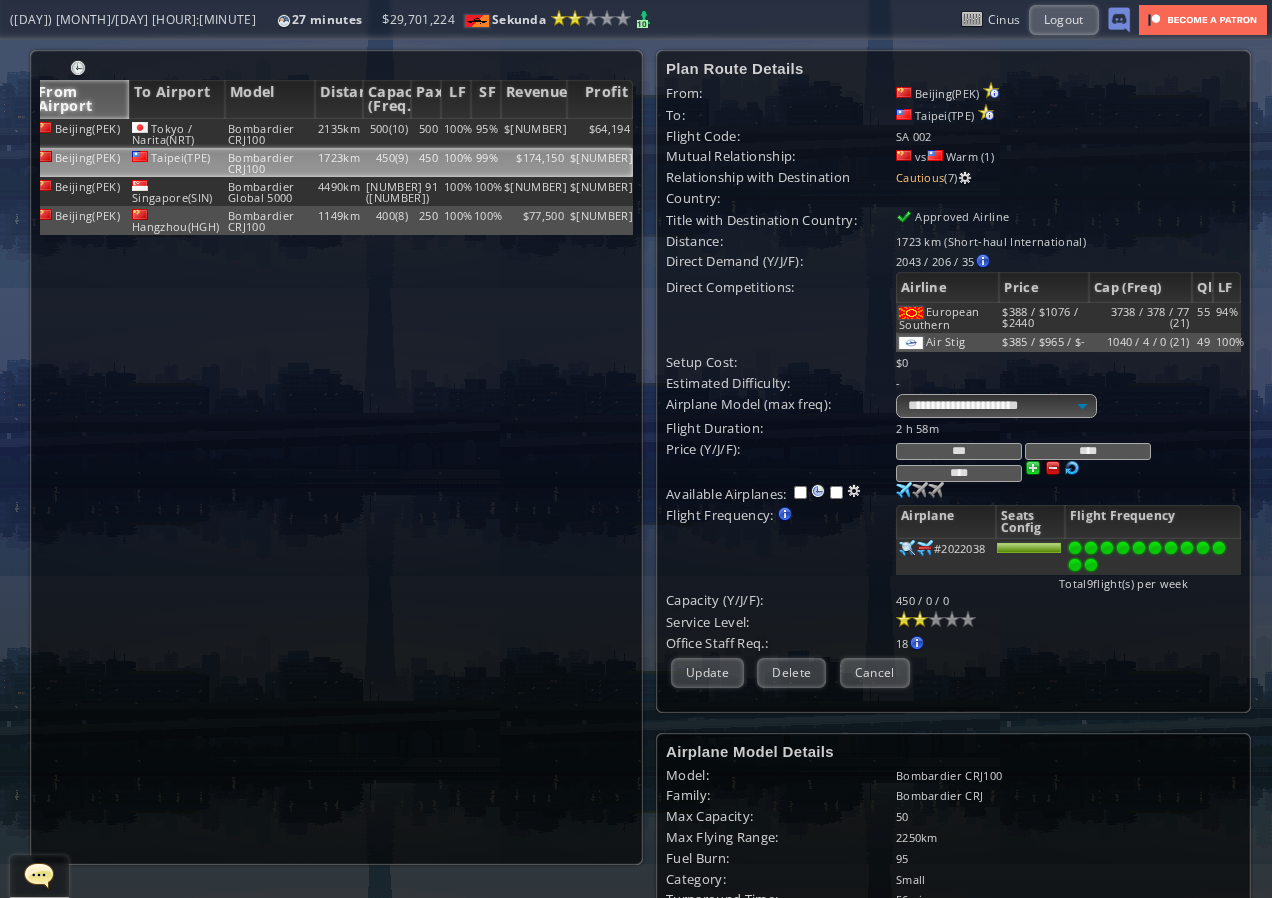 click at bounding box center (1091, 565) 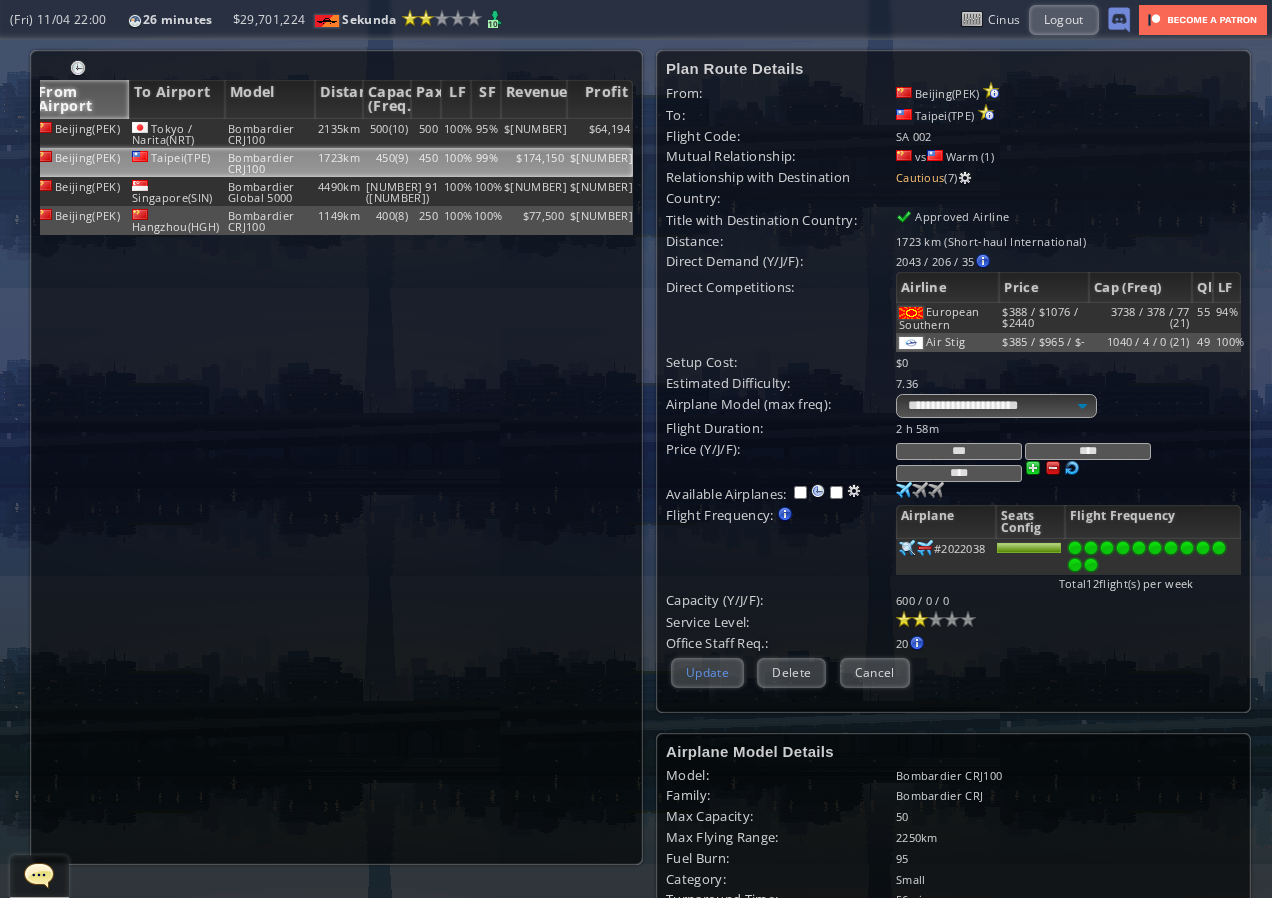 click on "Update" at bounding box center (707, 672) 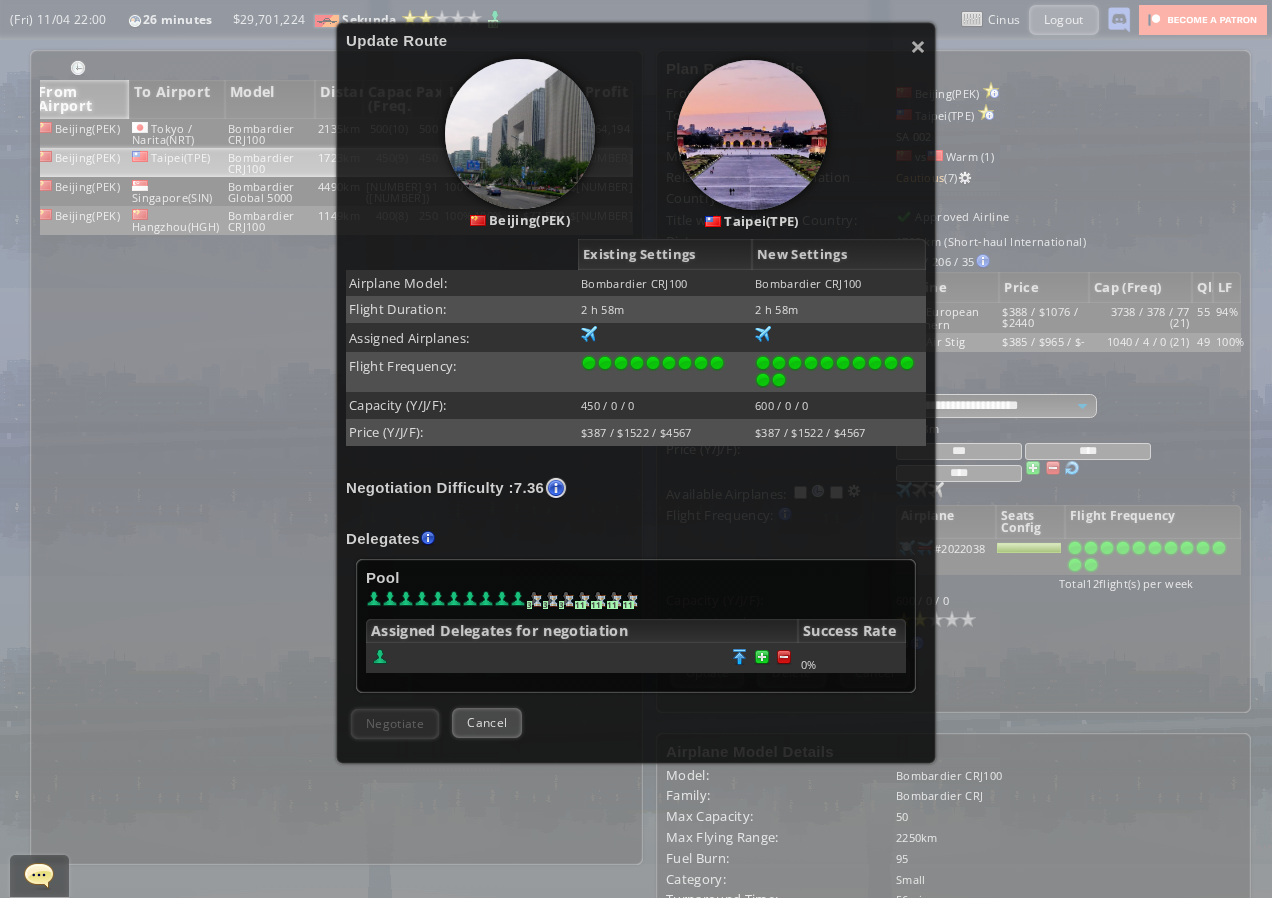 scroll, scrollTop: 222, scrollLeft: 0, axis: vertical 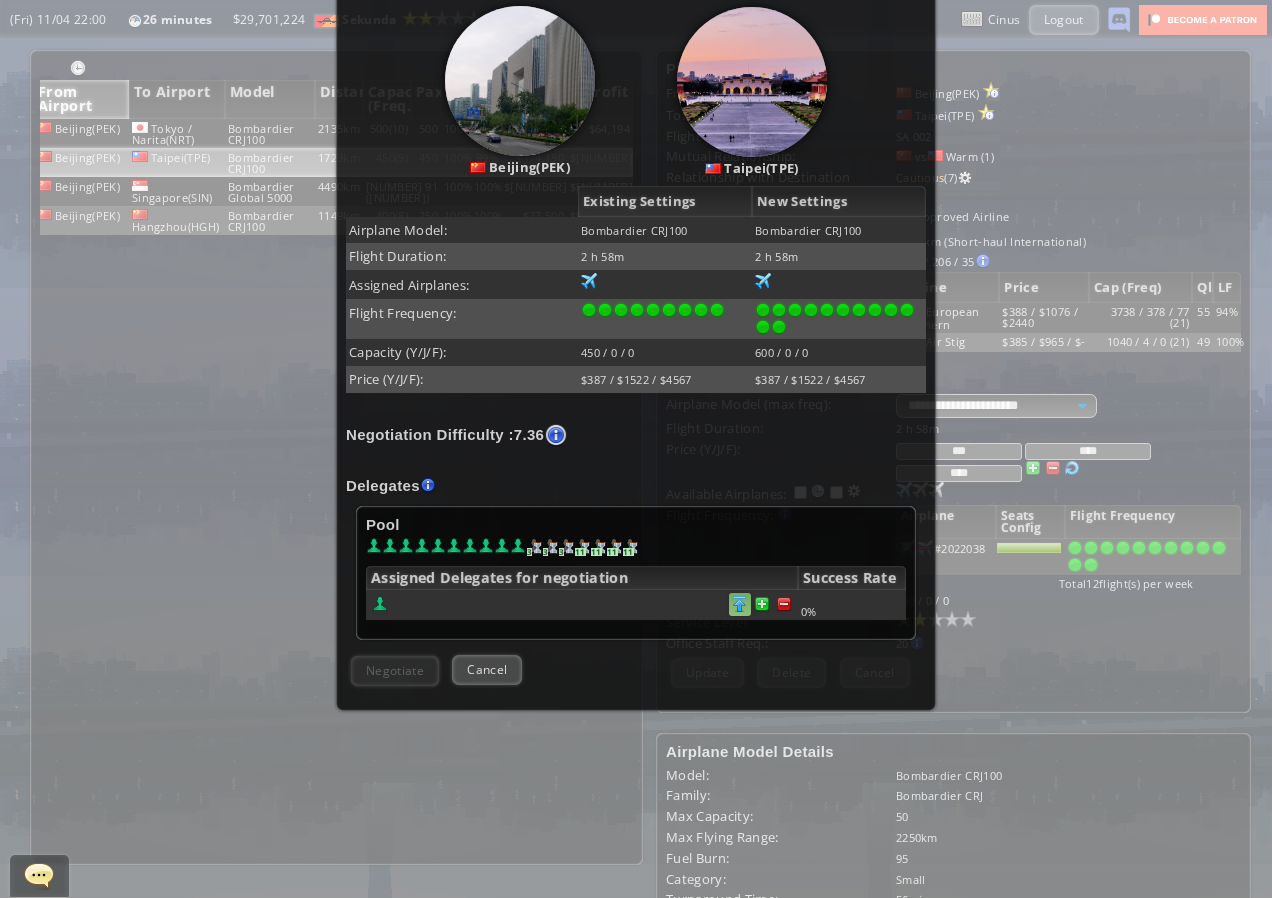 click at bounding box center [784, 604] 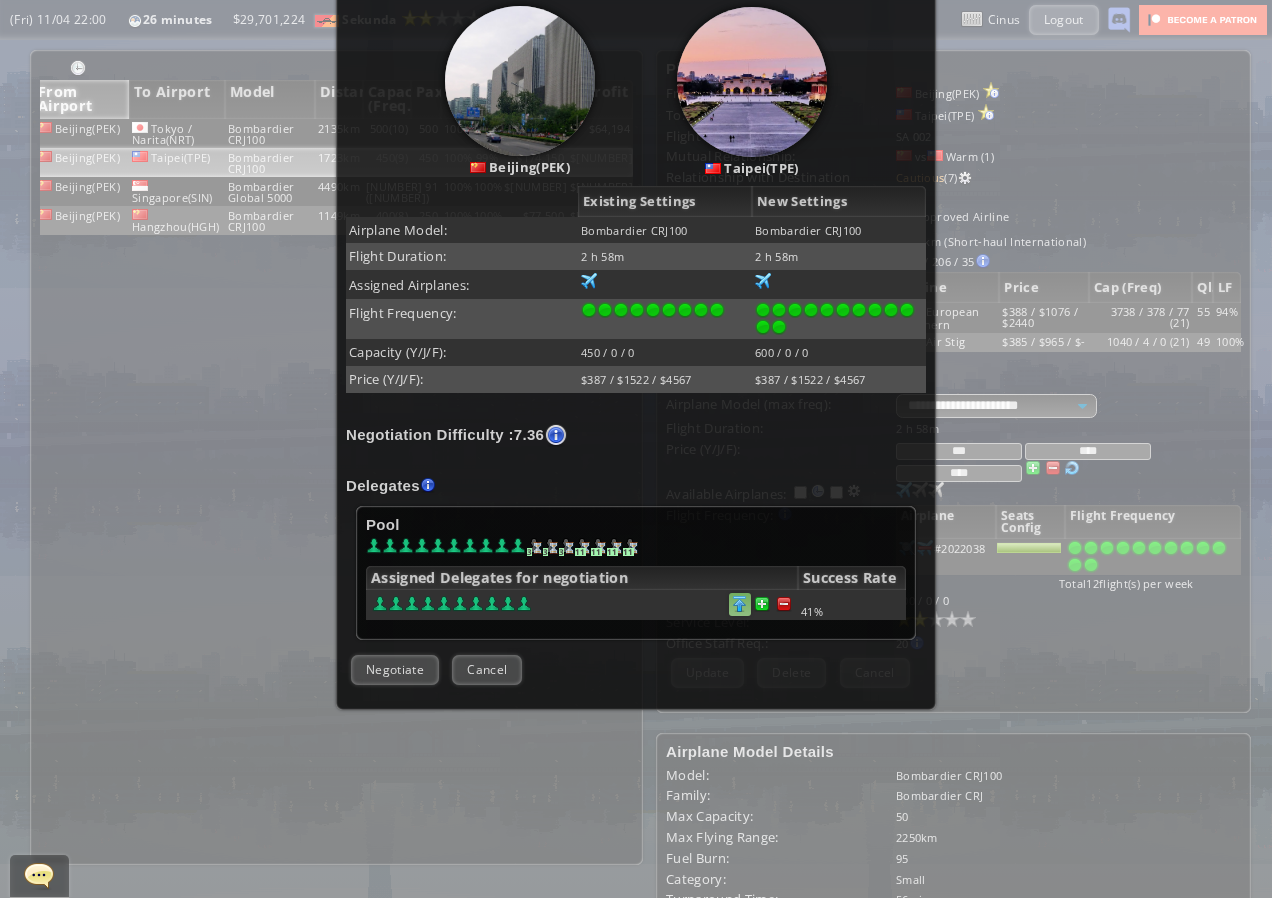 scroll, scrollTop: 221, scrollLeft: 0, axis: vertical 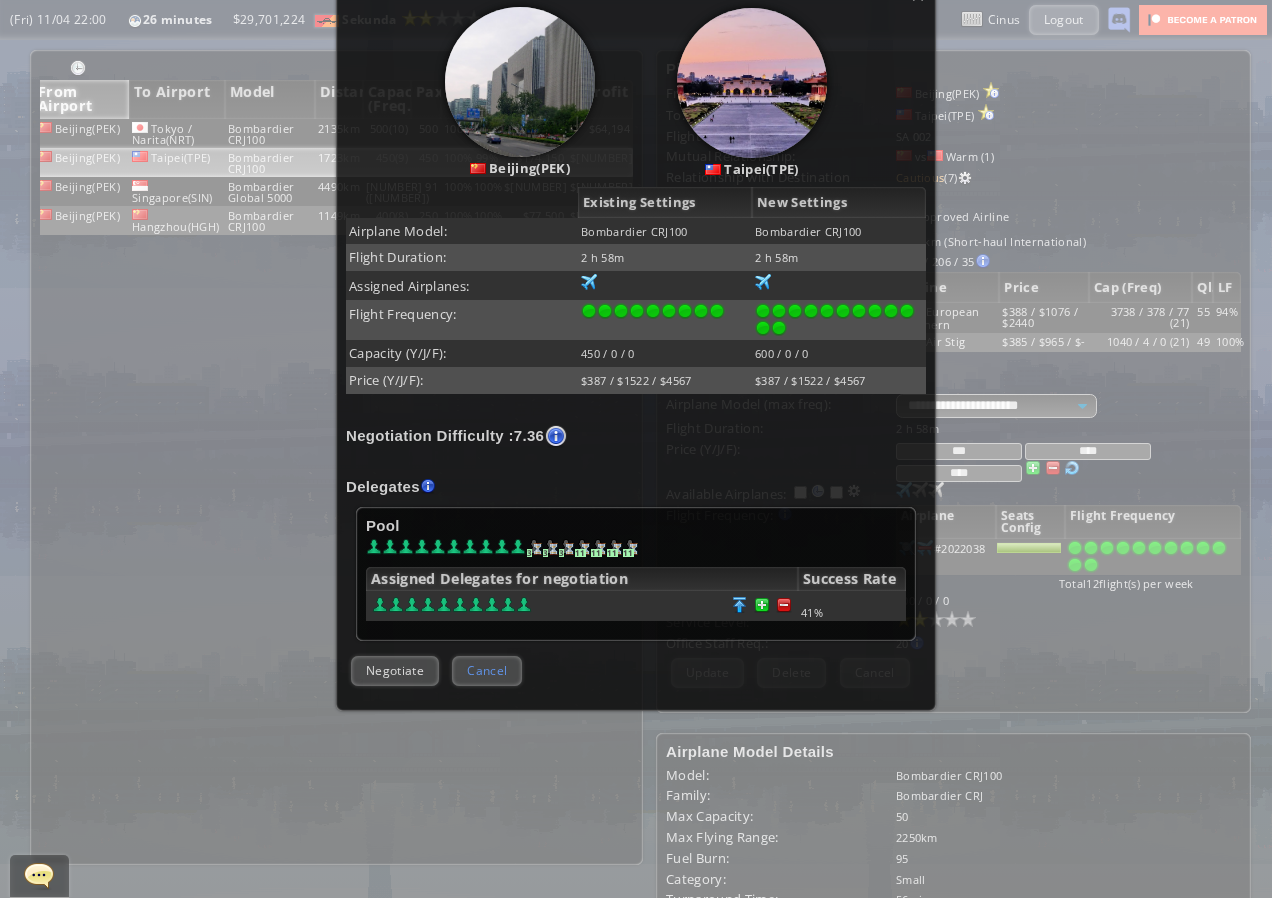 click on "Cancel" at bounding box center (487, 670) 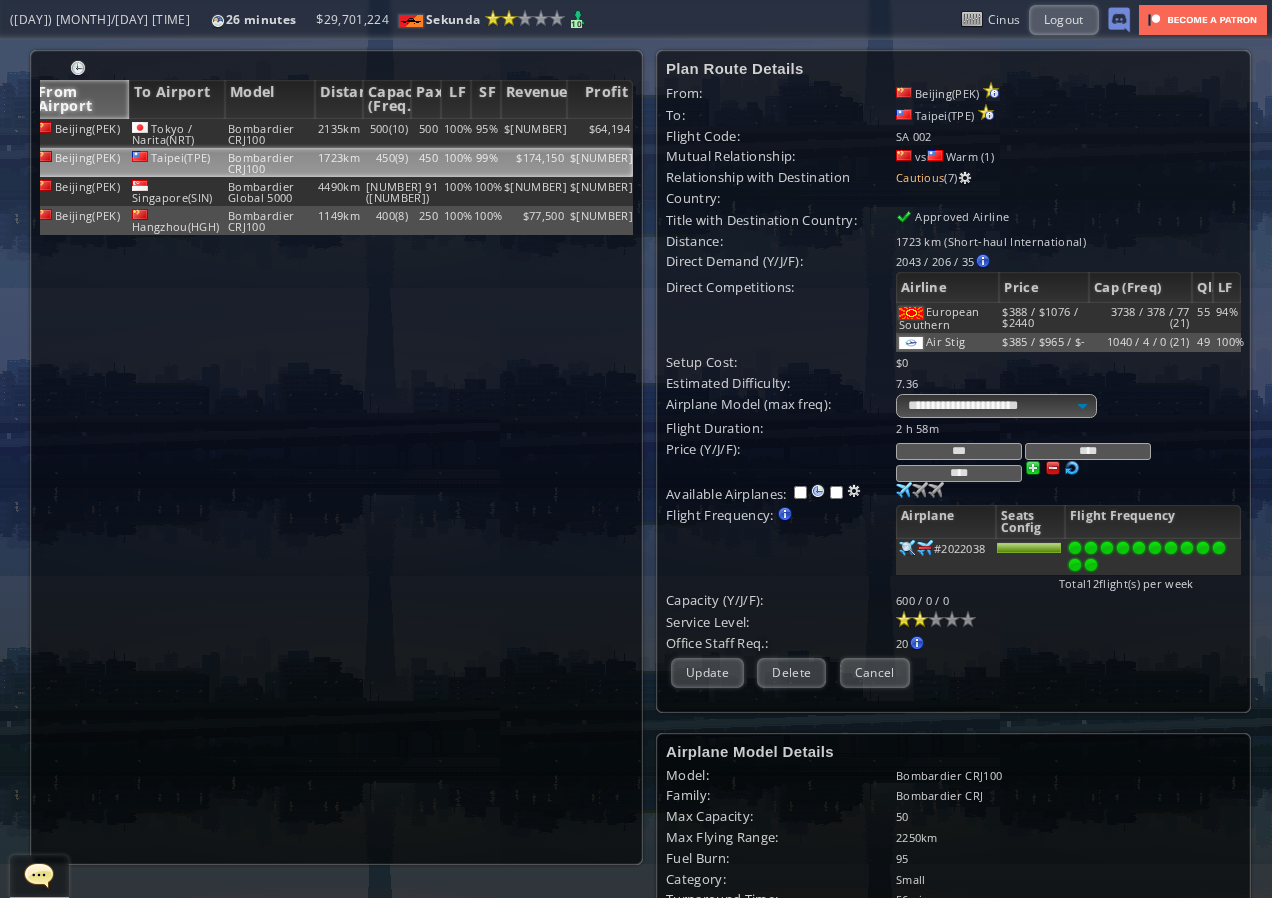 click at bounding box center [1091, 565] 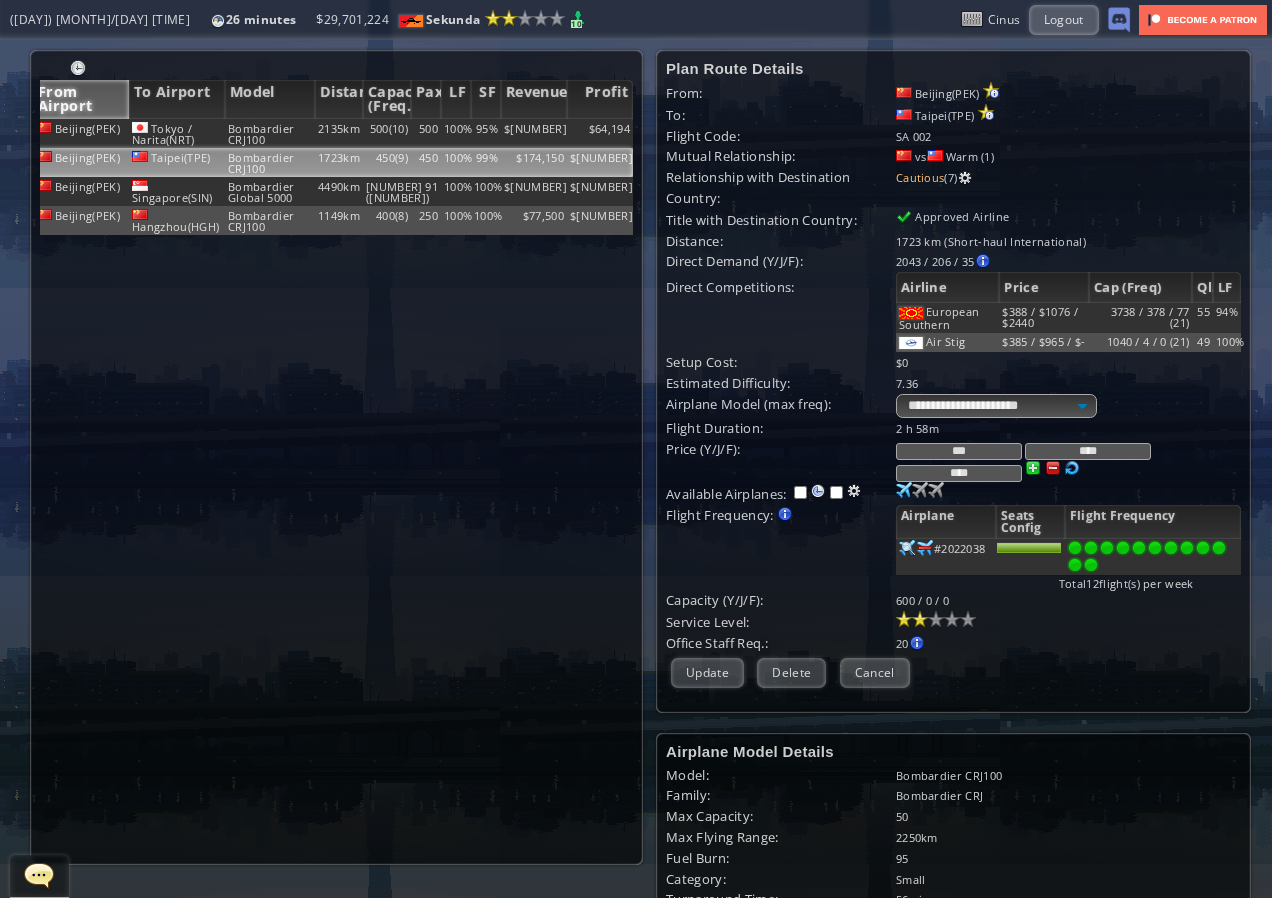 click at bounding box center [1091, 565] 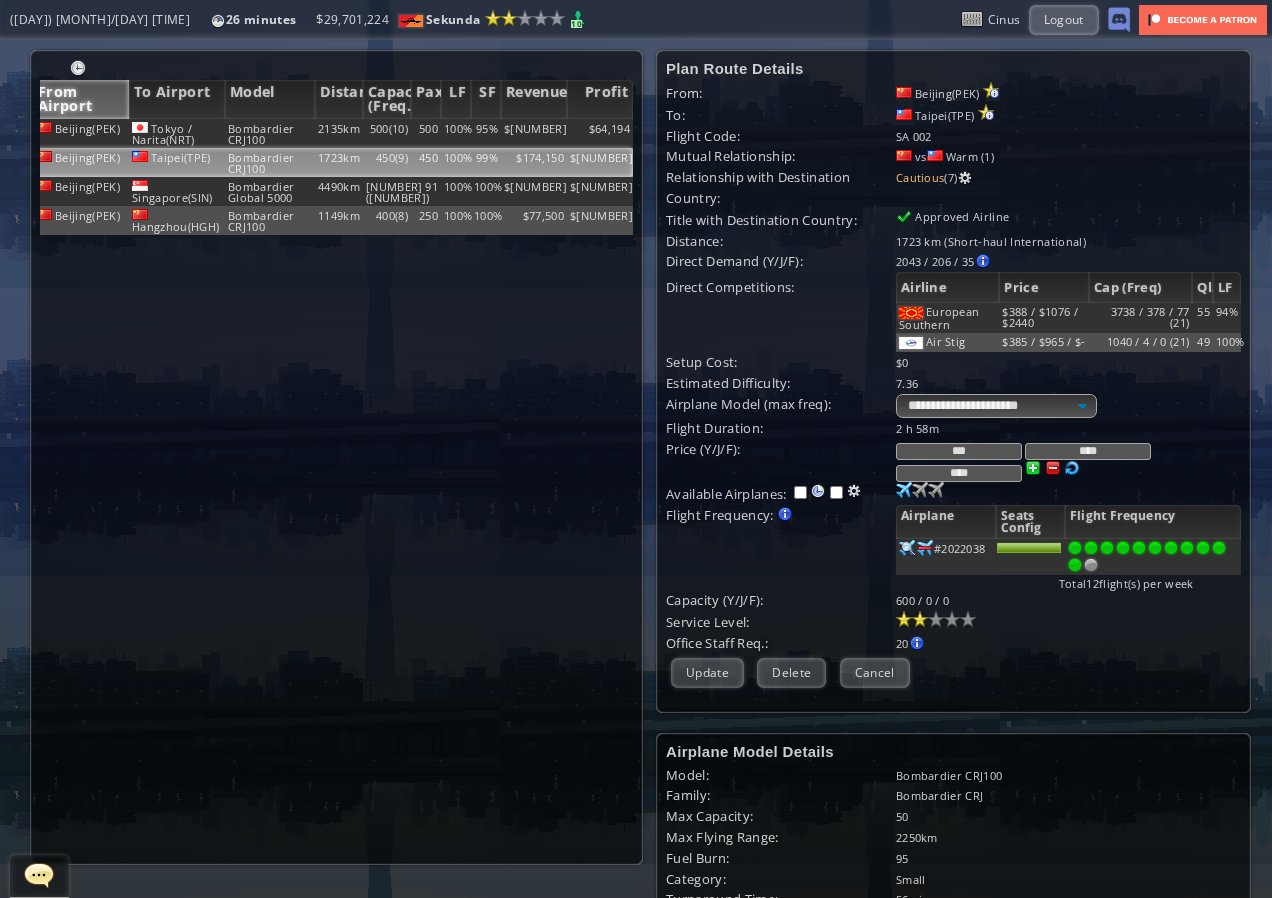 click at bounding box center (1075, 565) 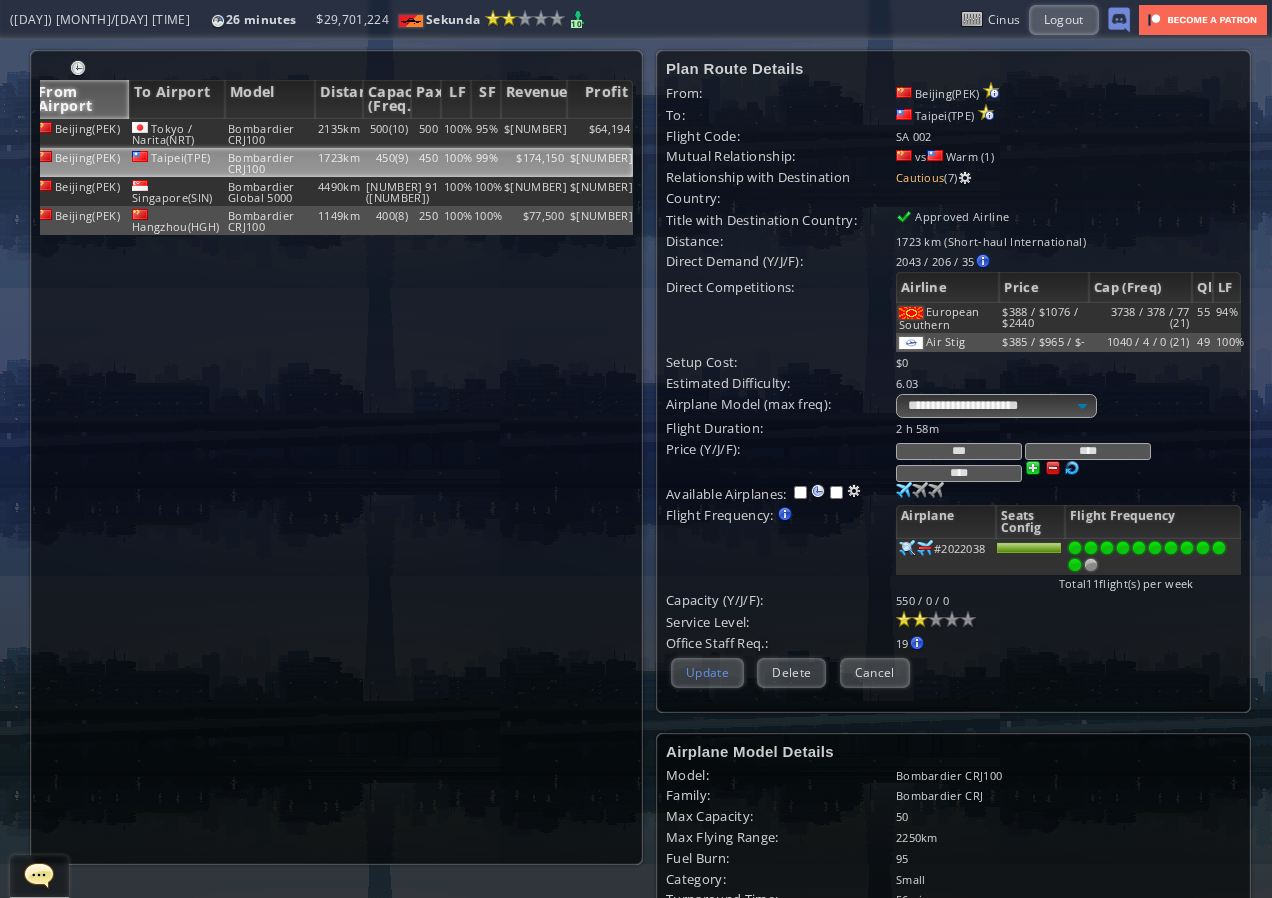 click on "Update" at bounding box center [707, 672] 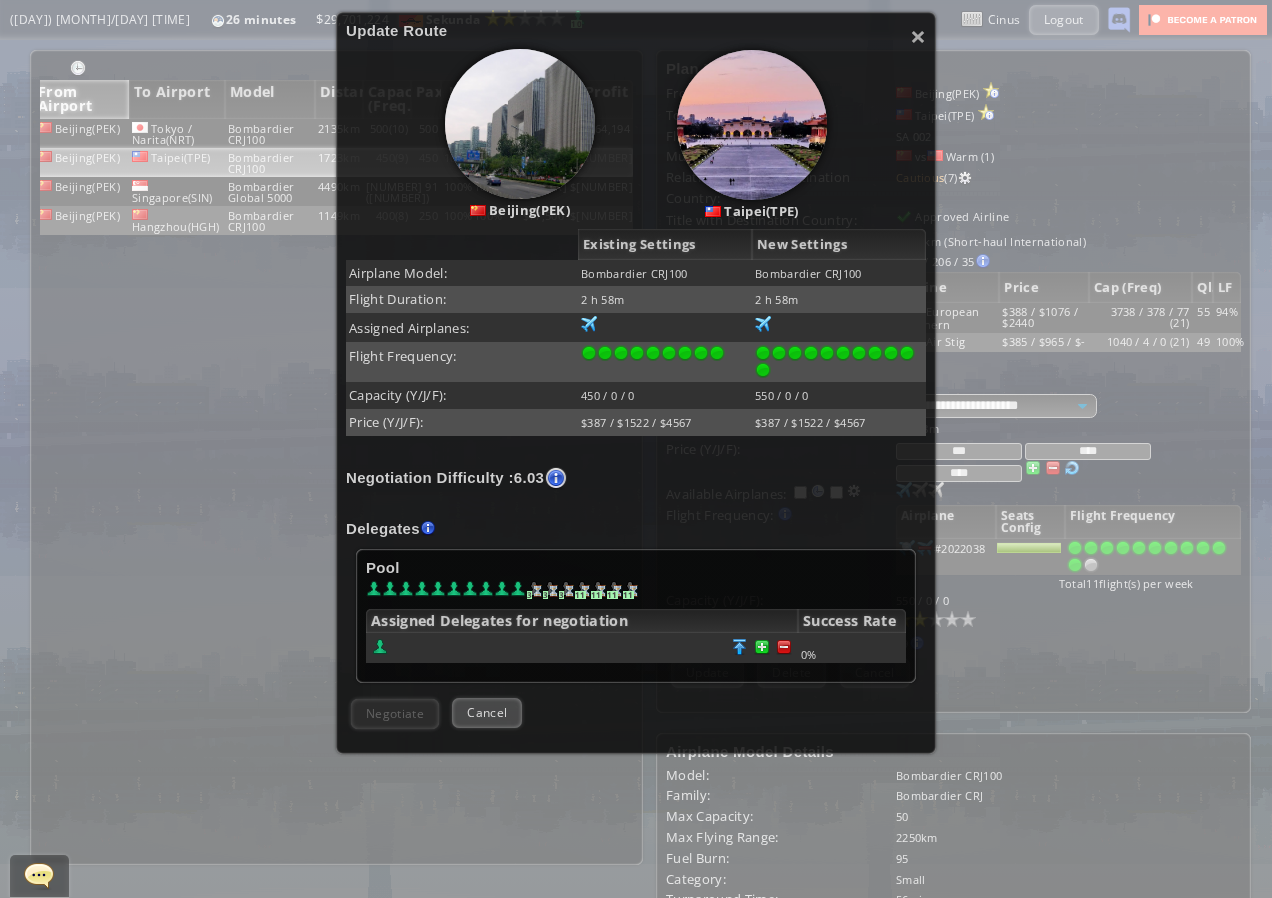scroll, scrollTop: 200, scrollLeft: 0, axis: vertical 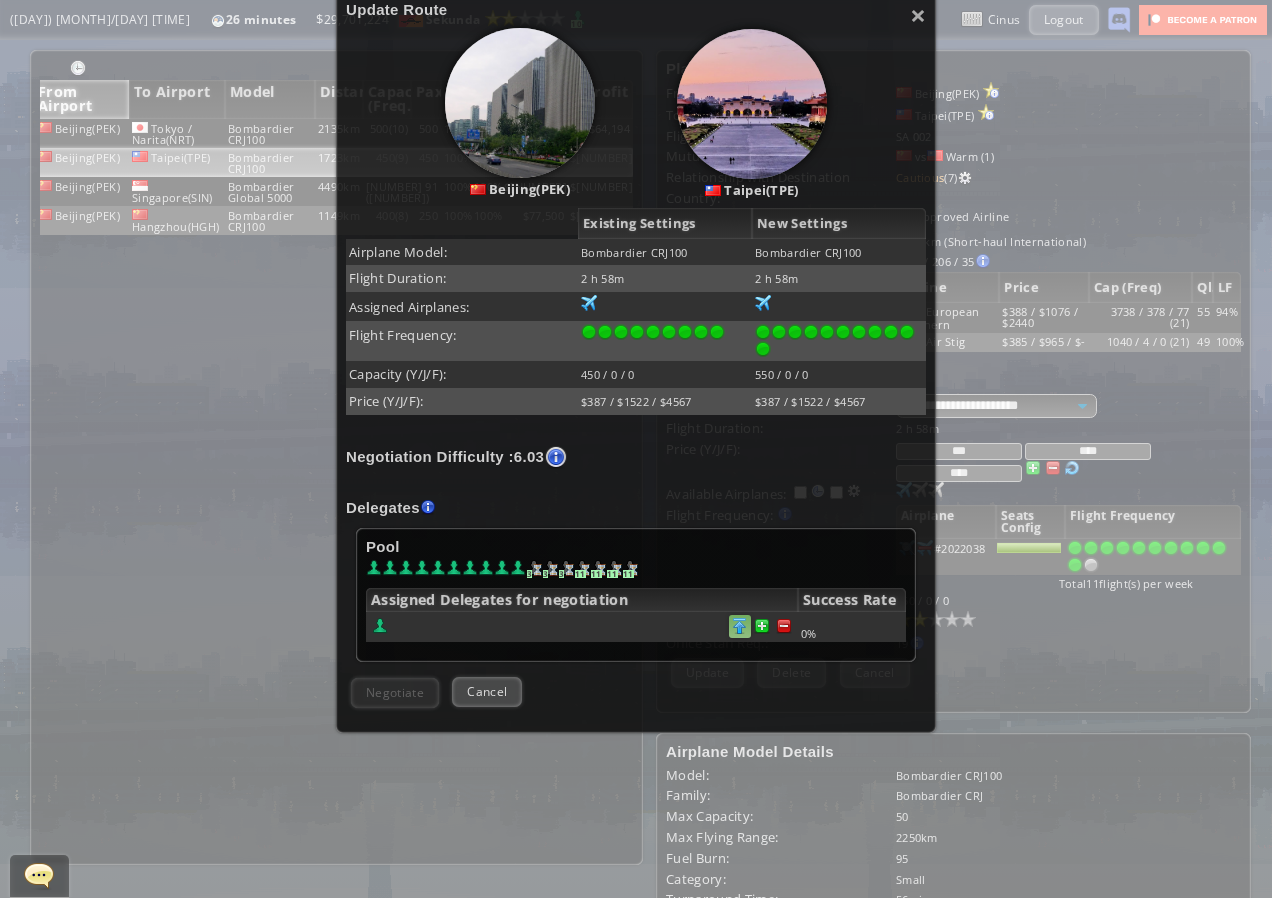 click at bounding box center (784, 626) 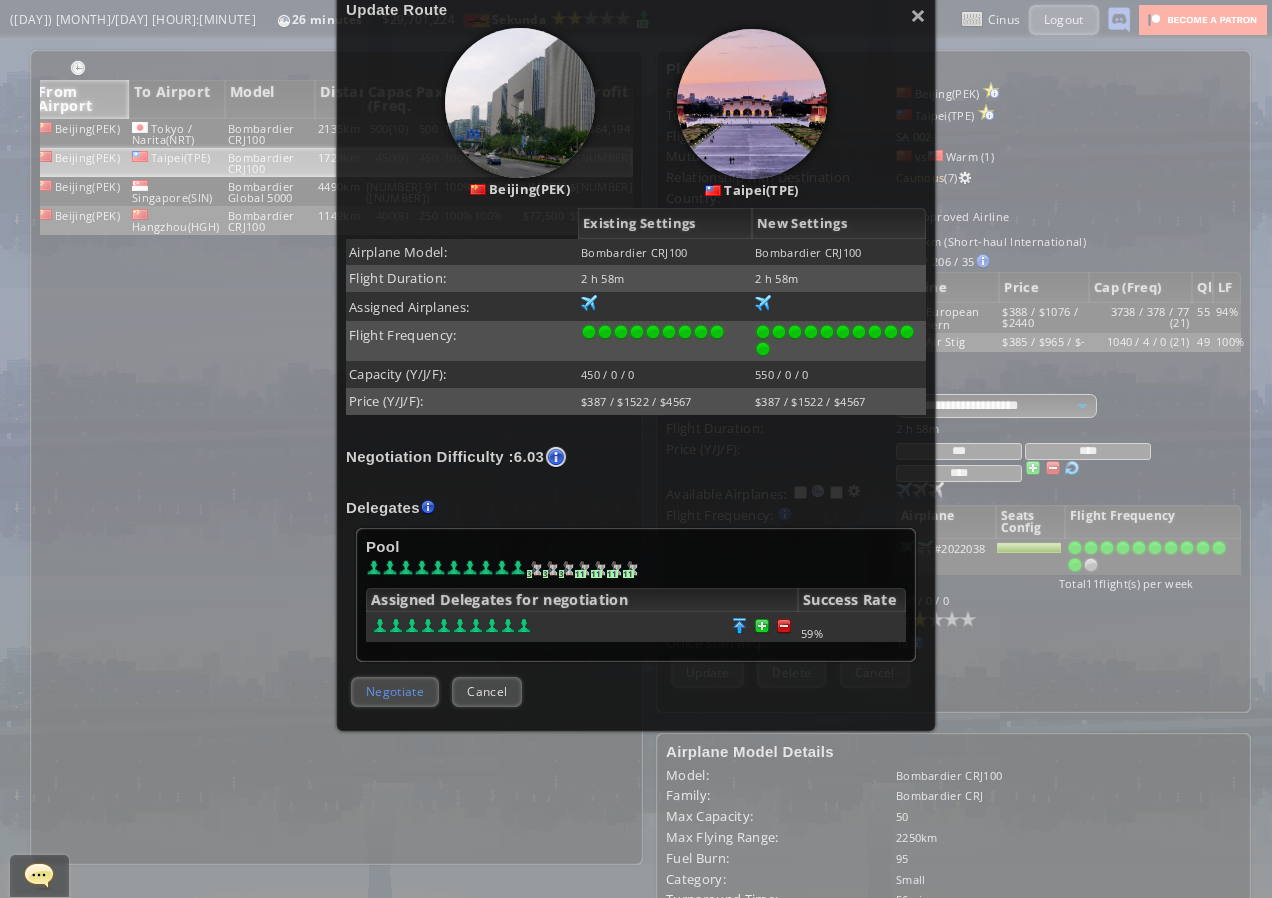click on "Negotiate" at bounding box center [395, 691] 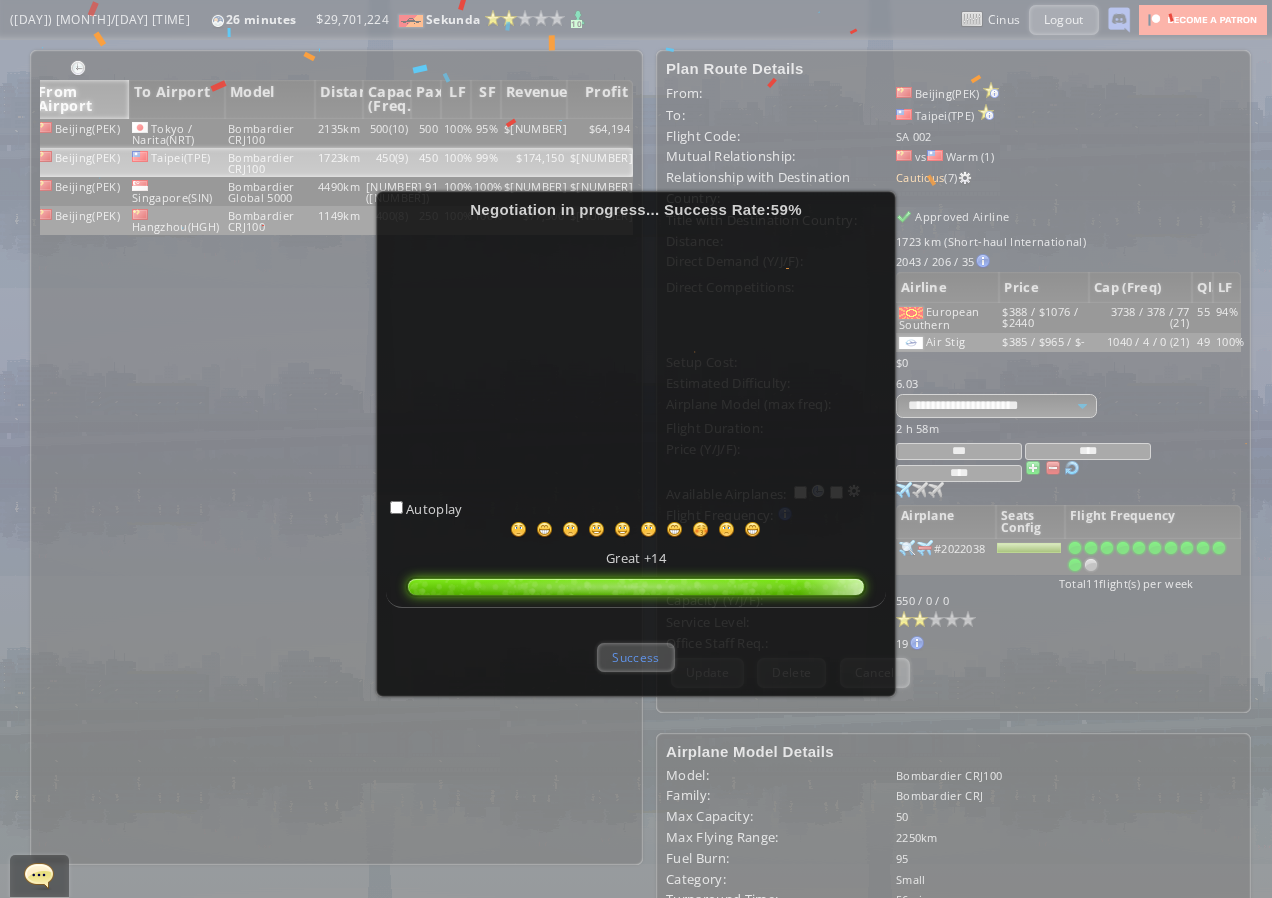 click on "Success" at bounding box center (635, 657) 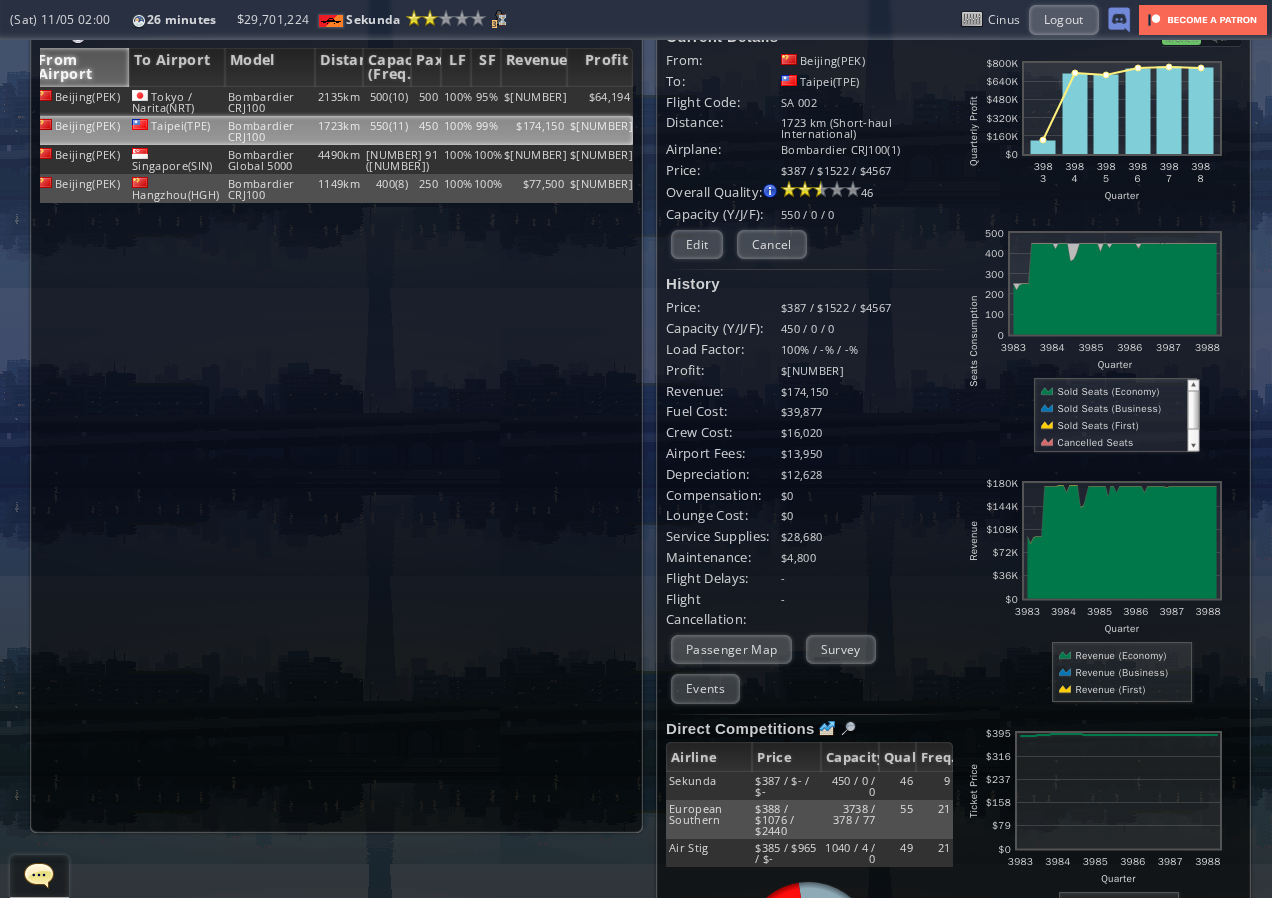 scroll, scrollTop: 0, scrollLeft: 0, axis: both 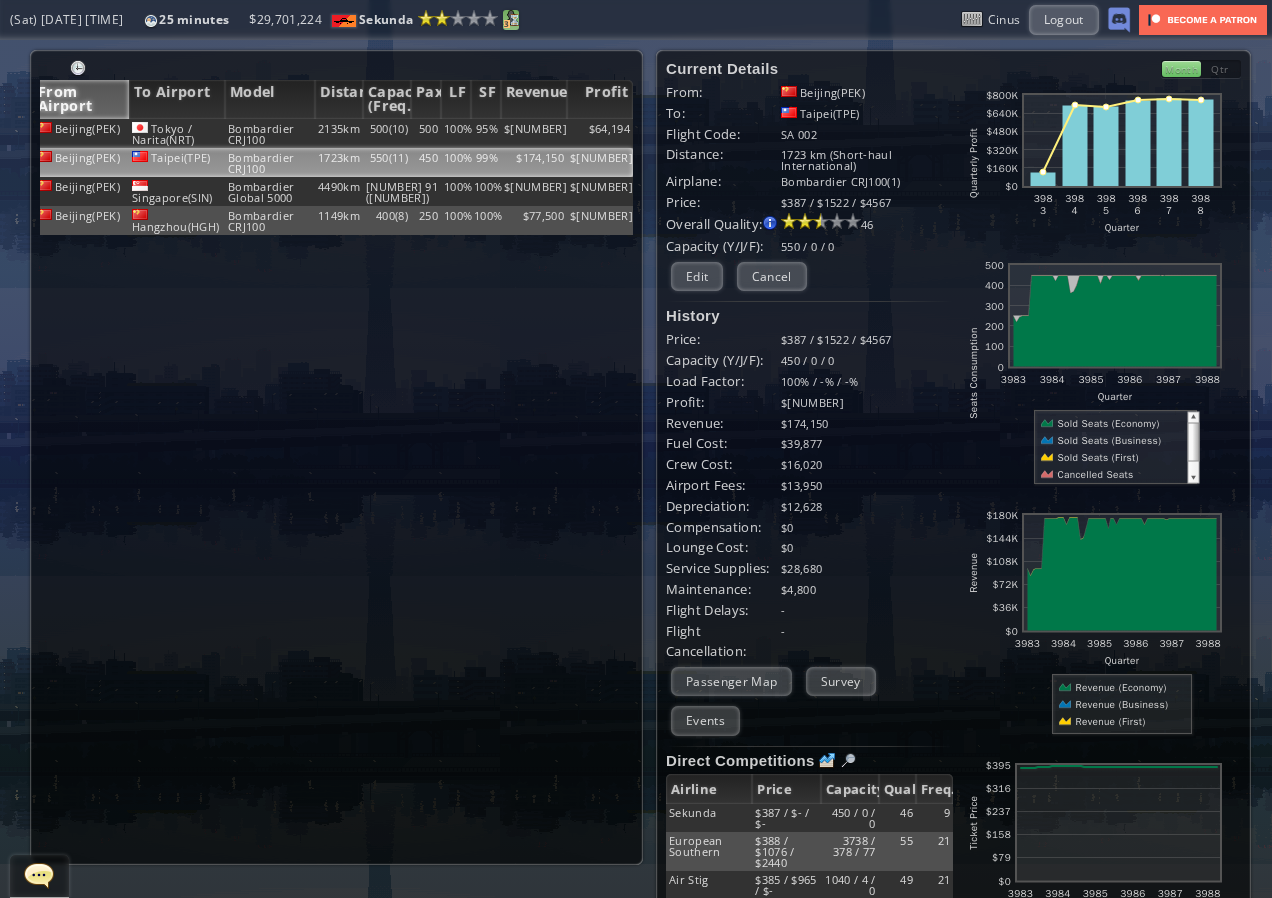 click at bounding box center (511, 18) 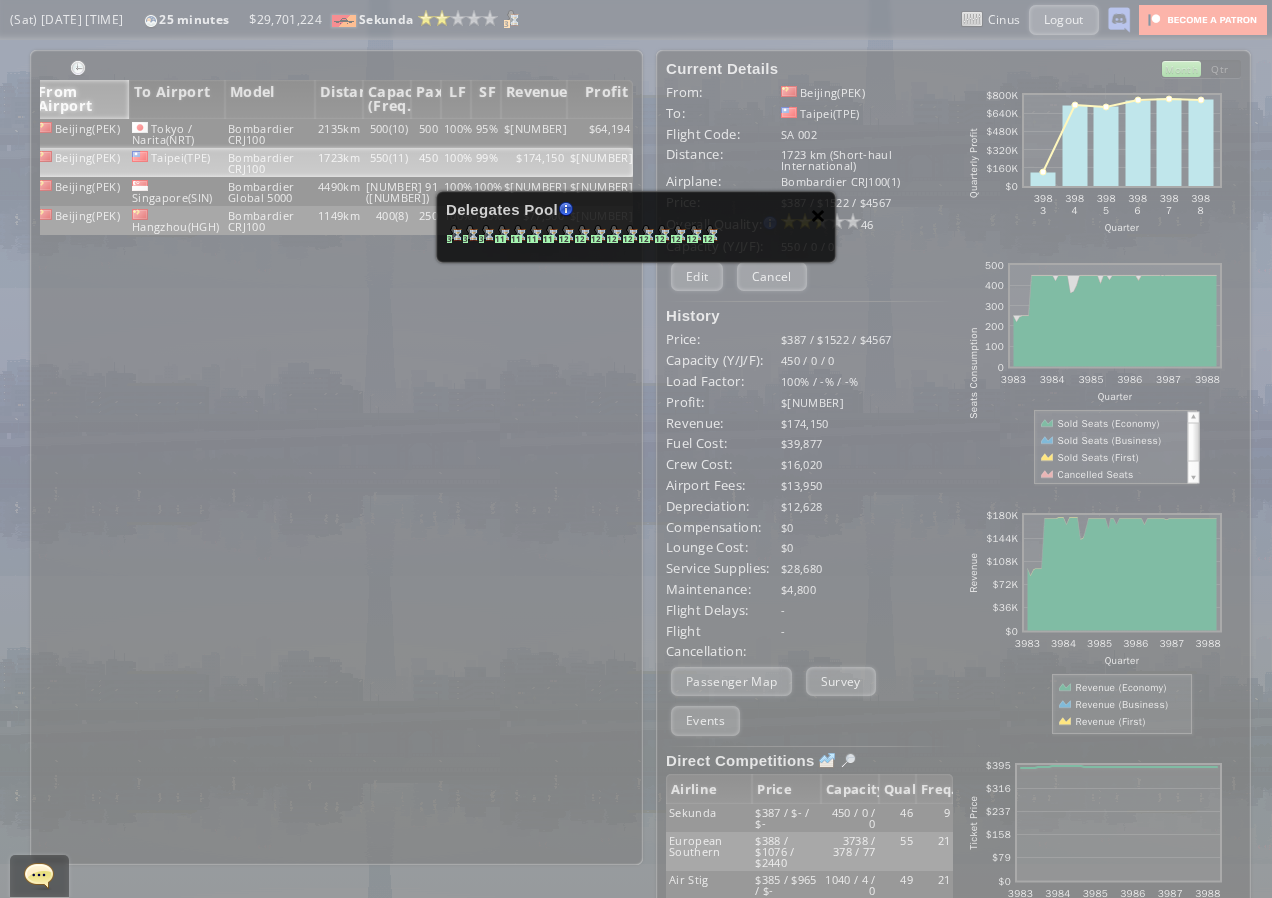 click on "×" at bounding box center [818, 215] 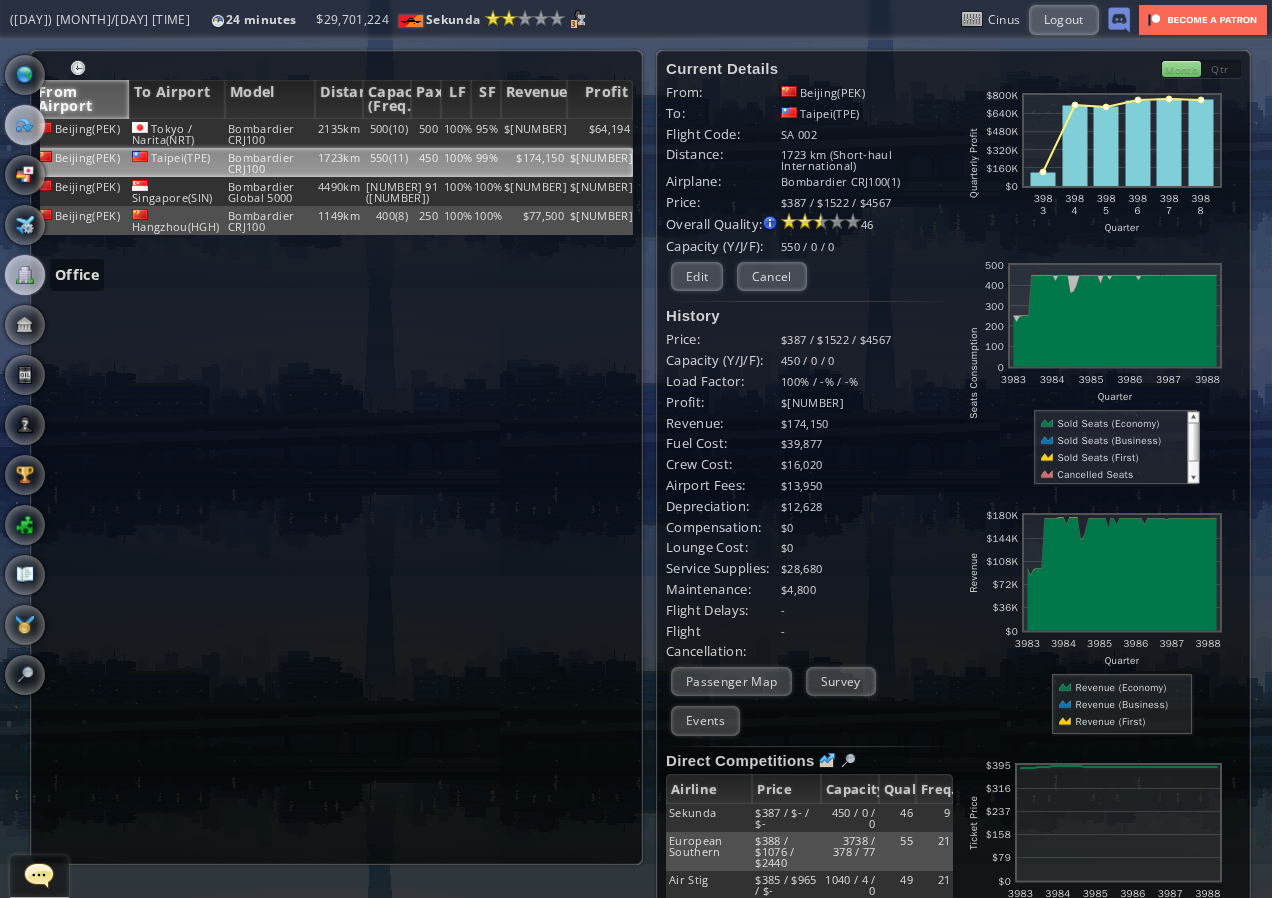 click at bounding box center (25, 275) 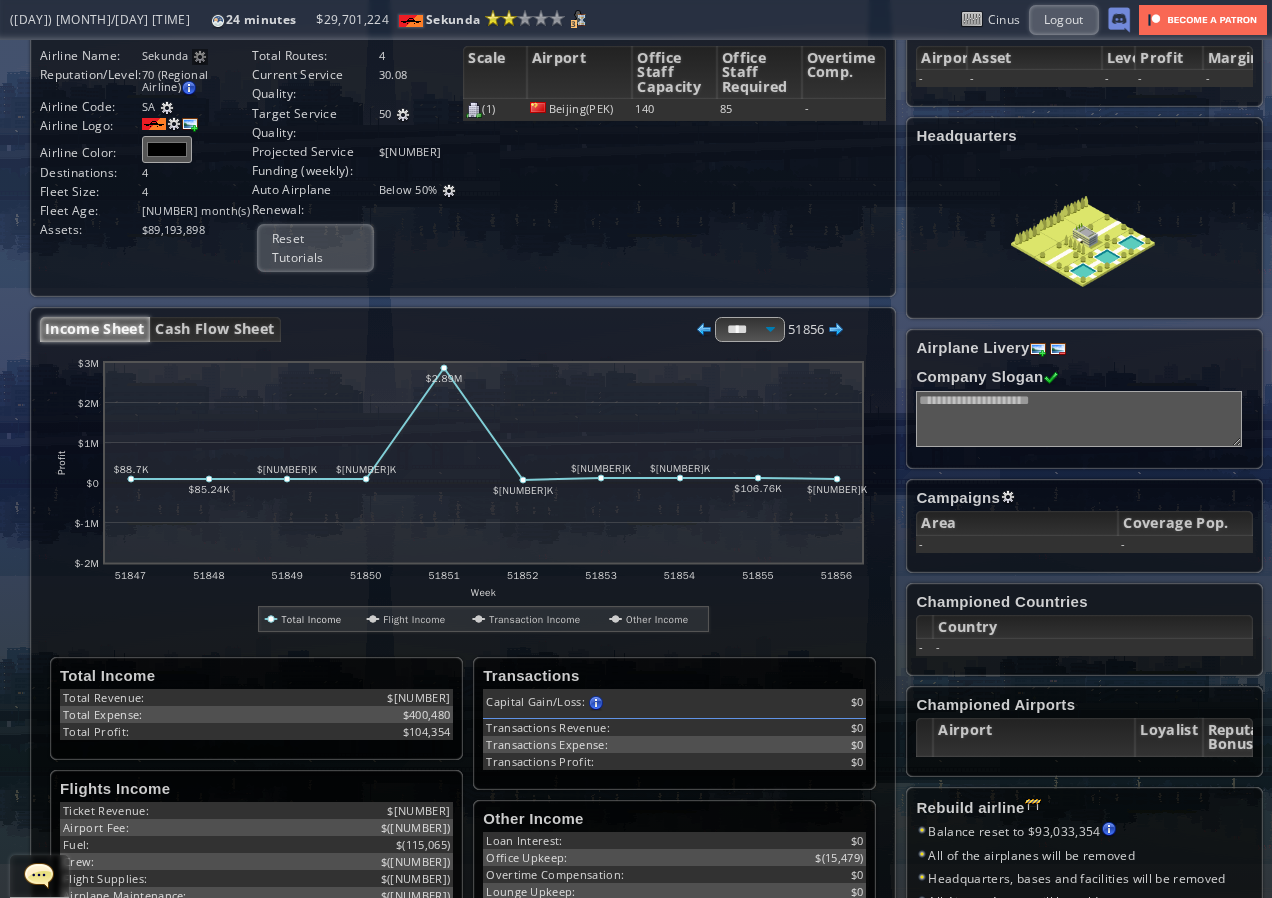 scroll, scrollTop: 0, scrollLeft: 0, axis: both 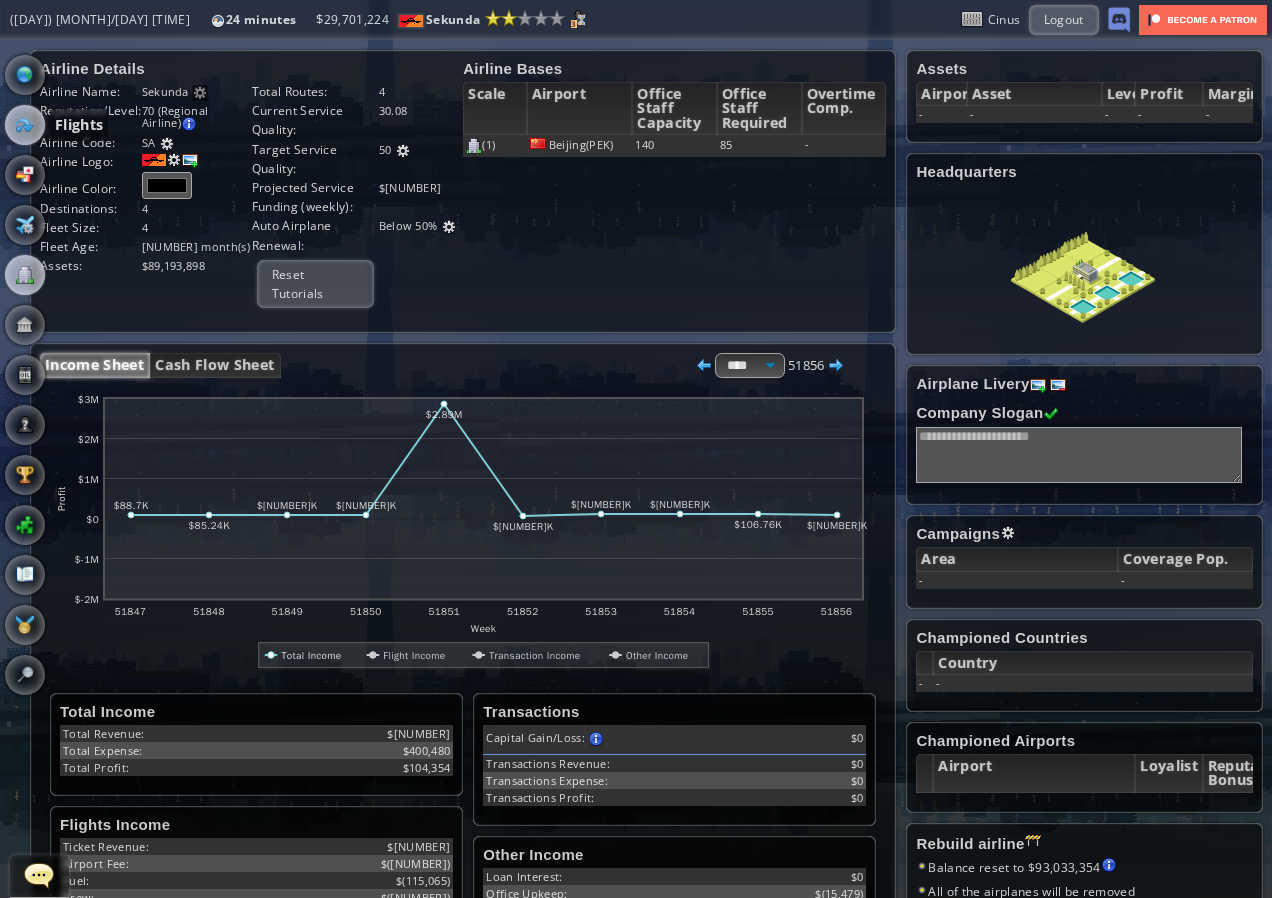 click at bounding box center (25, 125) 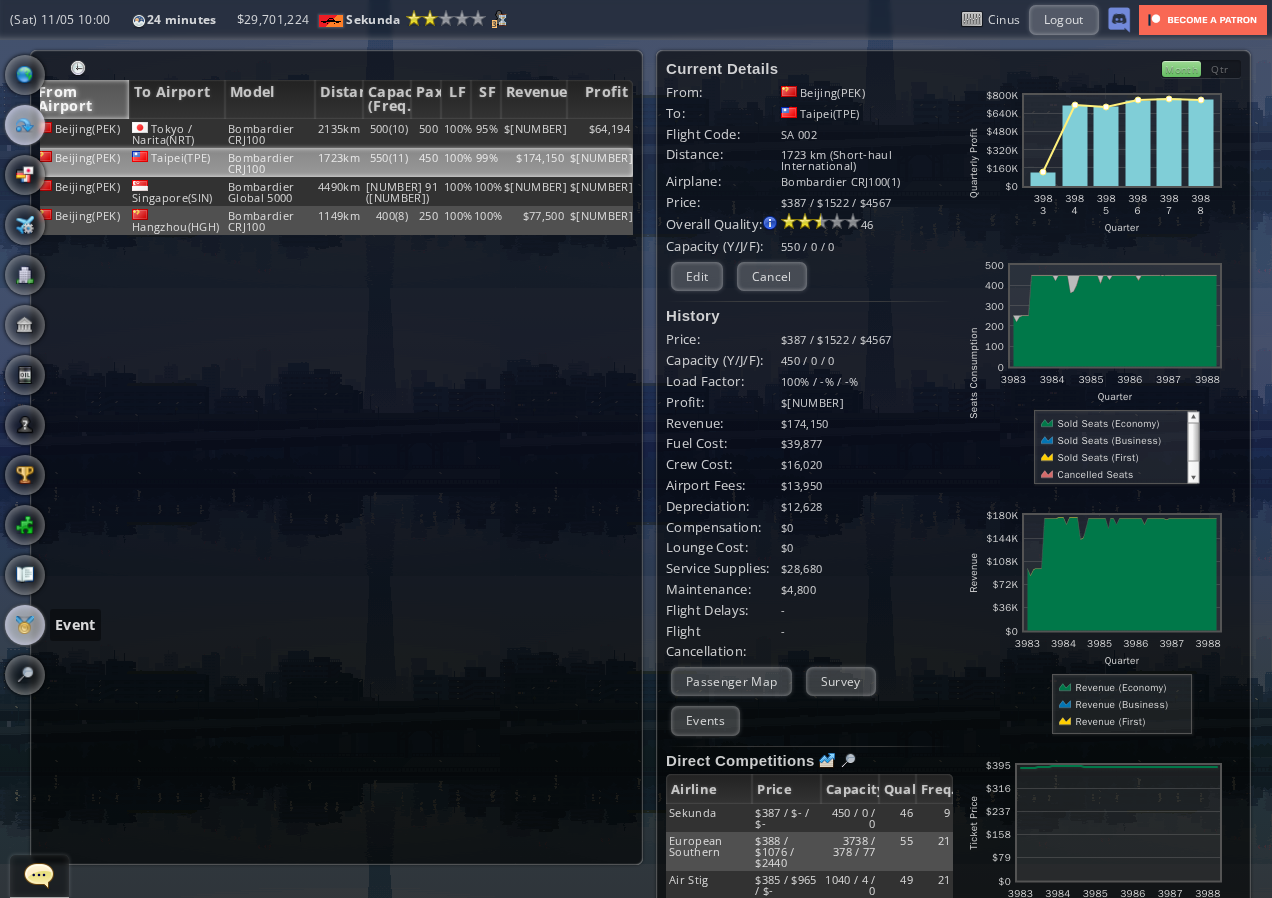 click at bounding box center (25, 625) 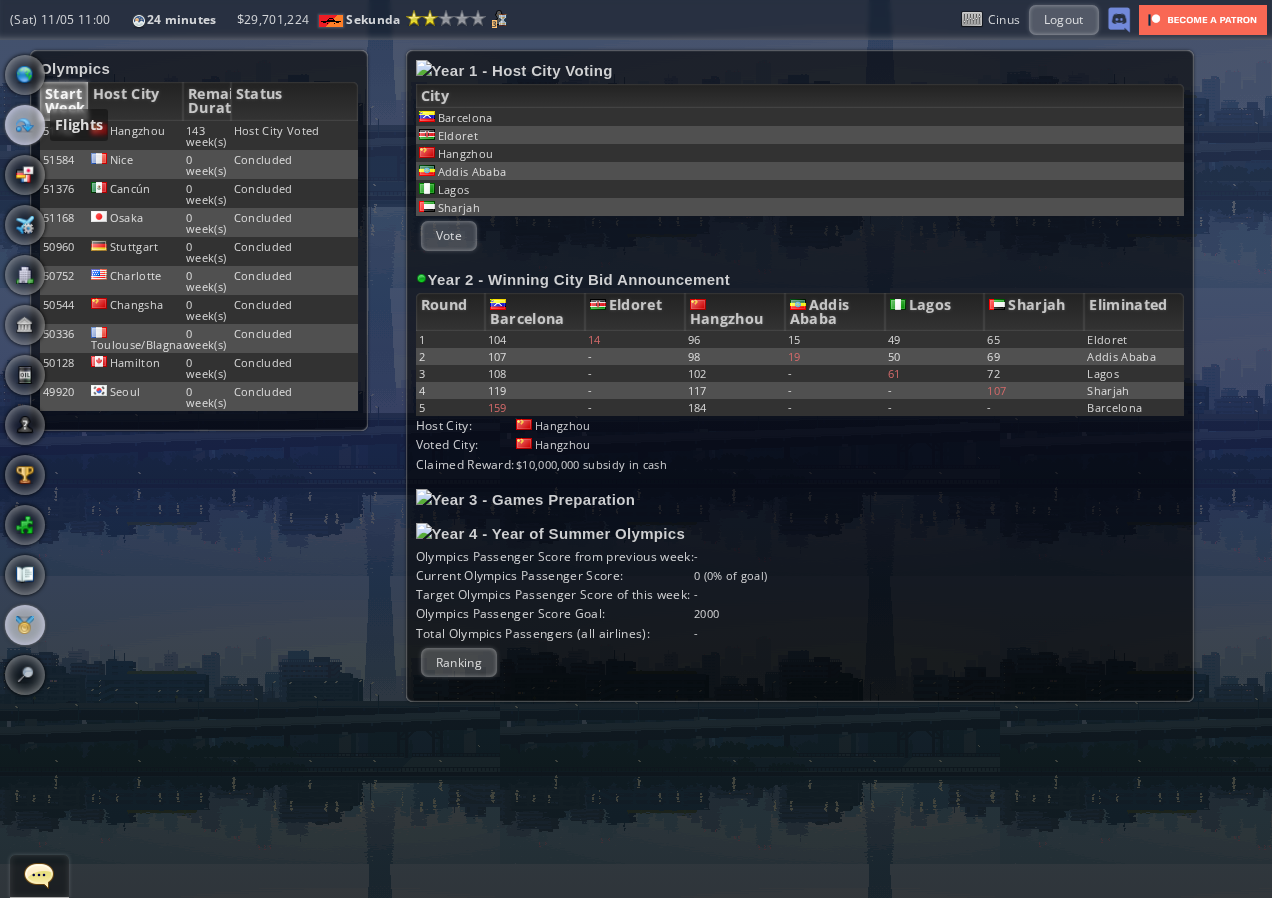 click at bounding box center (25, 125) 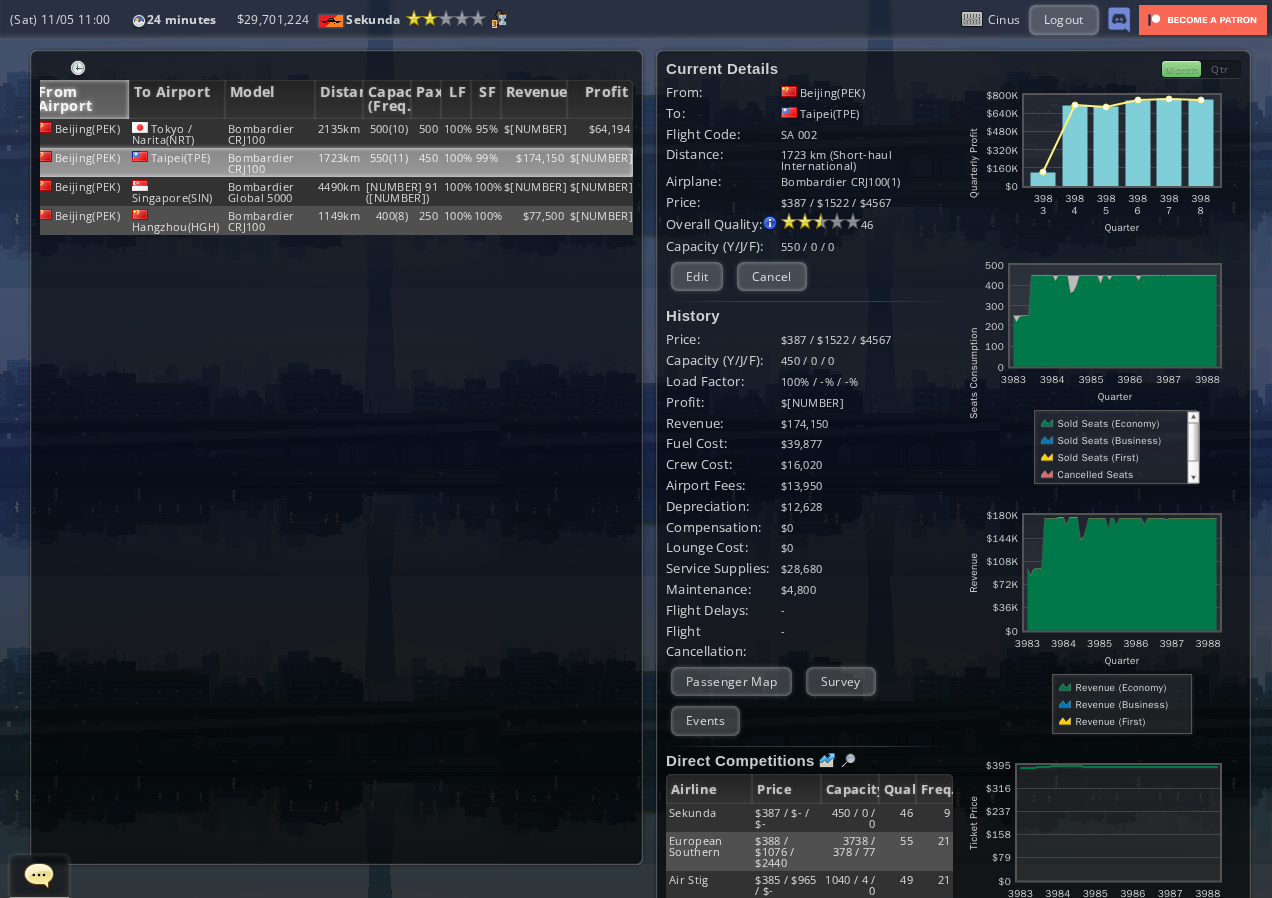 click on "[CITY]([CODE]) [CITY] / [CODE] [AIRPLANE_MODEL] [NUMBER]km [NUMBER]([NUMBER]) [NUMBER] [PERCENT]% [PERCENT]% $[NUMBER] $[NUMBER] [CITY]([CODE]) [CITY]([CODE]) [AIRPLANE_MODEL] [NUMBER]km [NUMBER]([NUMBER]) [NUMBER] [PERCENT]% [PERCENT]% $[NUMBER] $[NUMBER] [CITY]([CODE]) [CITY]([CODE]) [AIRPLANE_MODEL] [NUMBER]km [NUMBER]([NUMBER]) [NUMBER] [PERCENT]% [PERCENT]% $[NUMBER] $[NUMBER] [CITY]([CODE]) [CITY]([CODE]) [AIRPLANE_MODEL] [NUMBER]km [NUMBER]([NUMBER]) [NUMBER] [PERCENT]% [PERCENT]% $[NUMBER] $[NUMBER]
No flights yet
First build your Headquarters
Then select the Destination Airport from the world map" at bounding box center [333, 491] 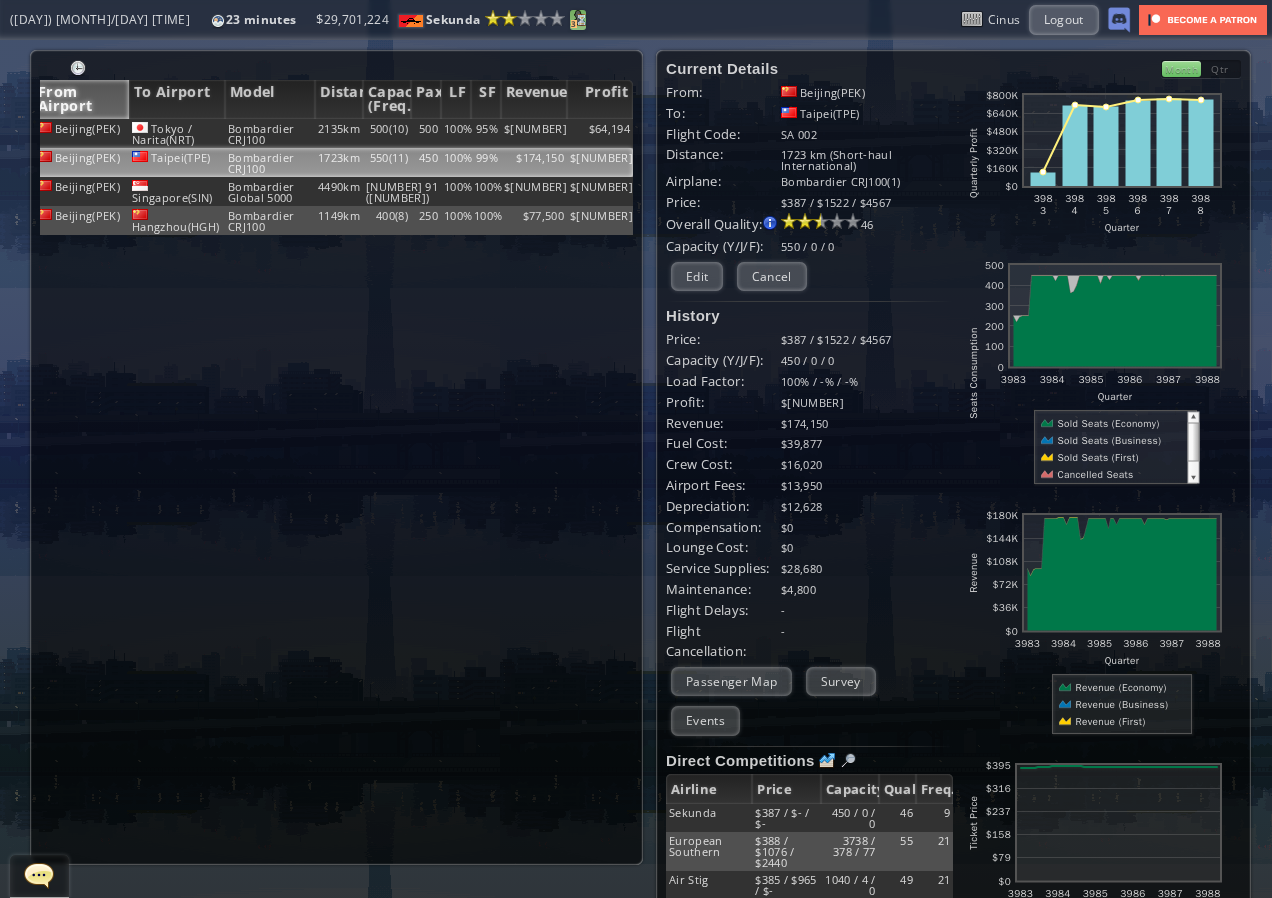 click at bounding box center [578, 18] 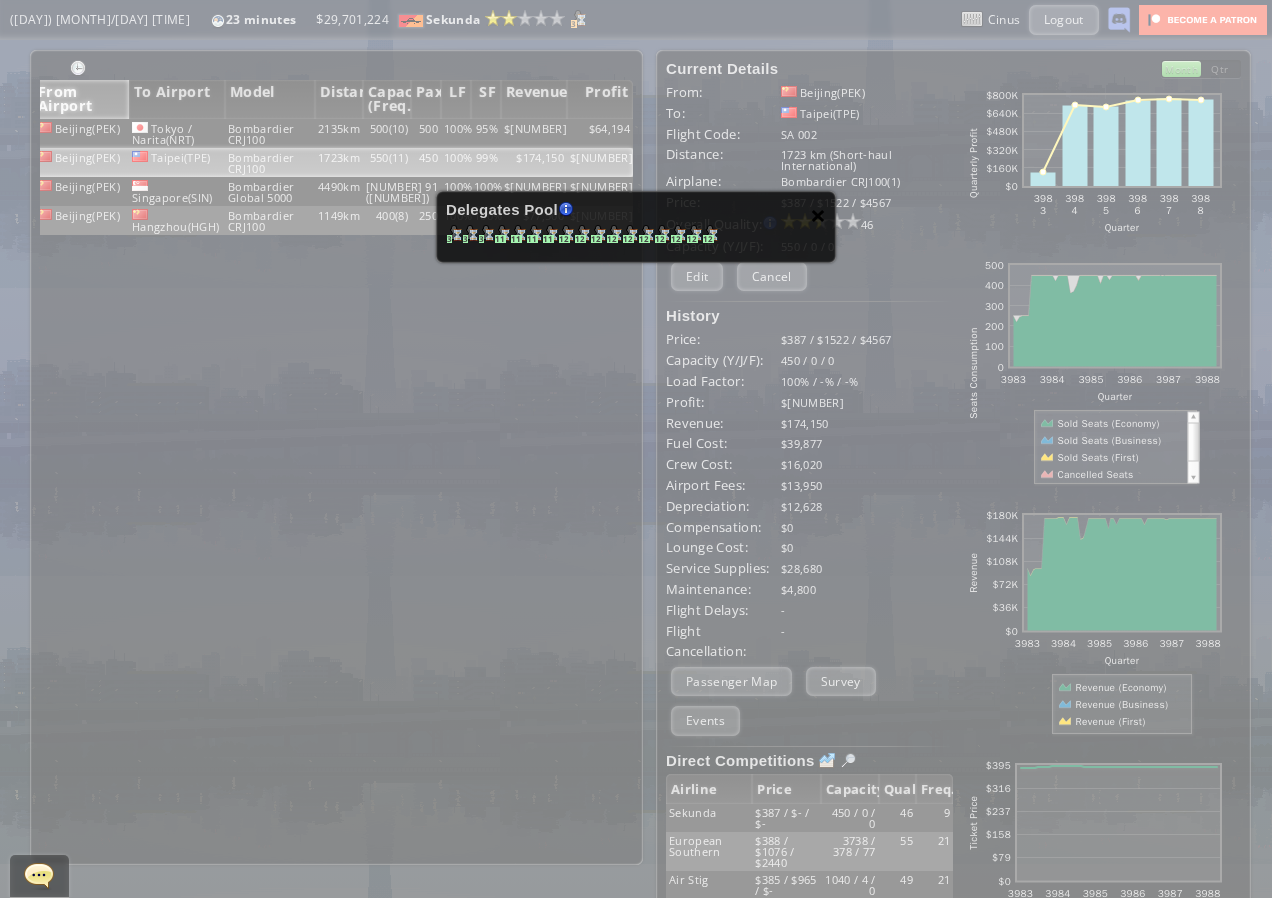 click on "×" at bounding box center [818, 215] 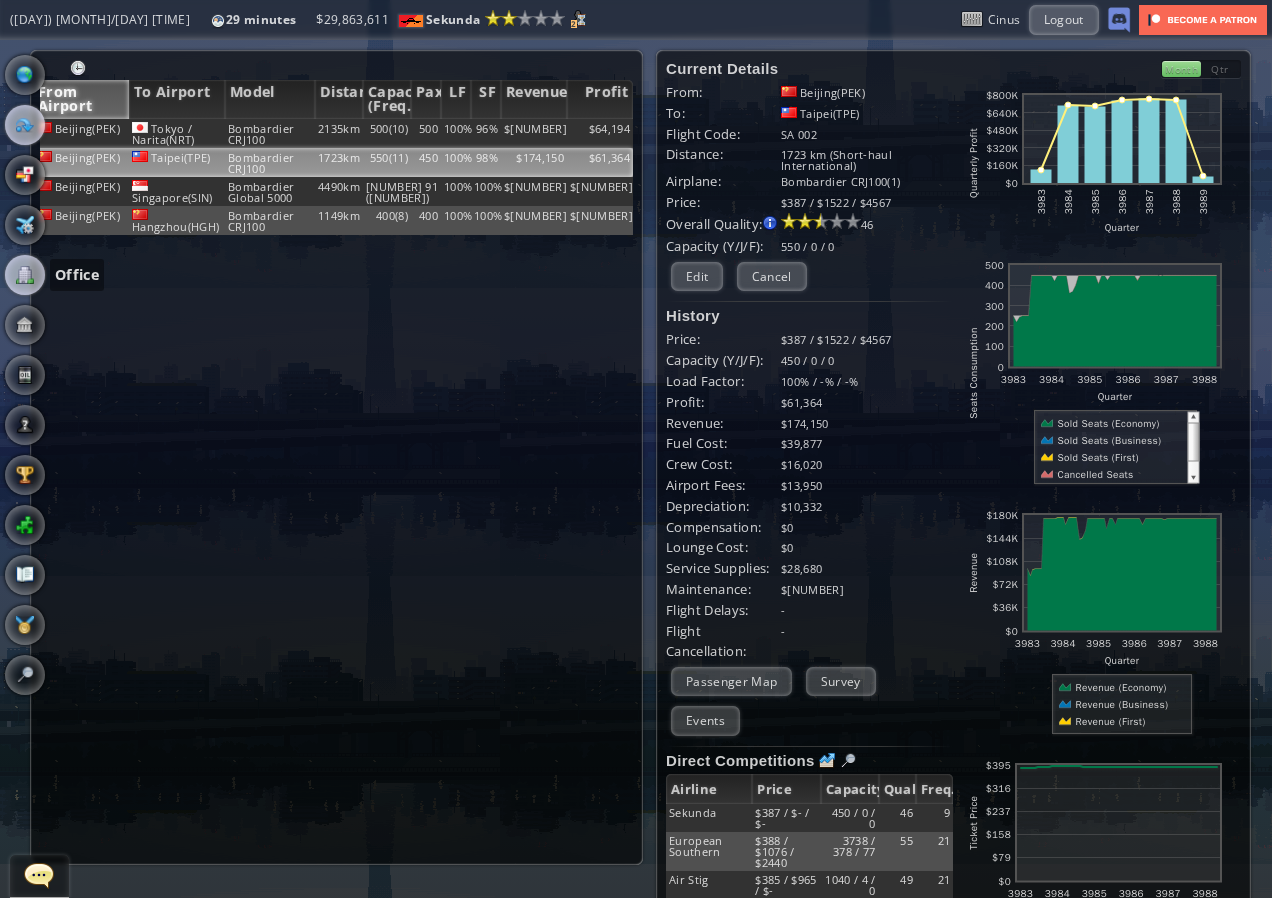 click at bounding box center [25, 275] 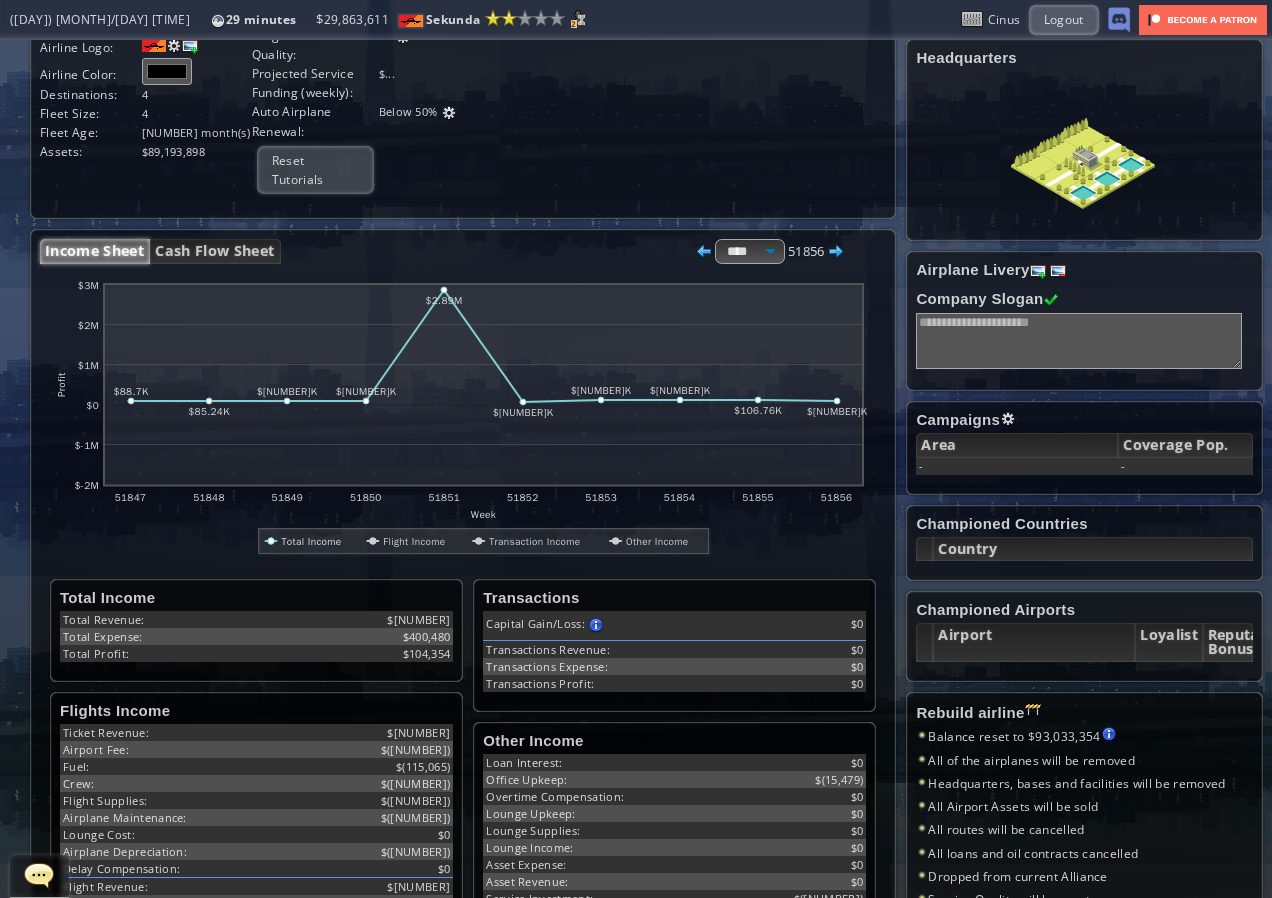 scroll, scrollTop: 0, scrollLeft: 0, axis: both 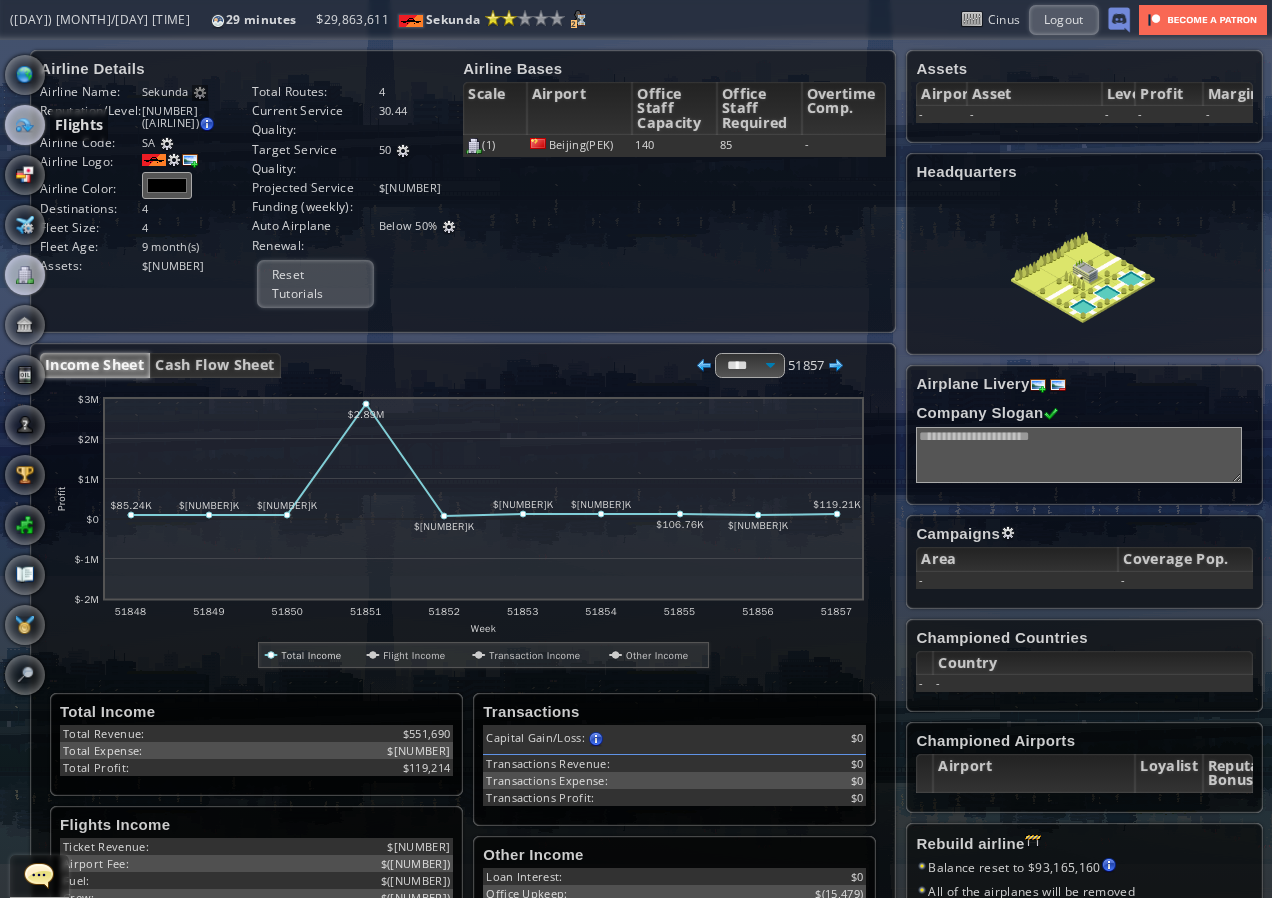 click at bounding box center [25, 125] 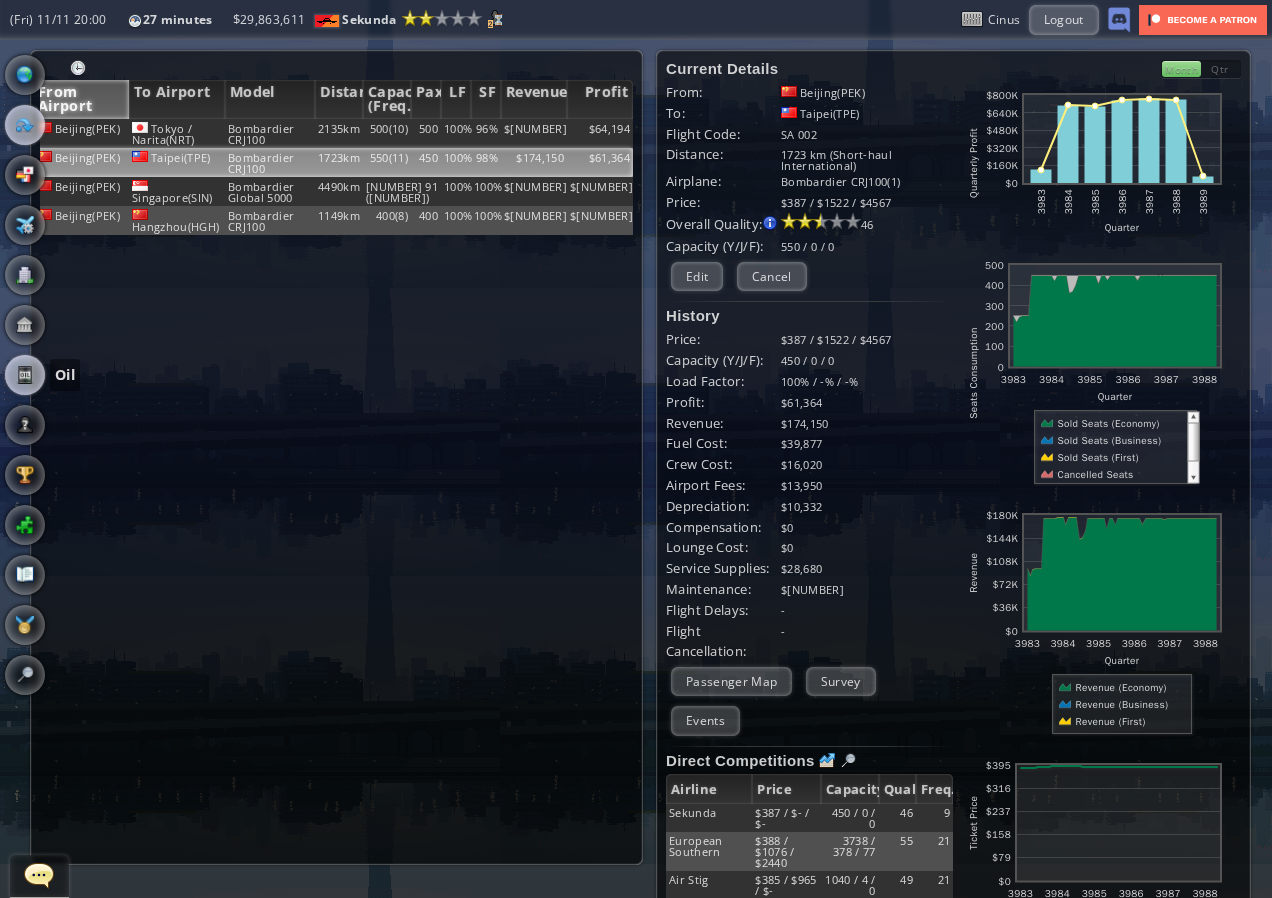 click at bounding box center (25, 375) 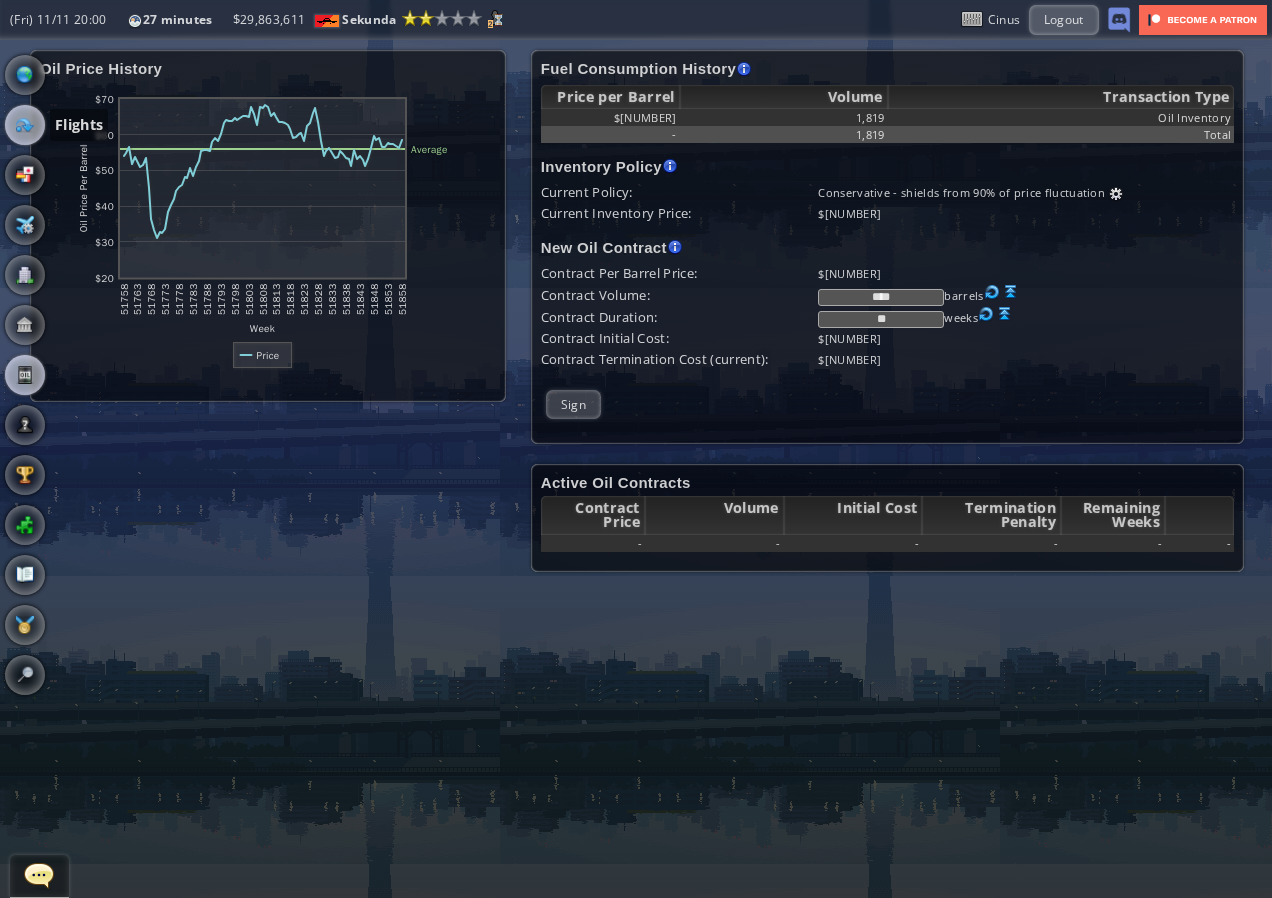 click at bounding box center [25, 125] 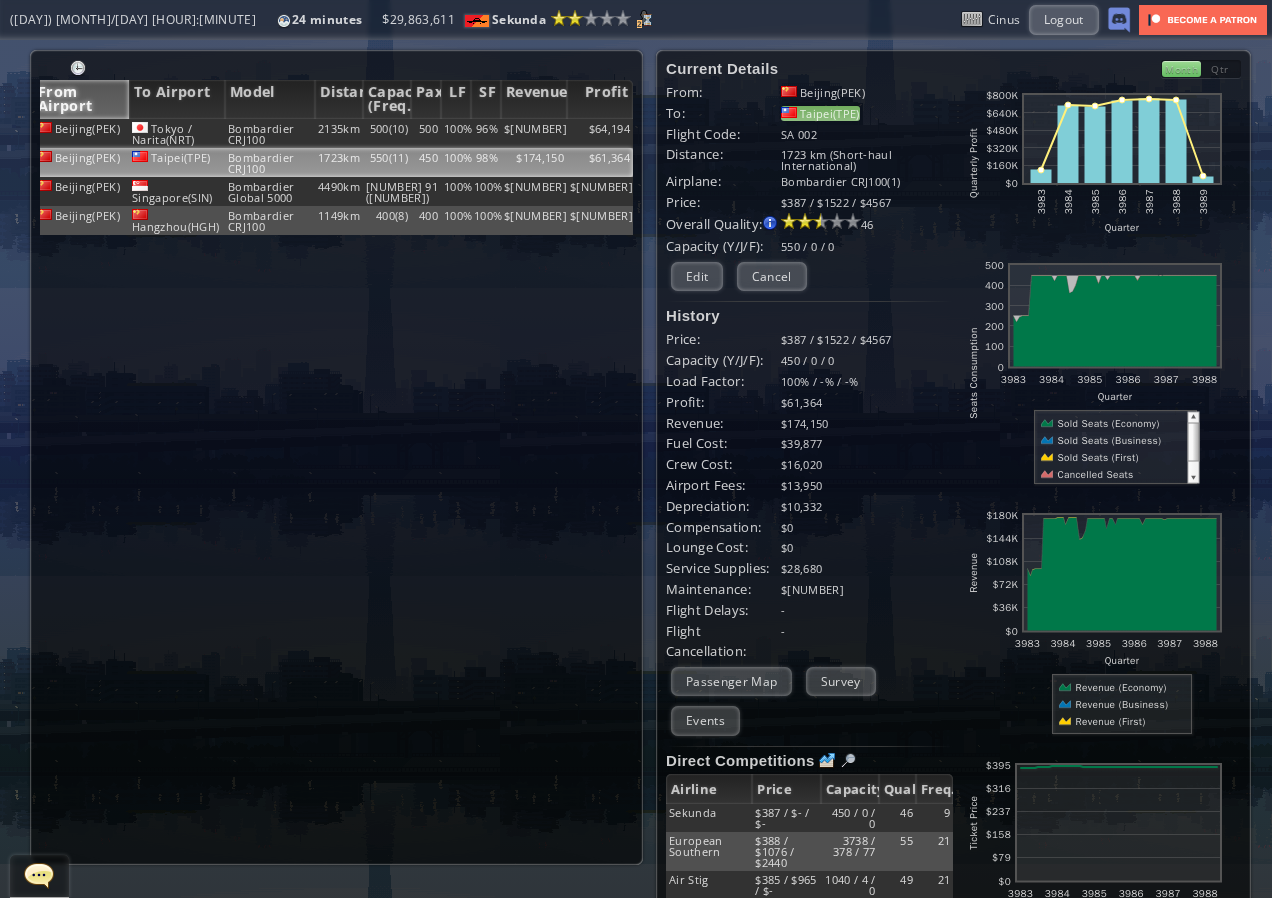 click on "Taipei(TPE)" at bounding box center [820, 113] 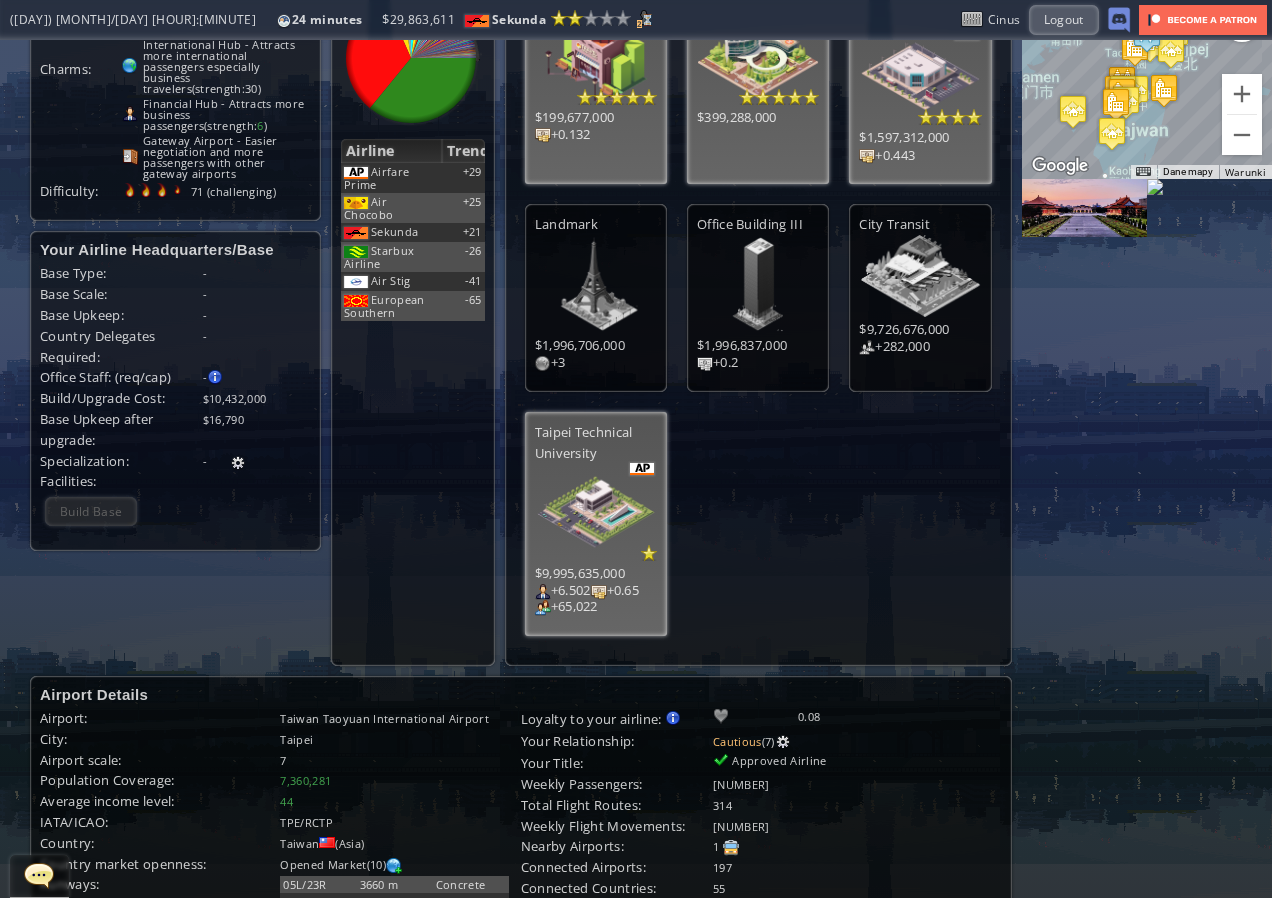scroll, scrollTop: 100, scrollLeft: 0, axis: vertical 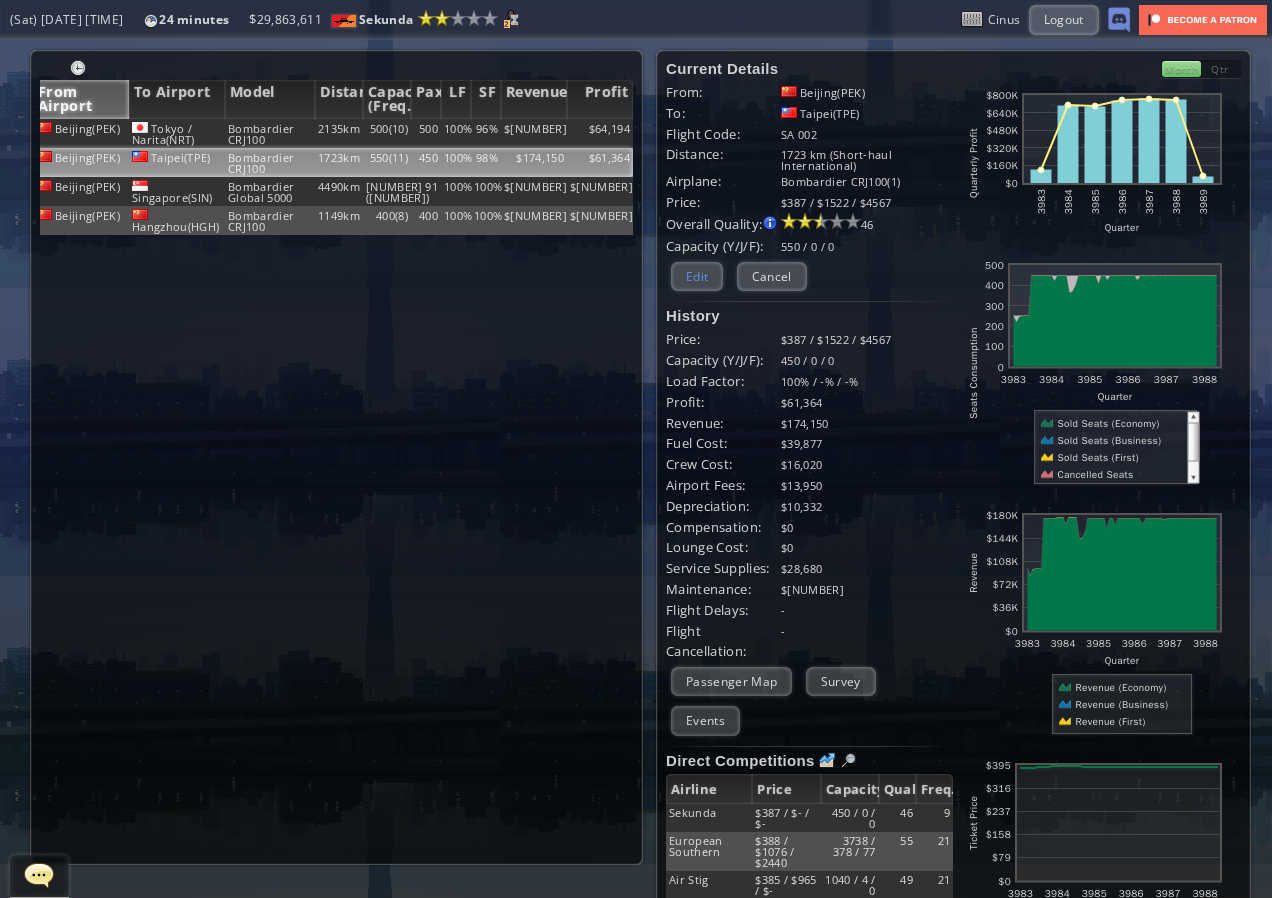 click on "Edit" at bounding box center (697, 276) 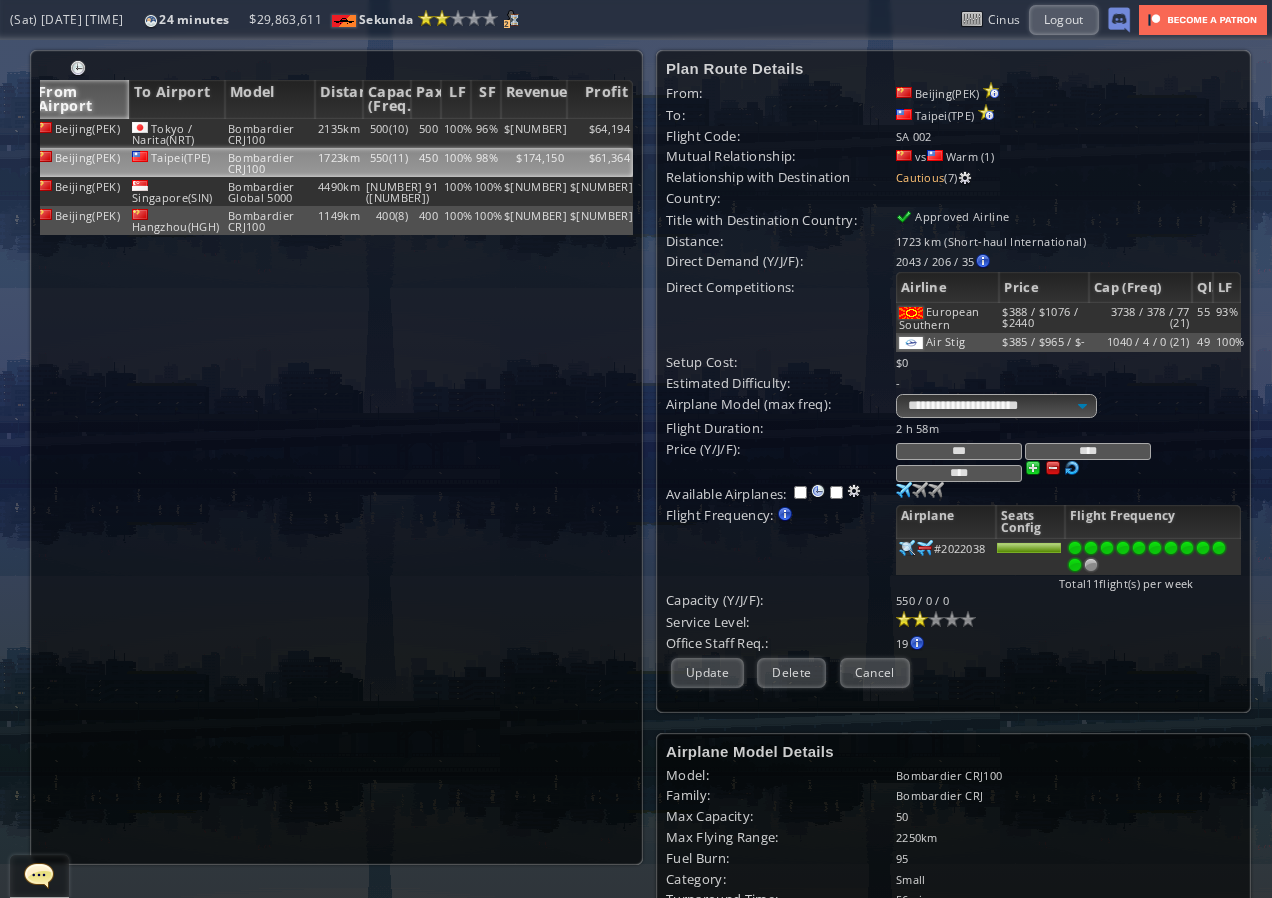 click on "***" at bounding box center [959, 451] 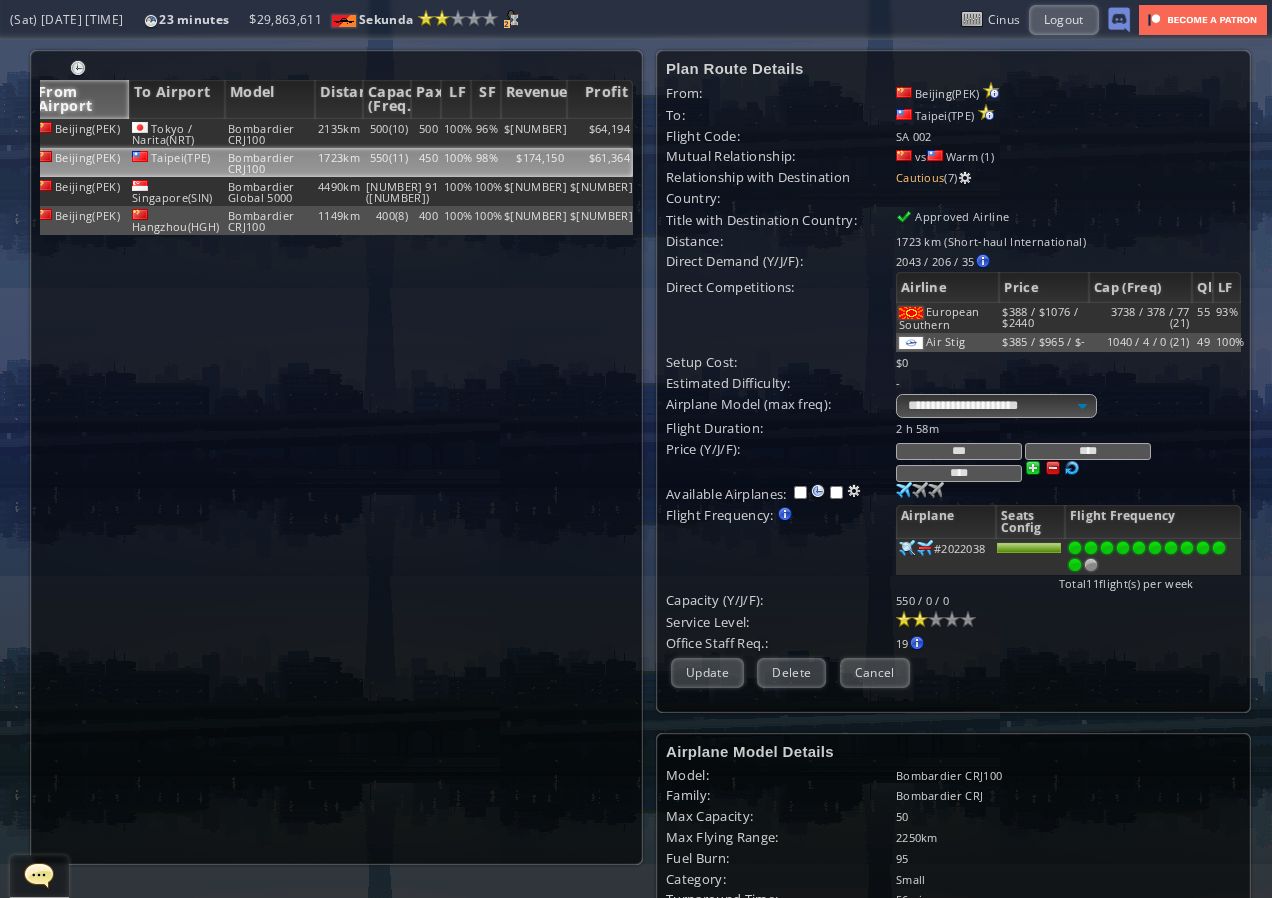 drag, startPoint x: 985, startPoint y: 455, endPoint x: 962, endPoint y: 463, distance: 24.351591 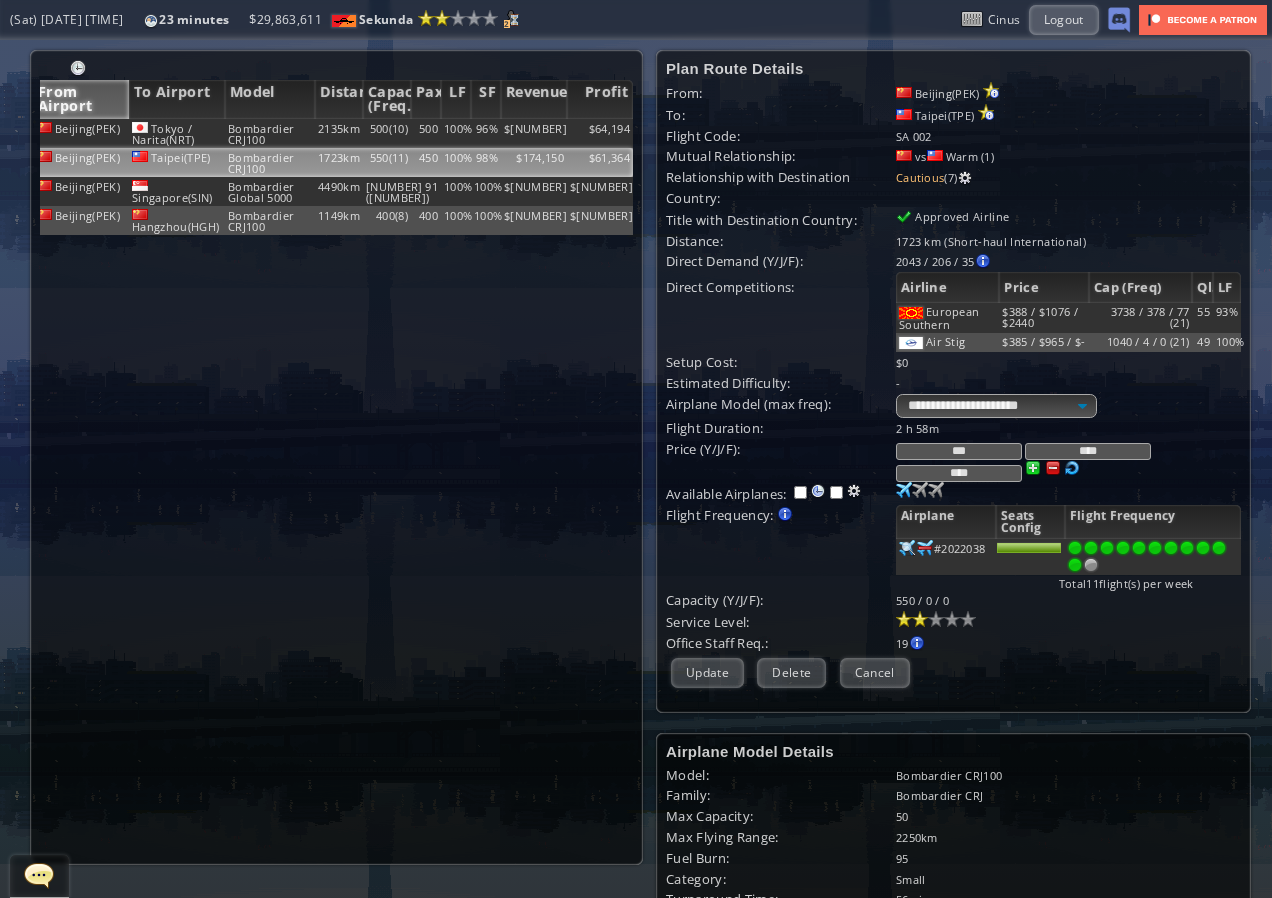 click on "***" at bounding box center [959, 451] 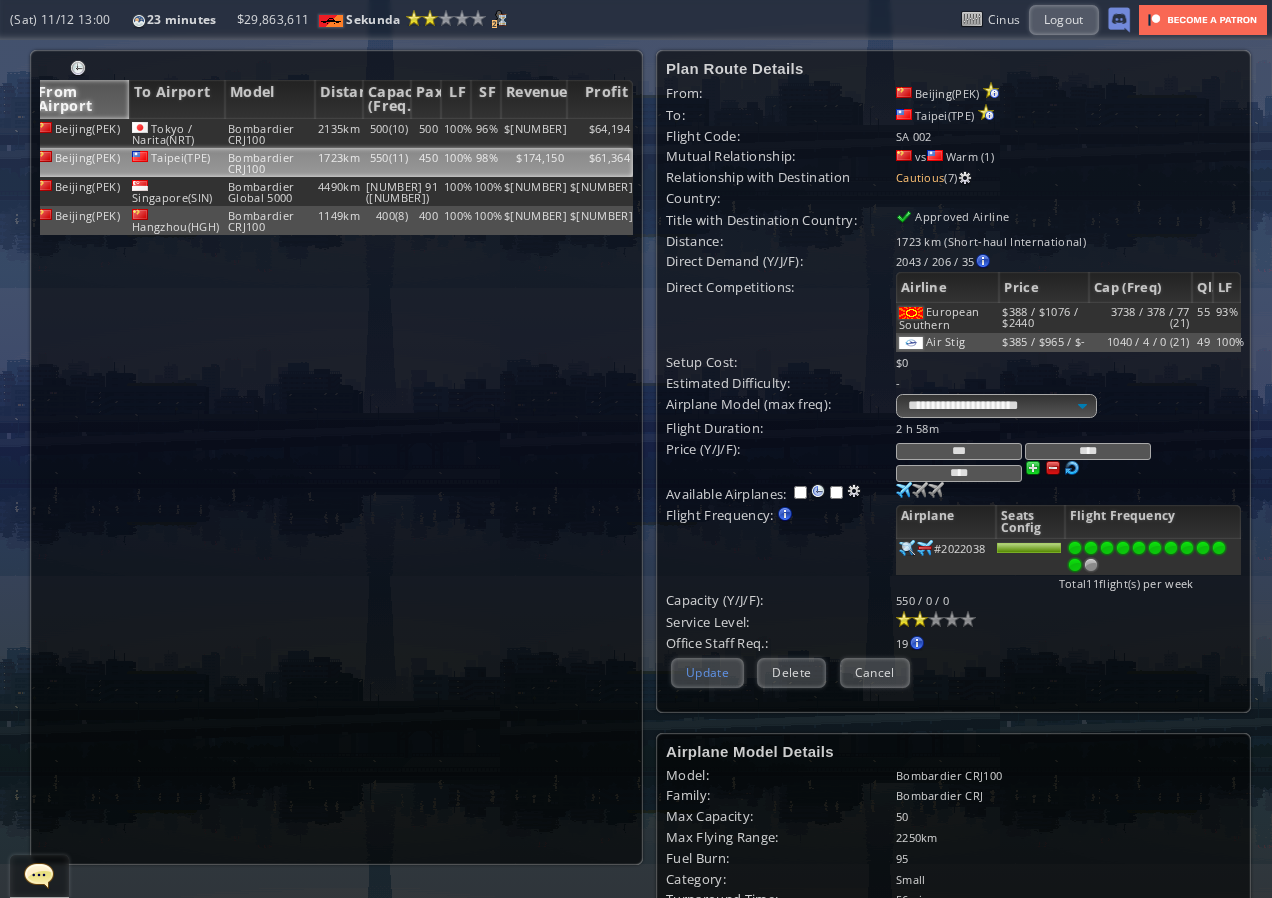 type on "***" 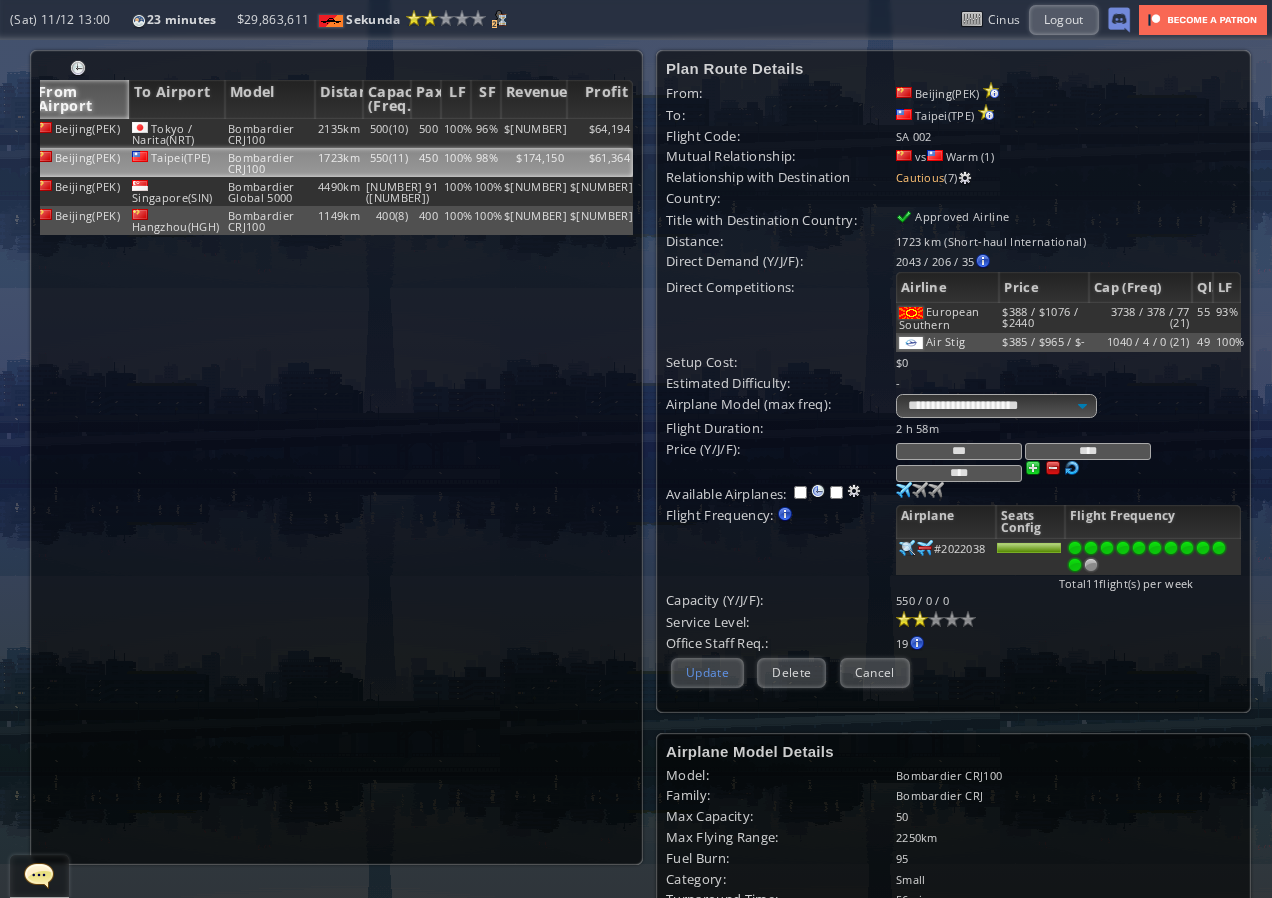 click on "Update" at bounding box center (707, 672) 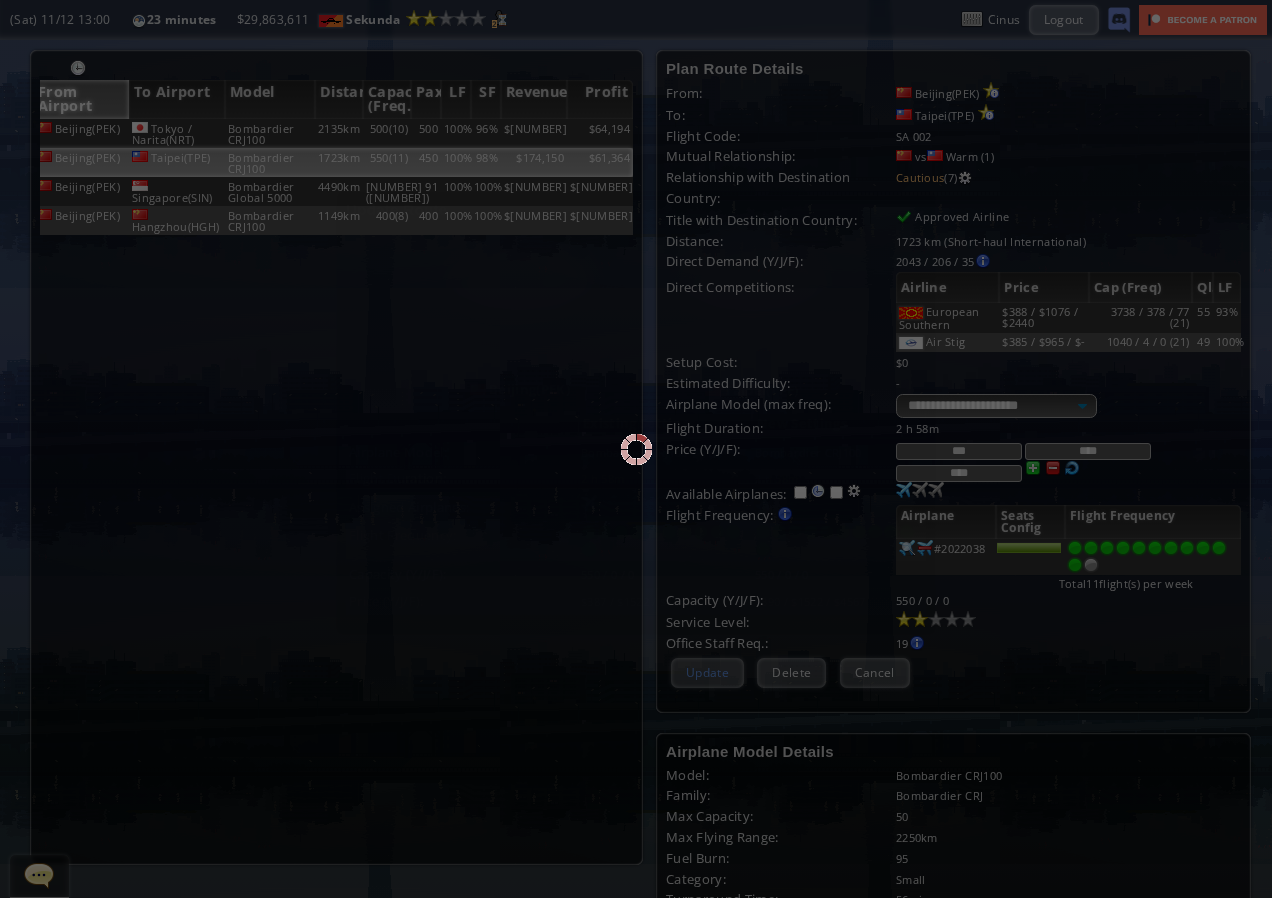 scroll, scrollTop: 0, scrollLeft: 0, axis: both 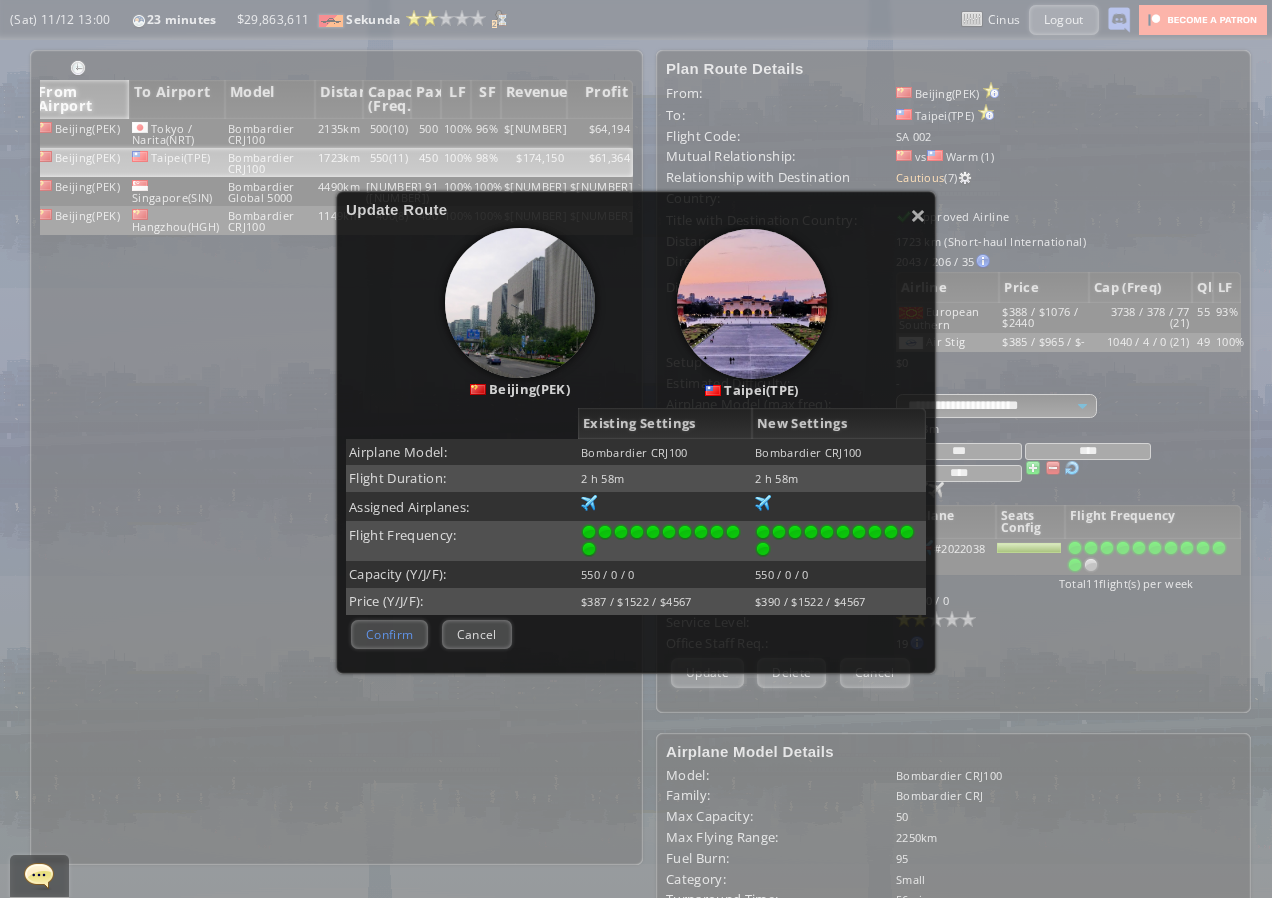 click on "Confirm" at bounding box center (389, 634) 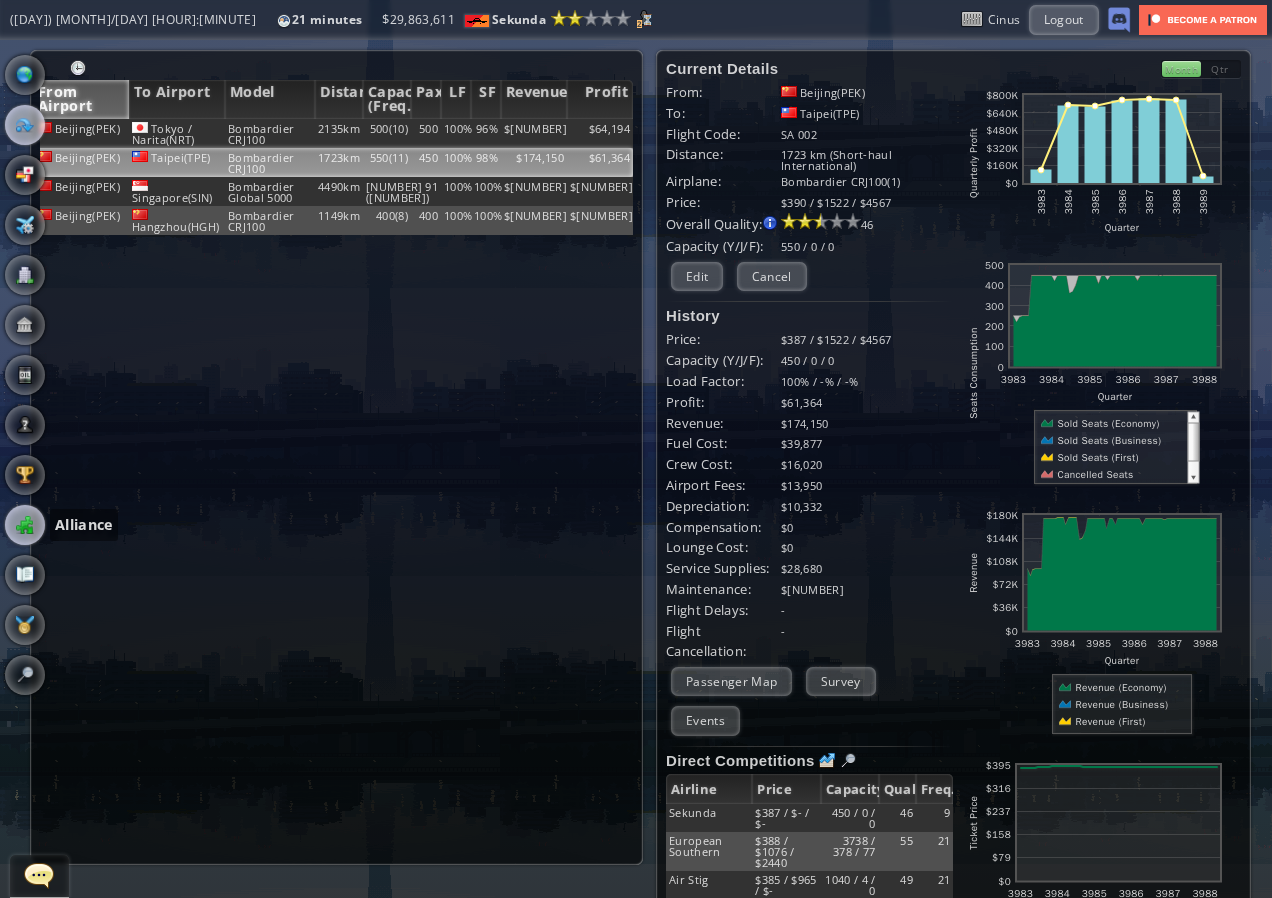 click at bounding box center [25, 525] 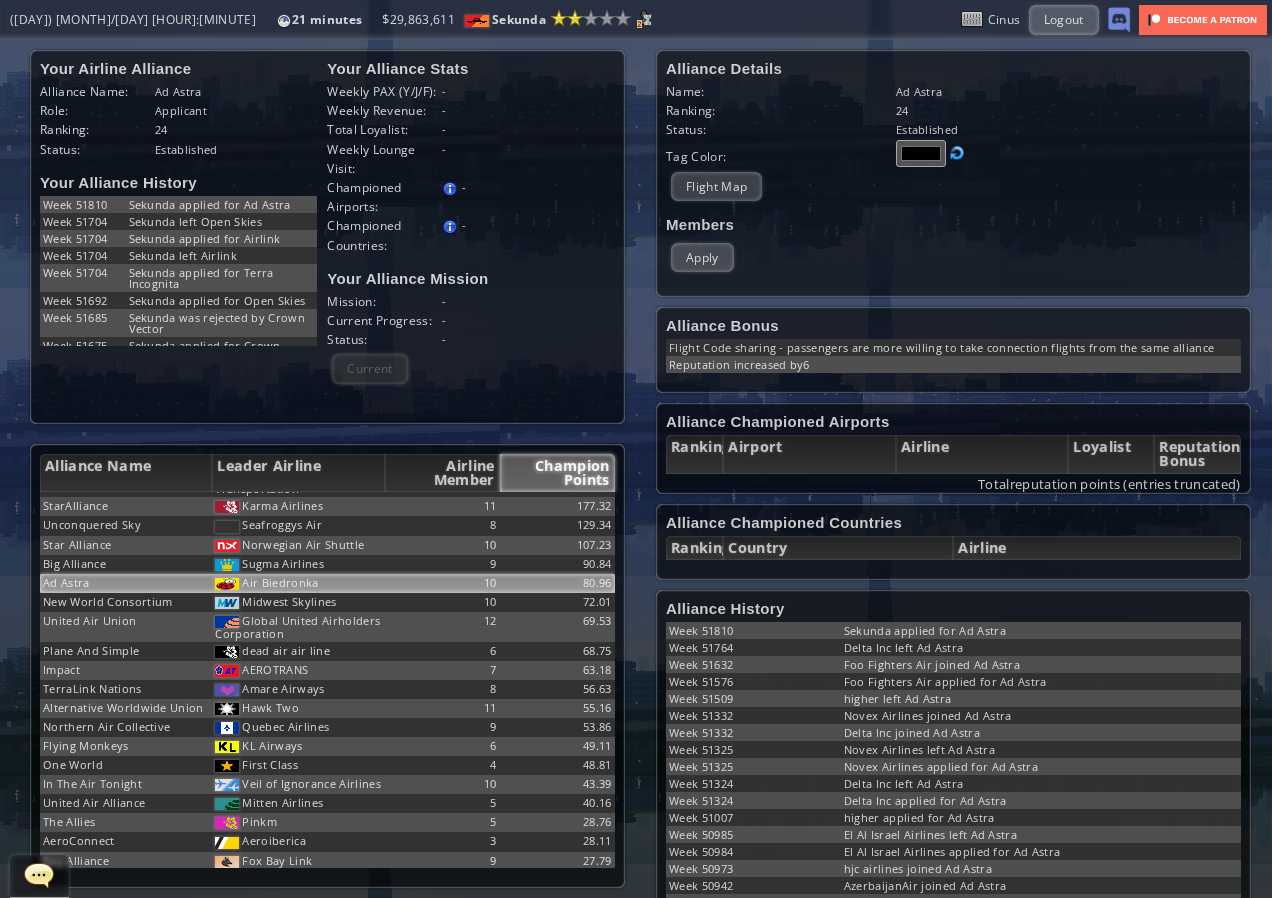 scroll, scrollTop: 450, scrollLeft: 0, axis: vertical 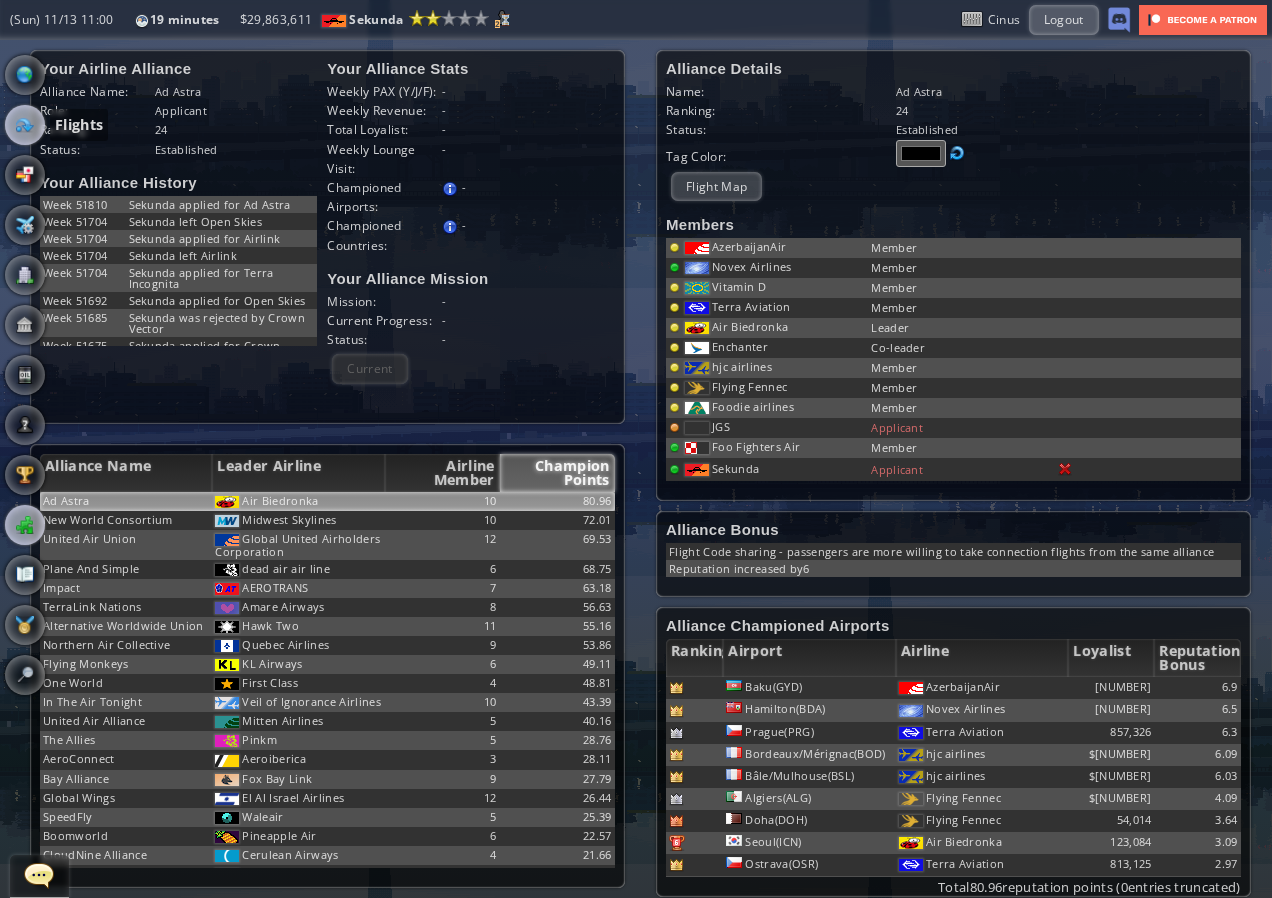 click at bounding box center (25, 125) 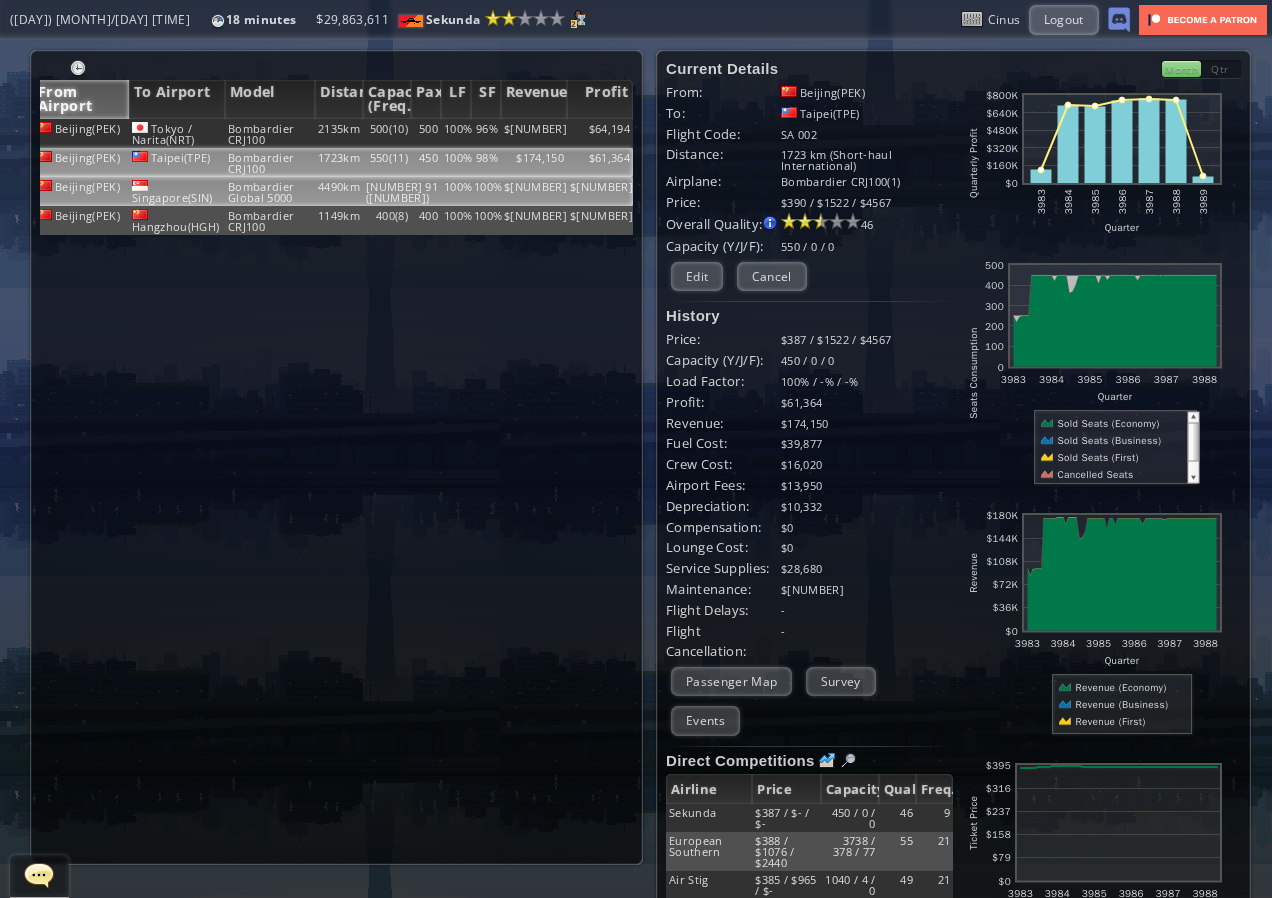 click on "Bombardier Global 5000" at bounding box center [270, 133] 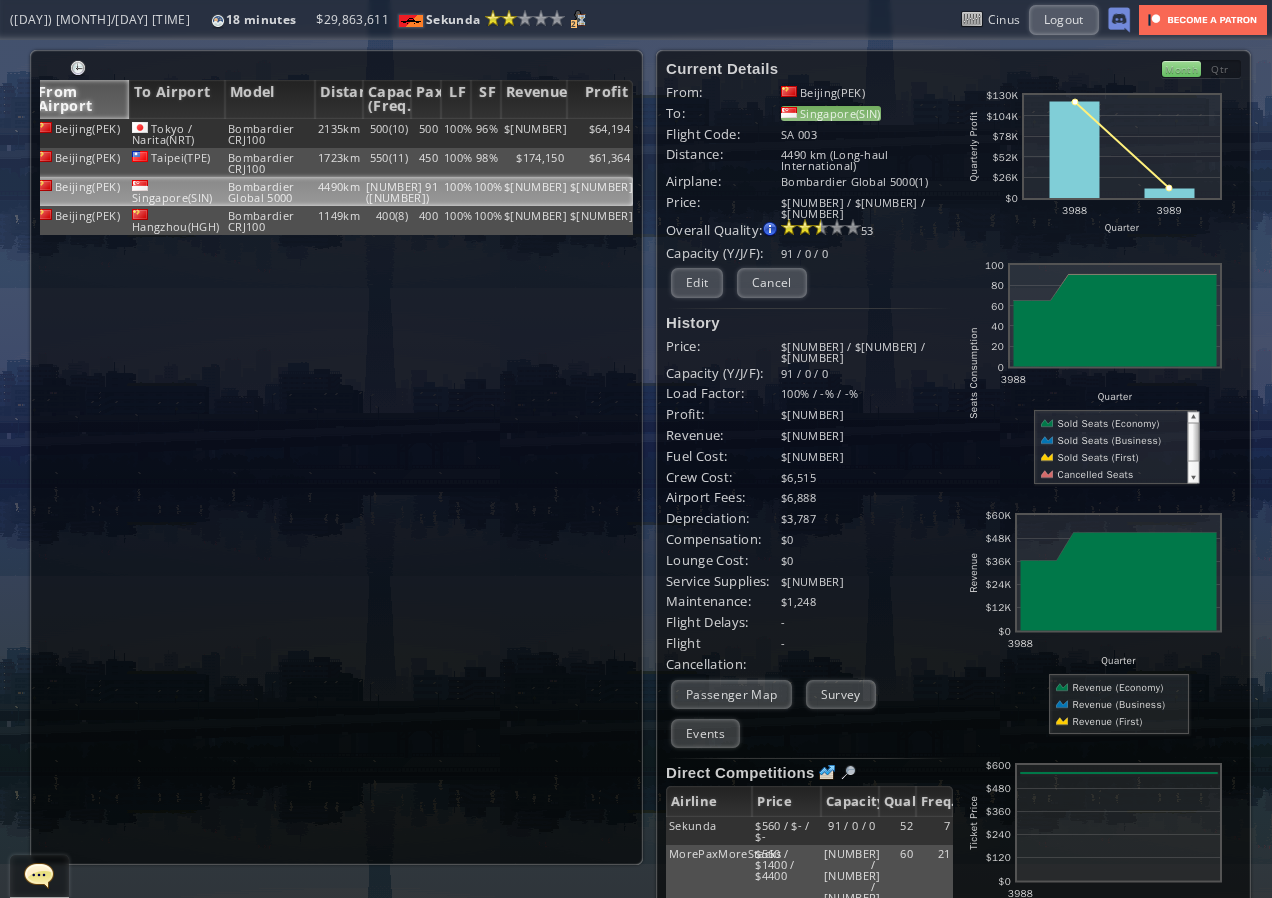 click on "Singapore(SIN)" at bounding box center [831, 113] 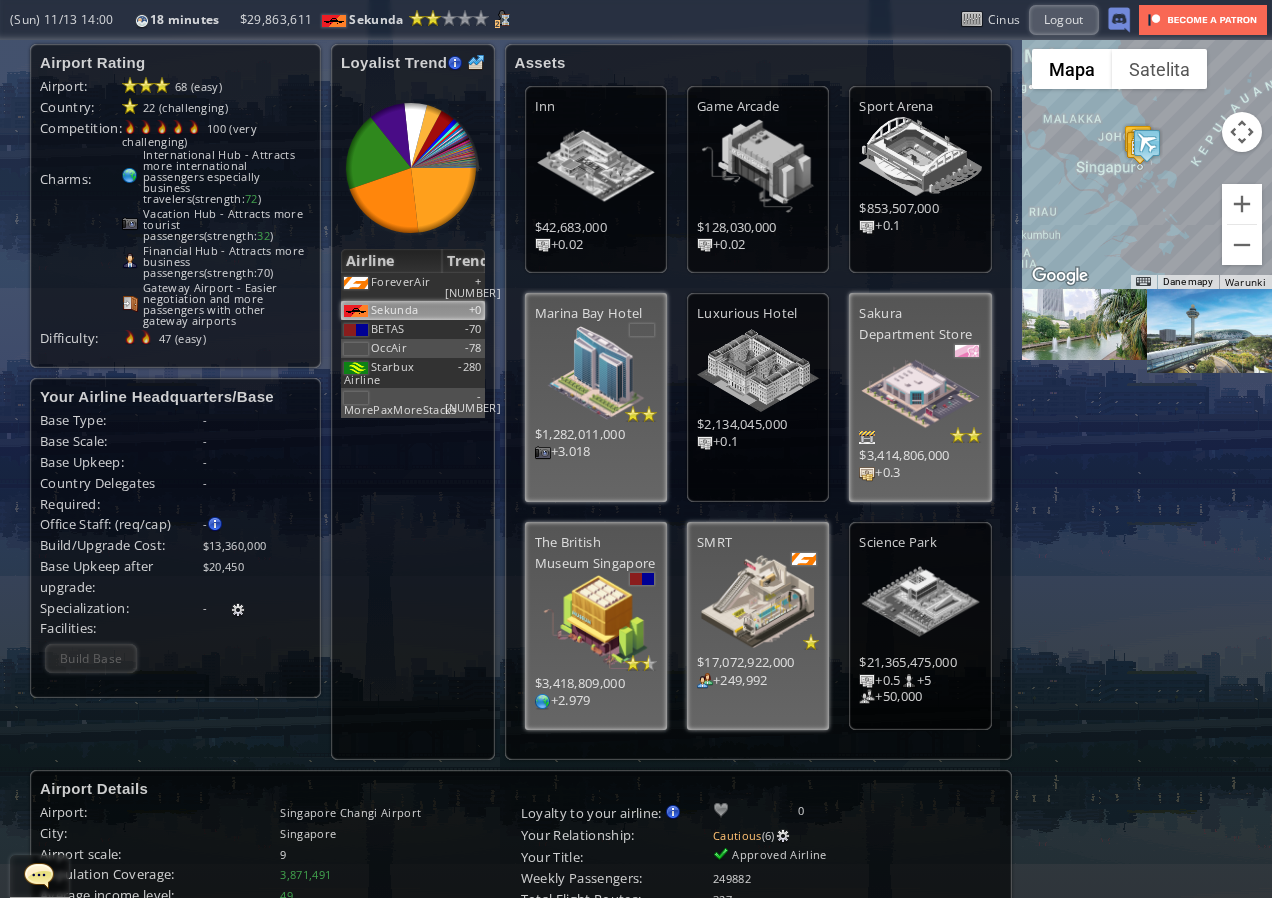scroll, scrollTop: 0, scrollLeft: 0, axis: both 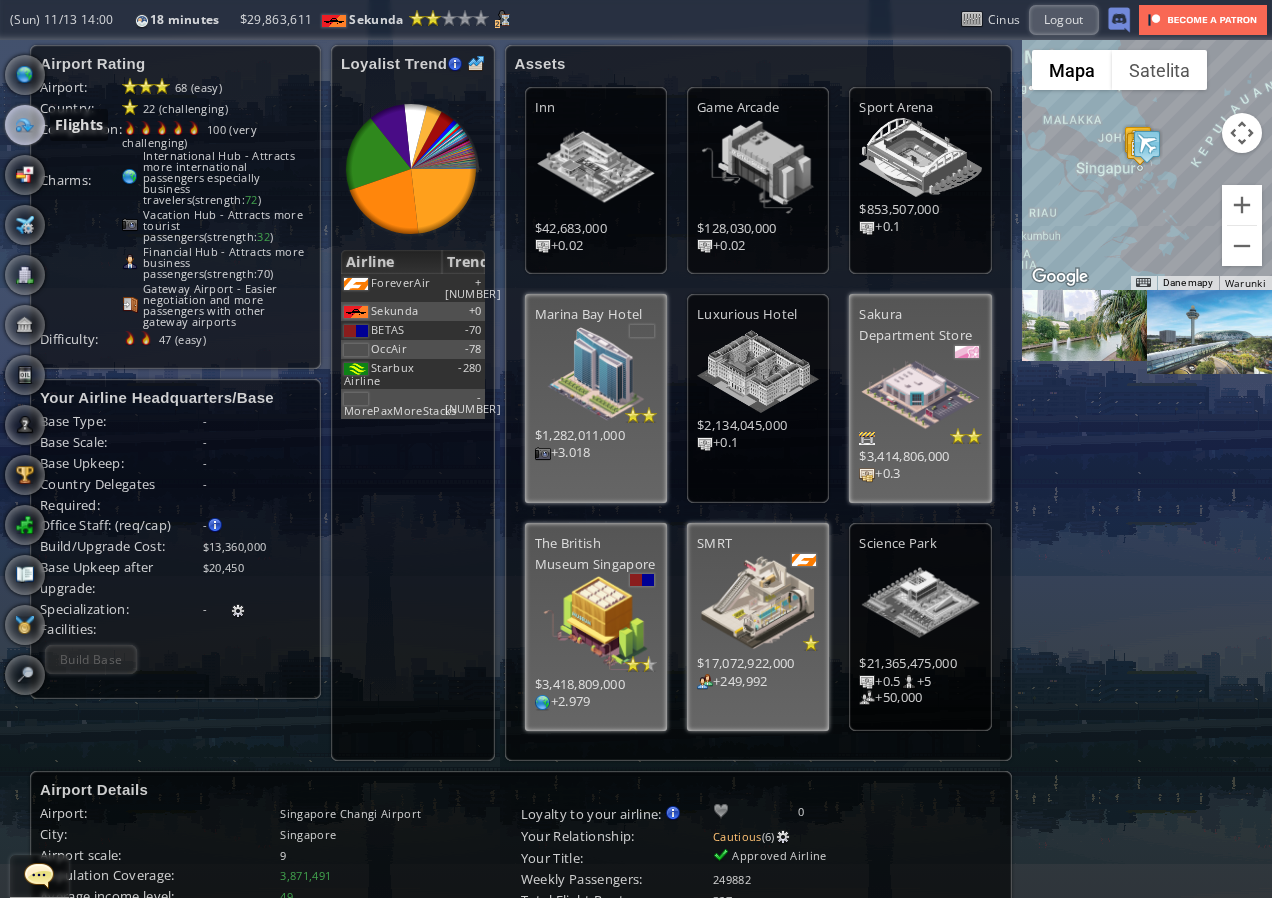 click at bounding box center (25, 125) 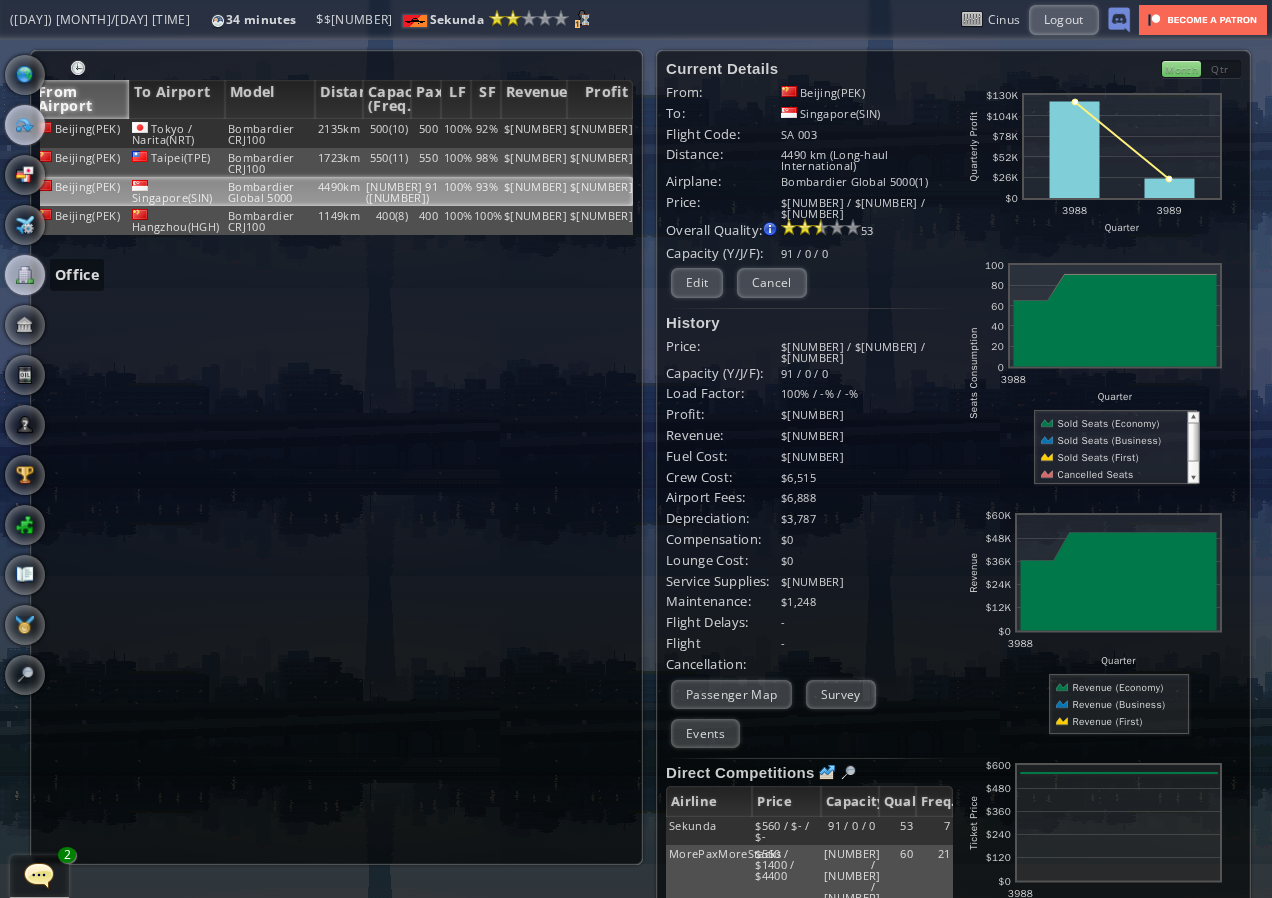 click at bounding box center [25, 275] 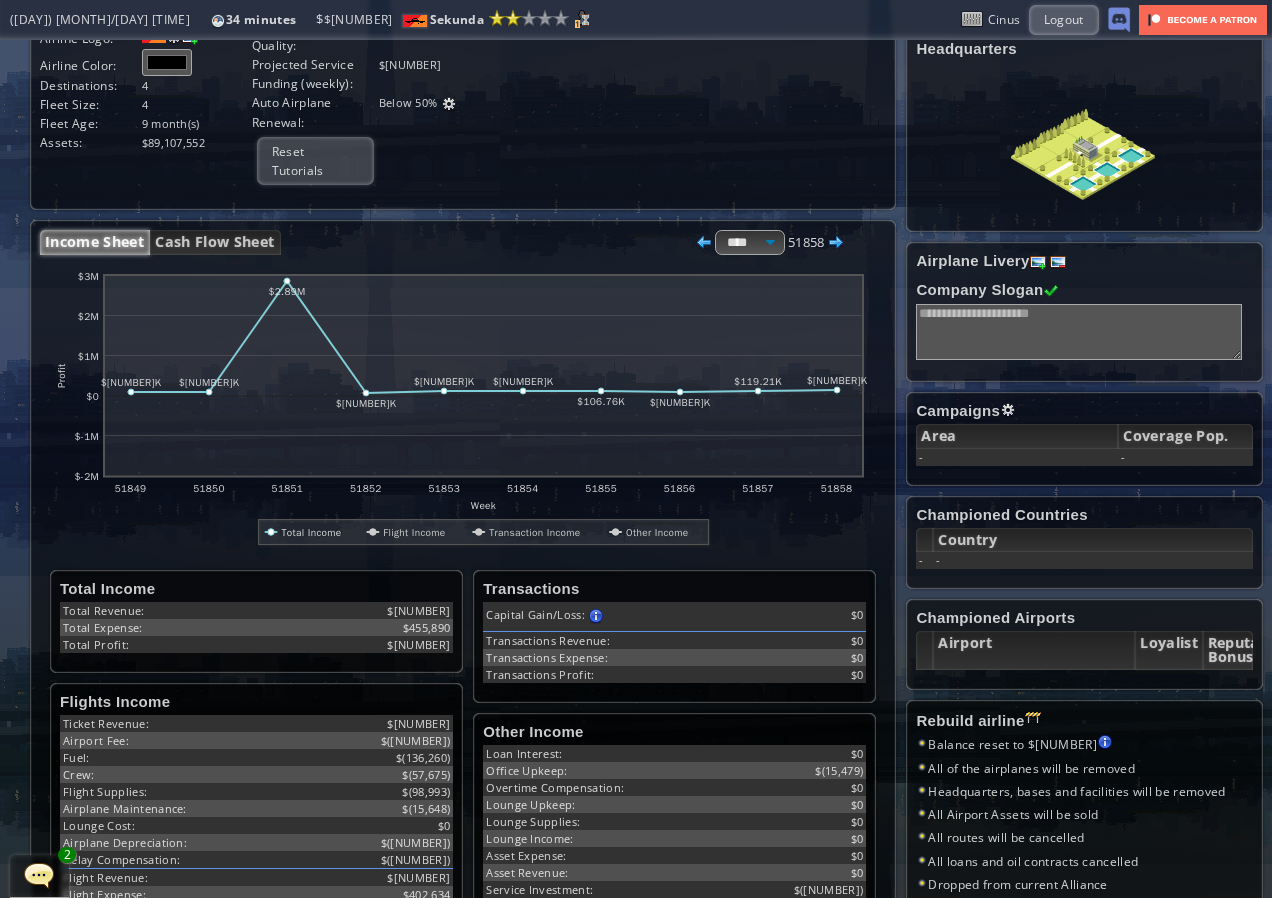 scroll, scrollTop: 0, scrollLeft: 0, axis: both 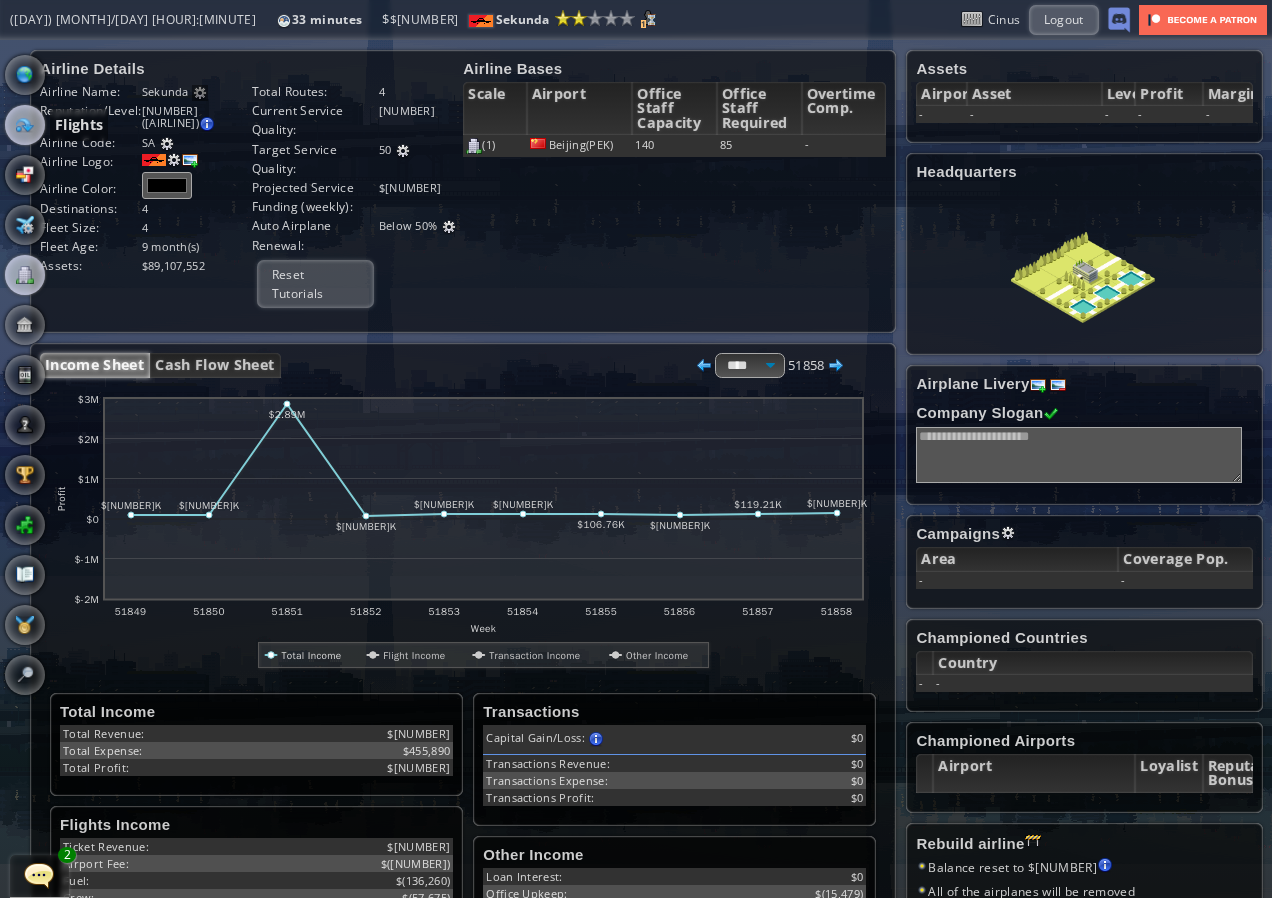 click at bounding box center [25, 125] 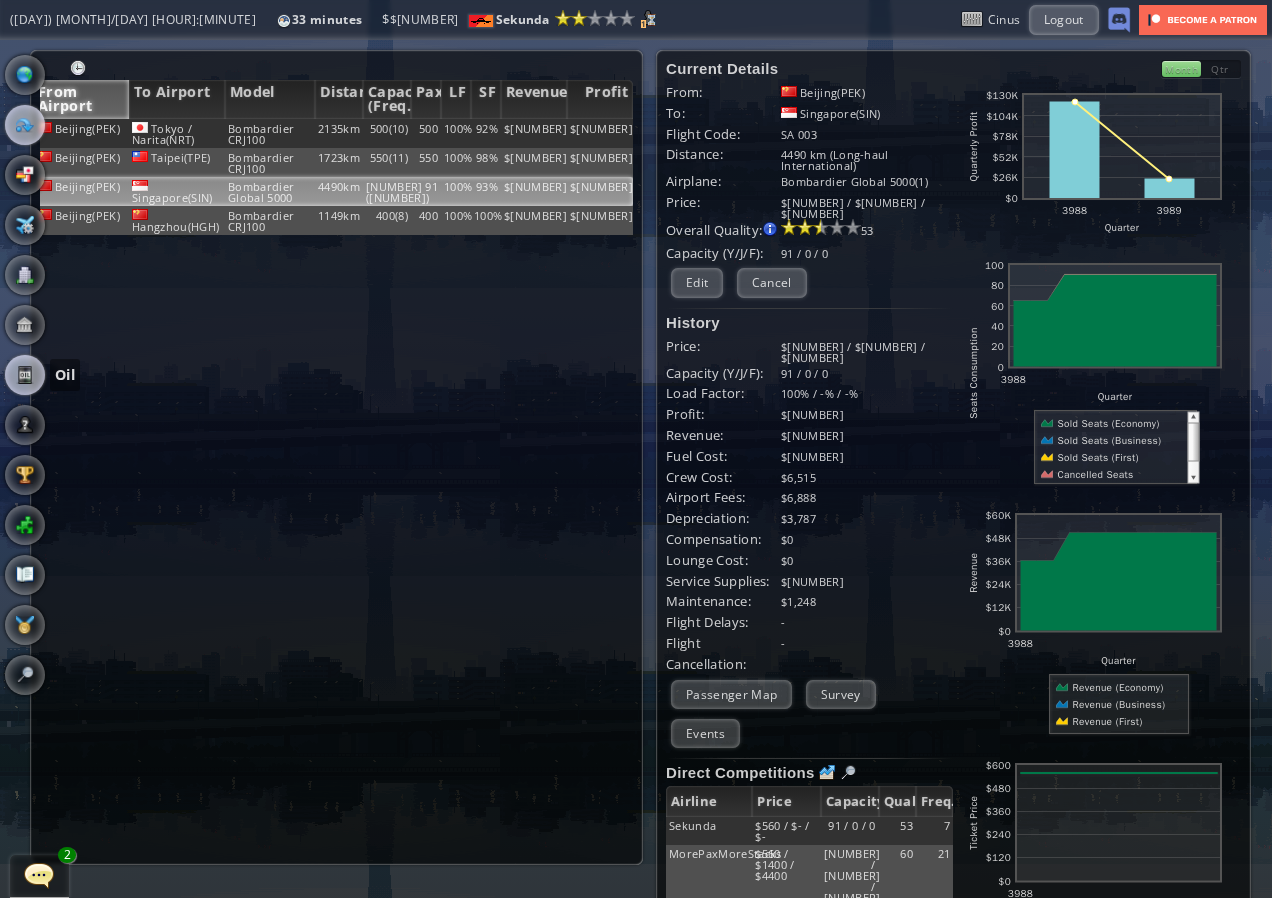 click at bounding box center [25, 375] 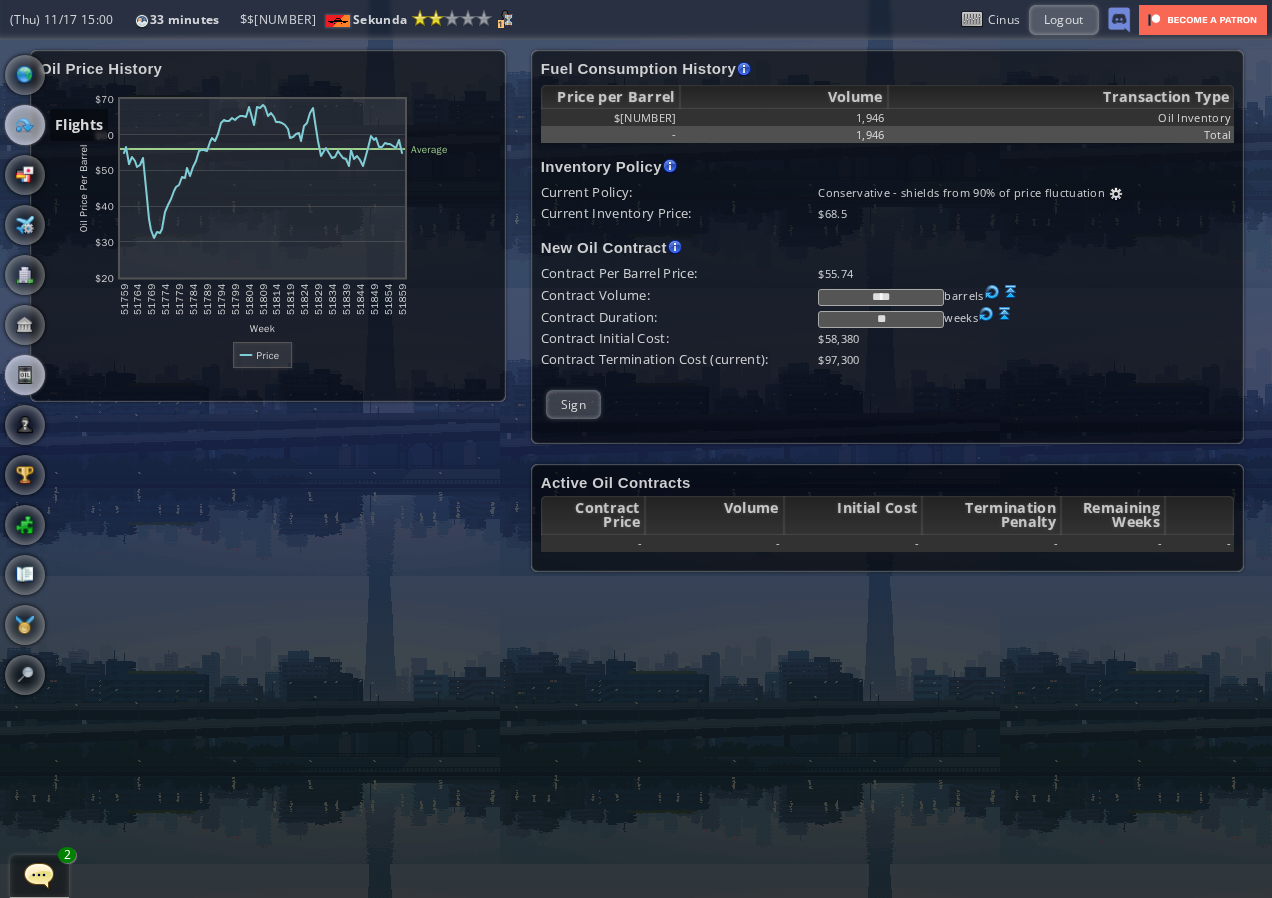 click at bounding box center (25, 125) 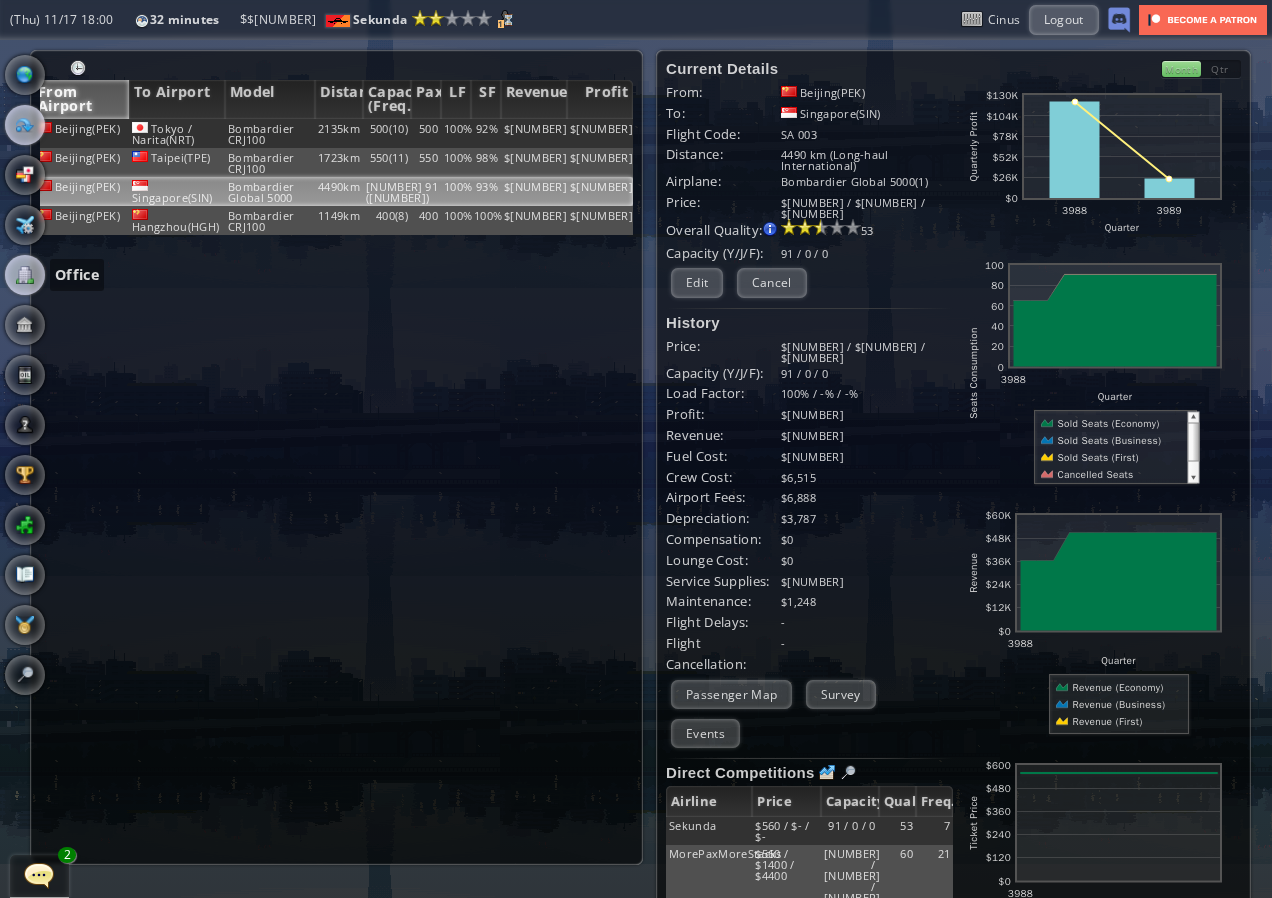 click at bounding box center (25, 275) 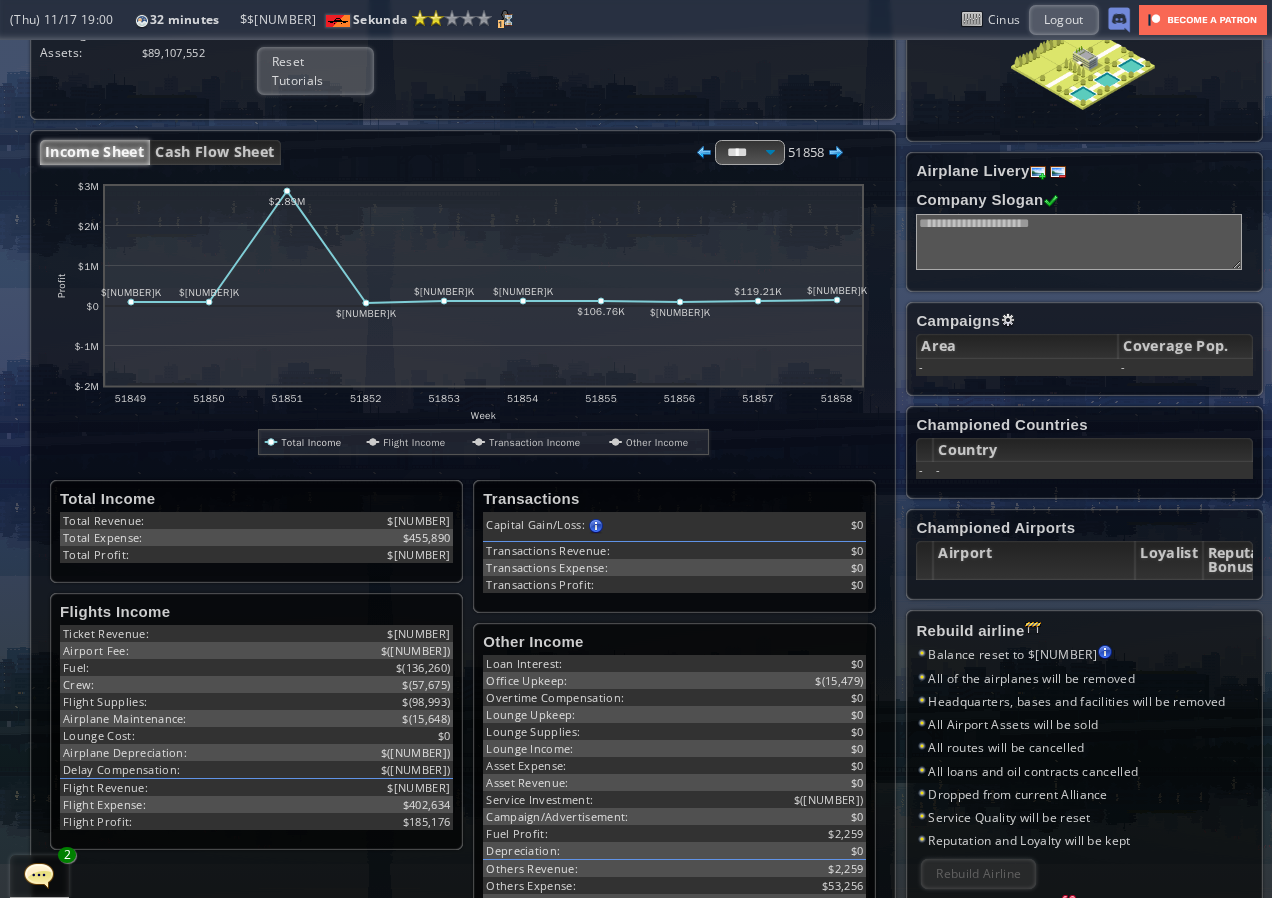 scroll, scrollTop: 135, scrollLeft: 0, axis: vertical 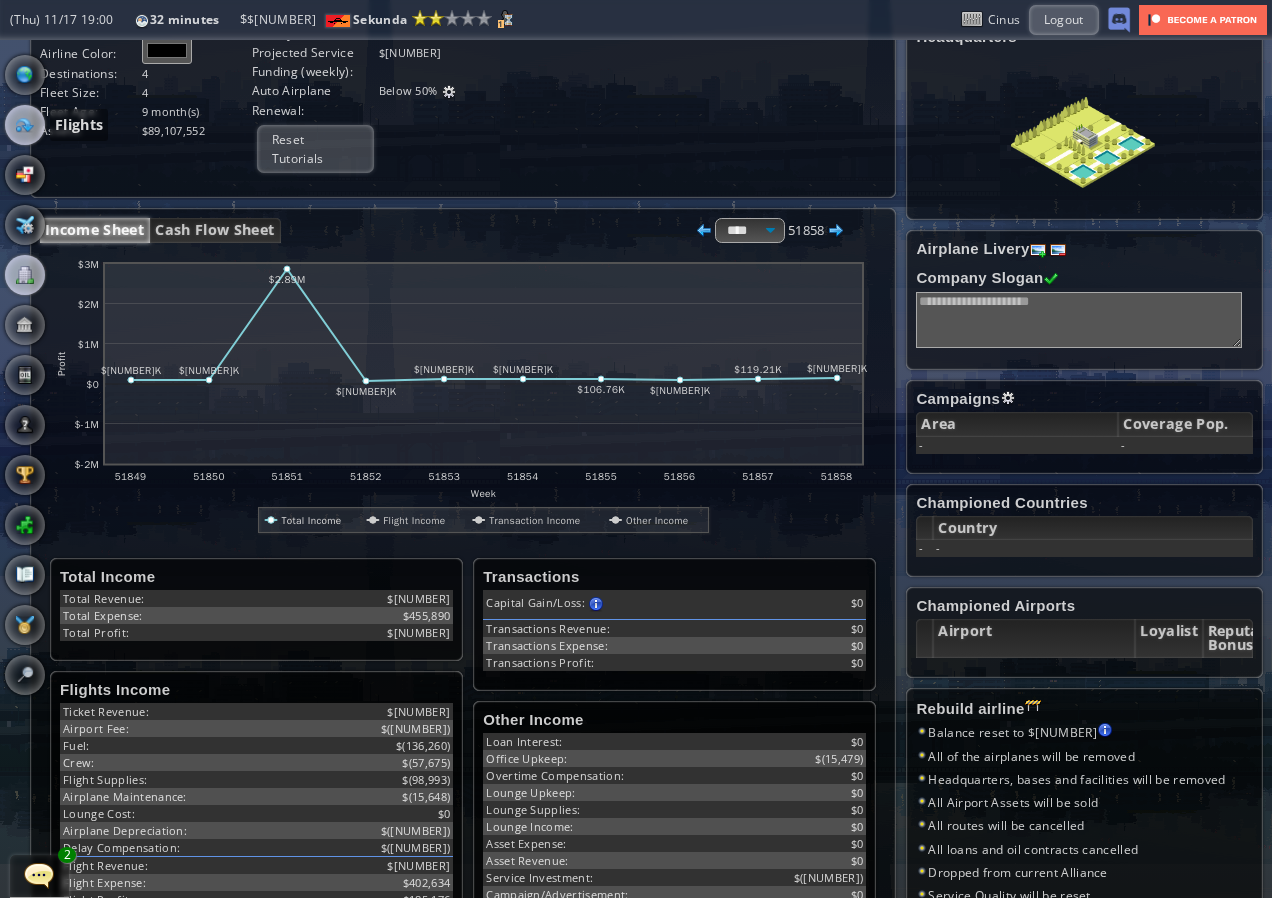 click at bounding box center (25, 125) 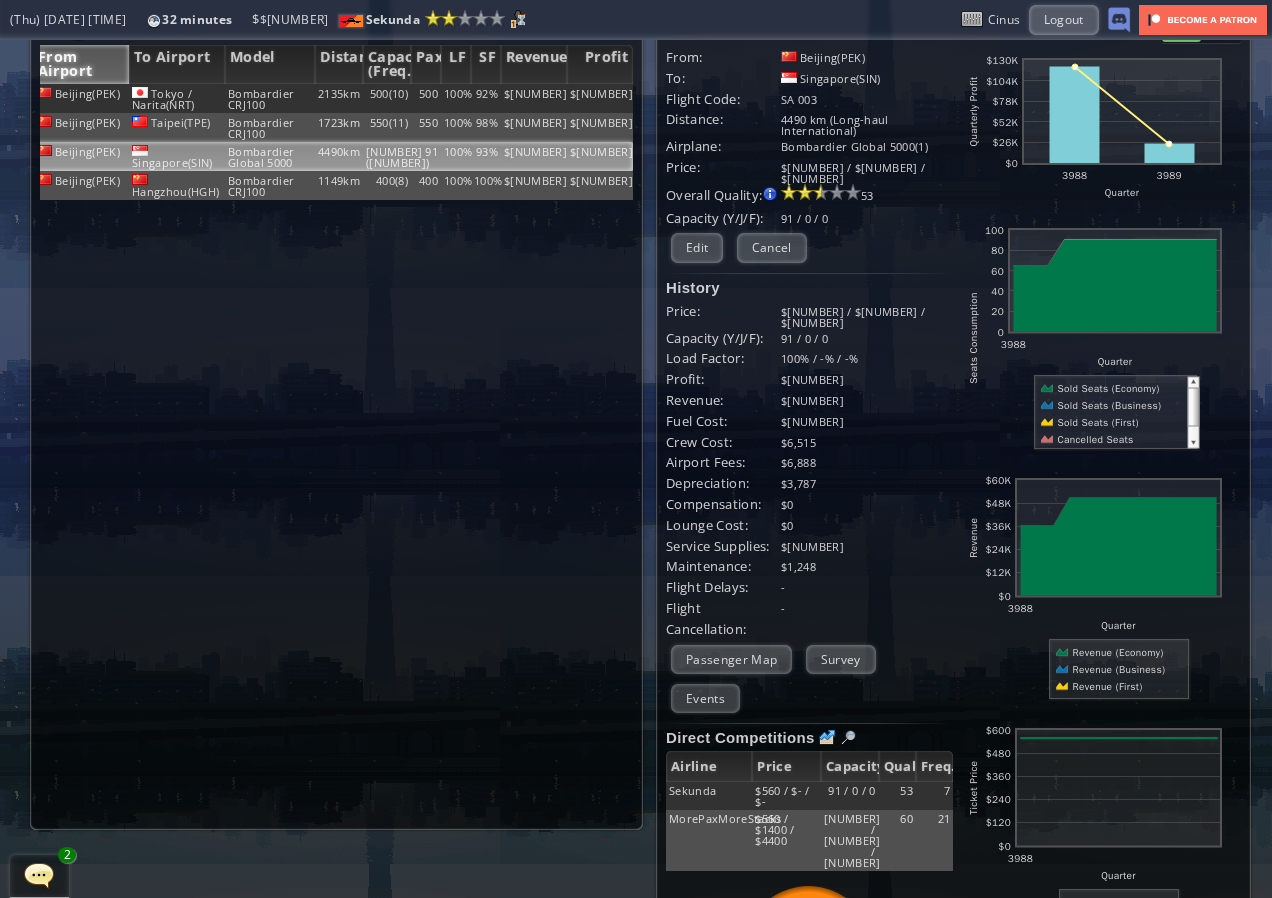 scroll, scrollTop: 0, scrollLeft: 0, axis: both 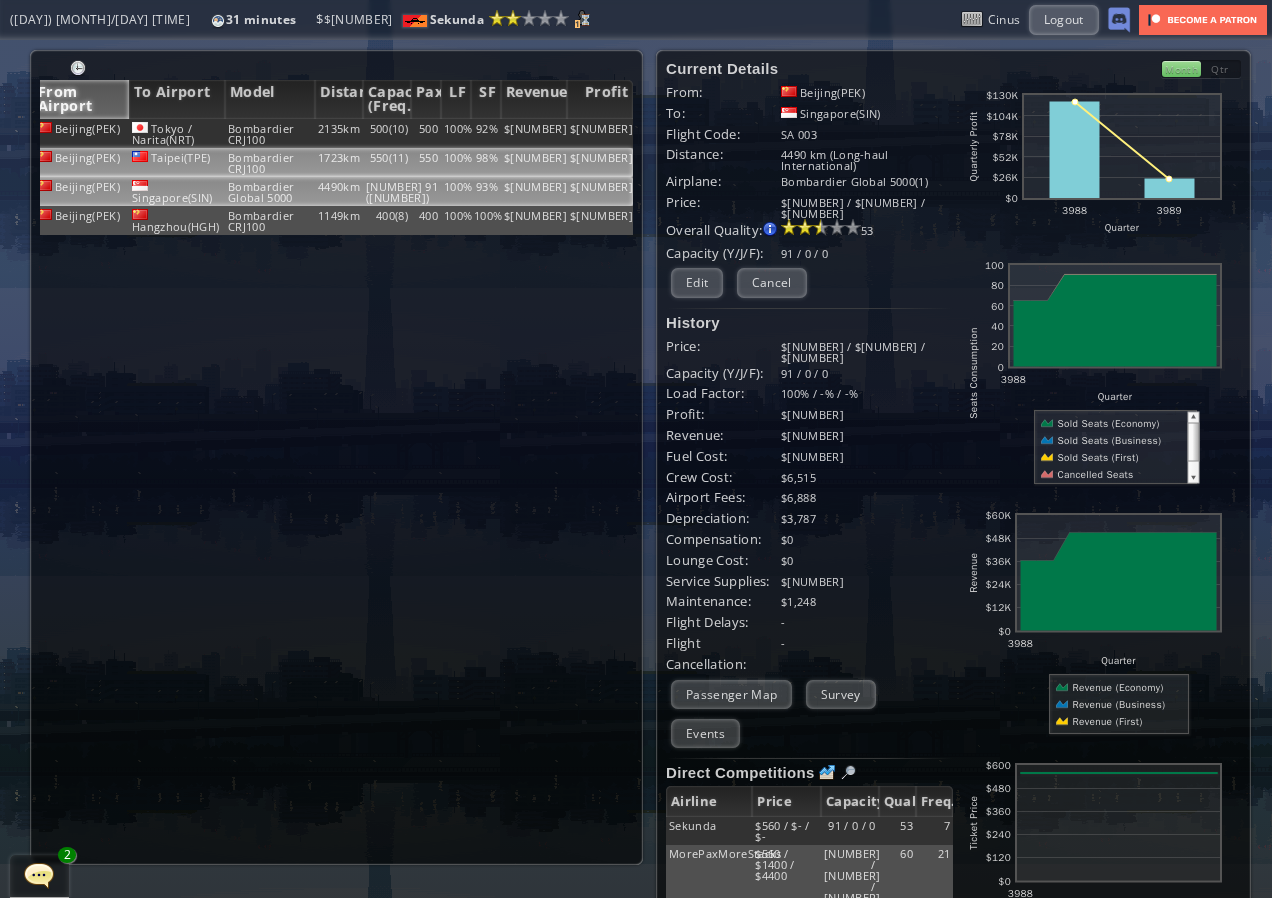 click on "Bombardier CRJ100" at bounding box center (270, 133) 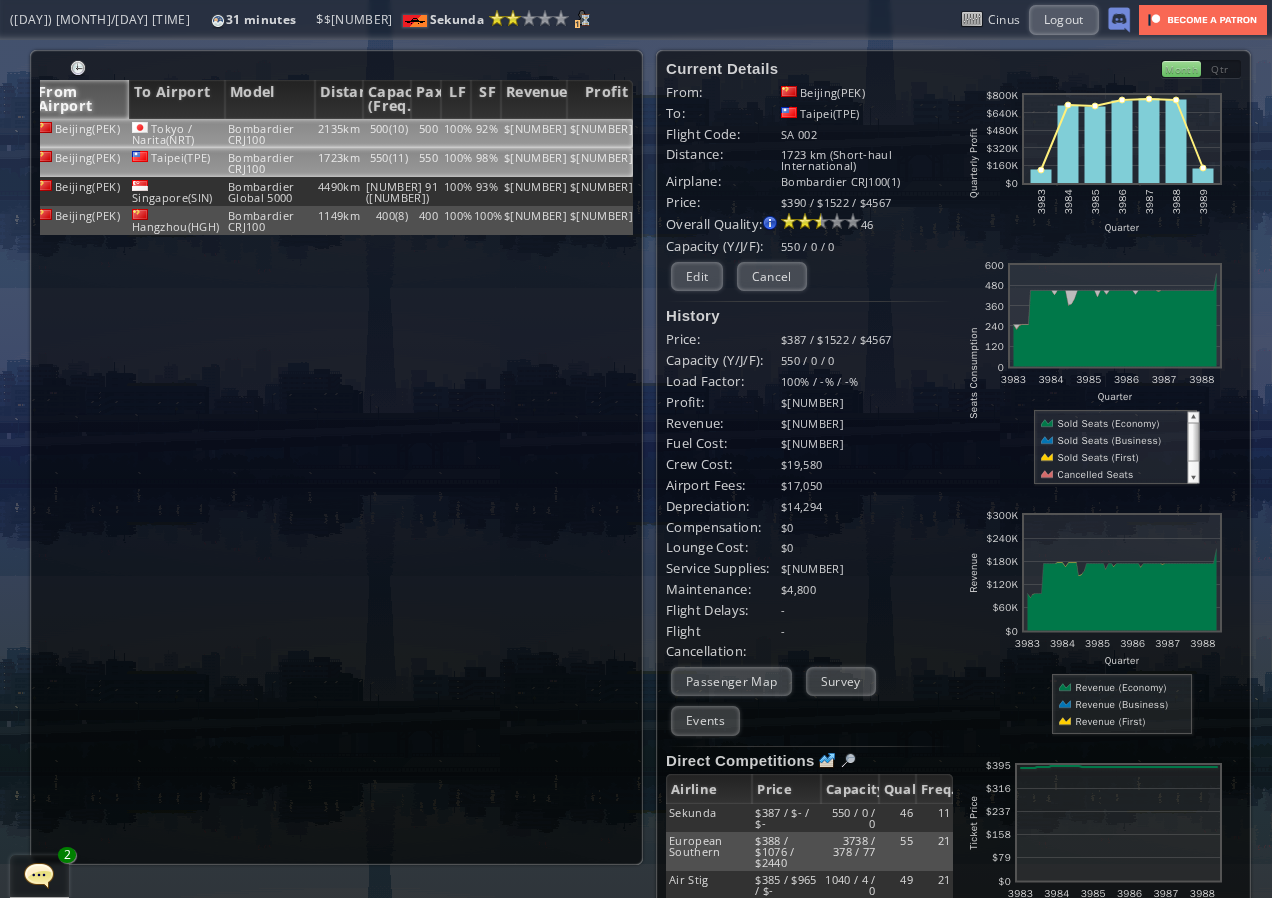 click on "2135km" at bounding box center (339, 133) 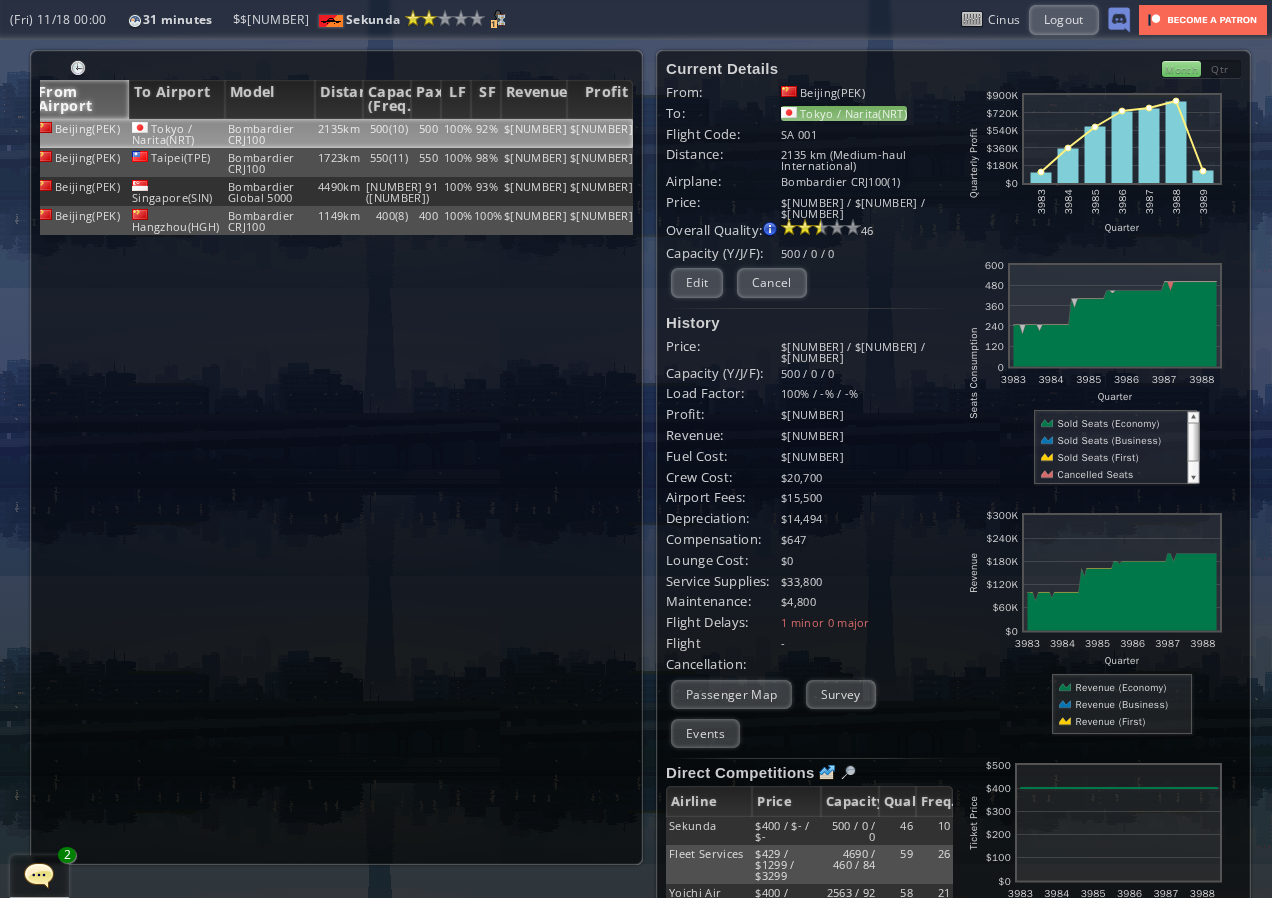 click on "Tokyo / Narita(NRT)" at bounding box center (844, 113) 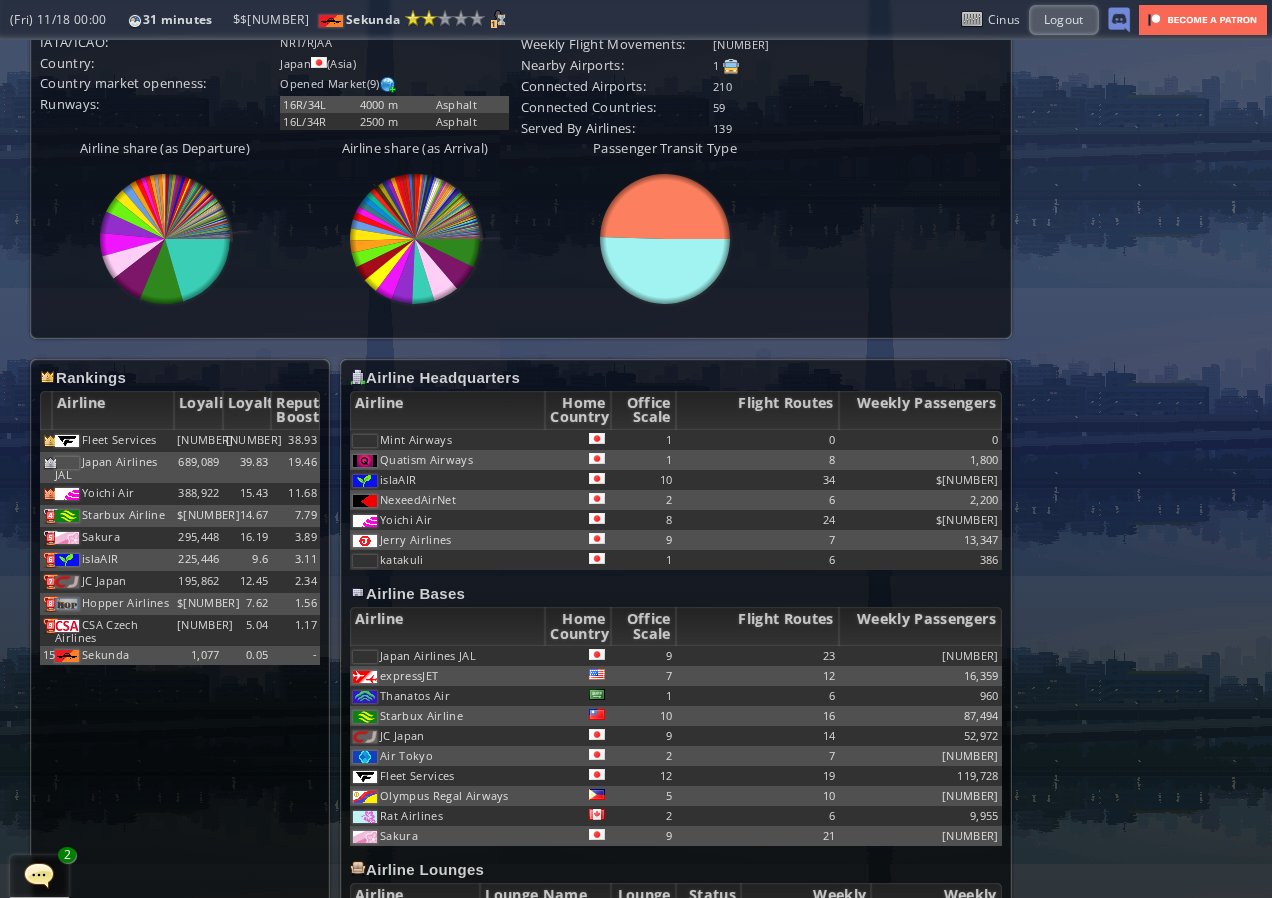 scroll, scrollTop: 1000, scrollLeft: 0, axis: vertical 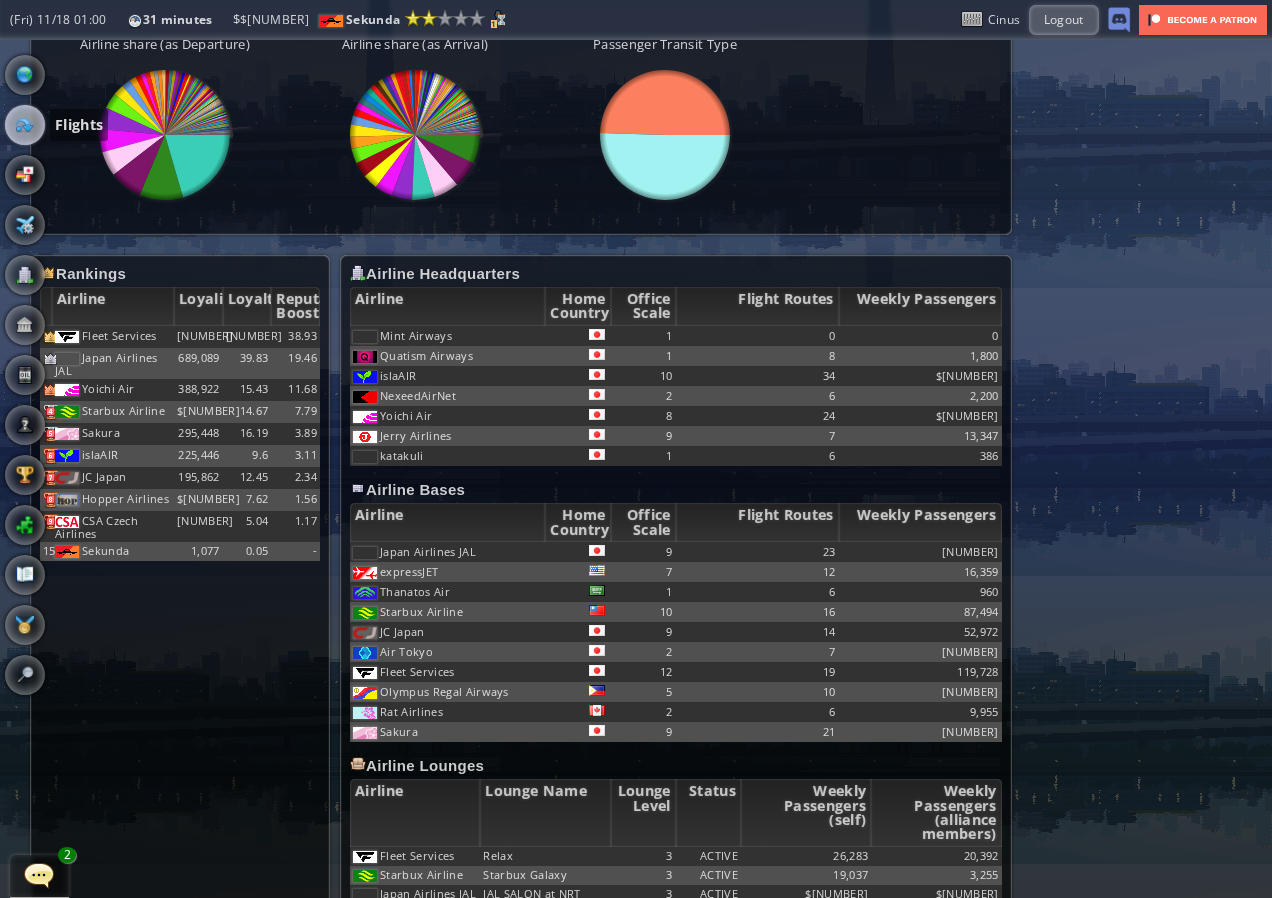 click at bounding box center (25, 125) 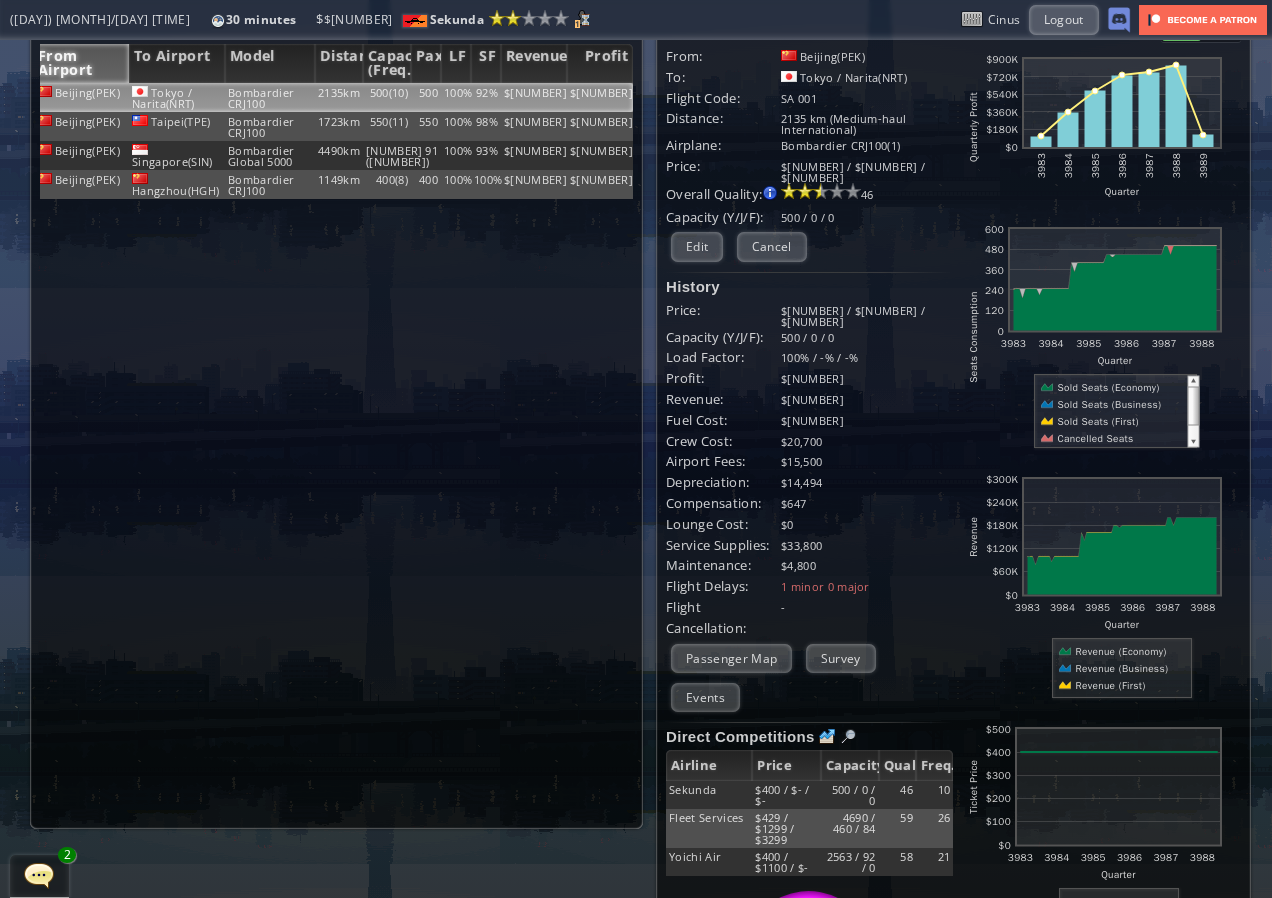 scroll, scrollTop: 0, scrollLeft: 0, axis: both 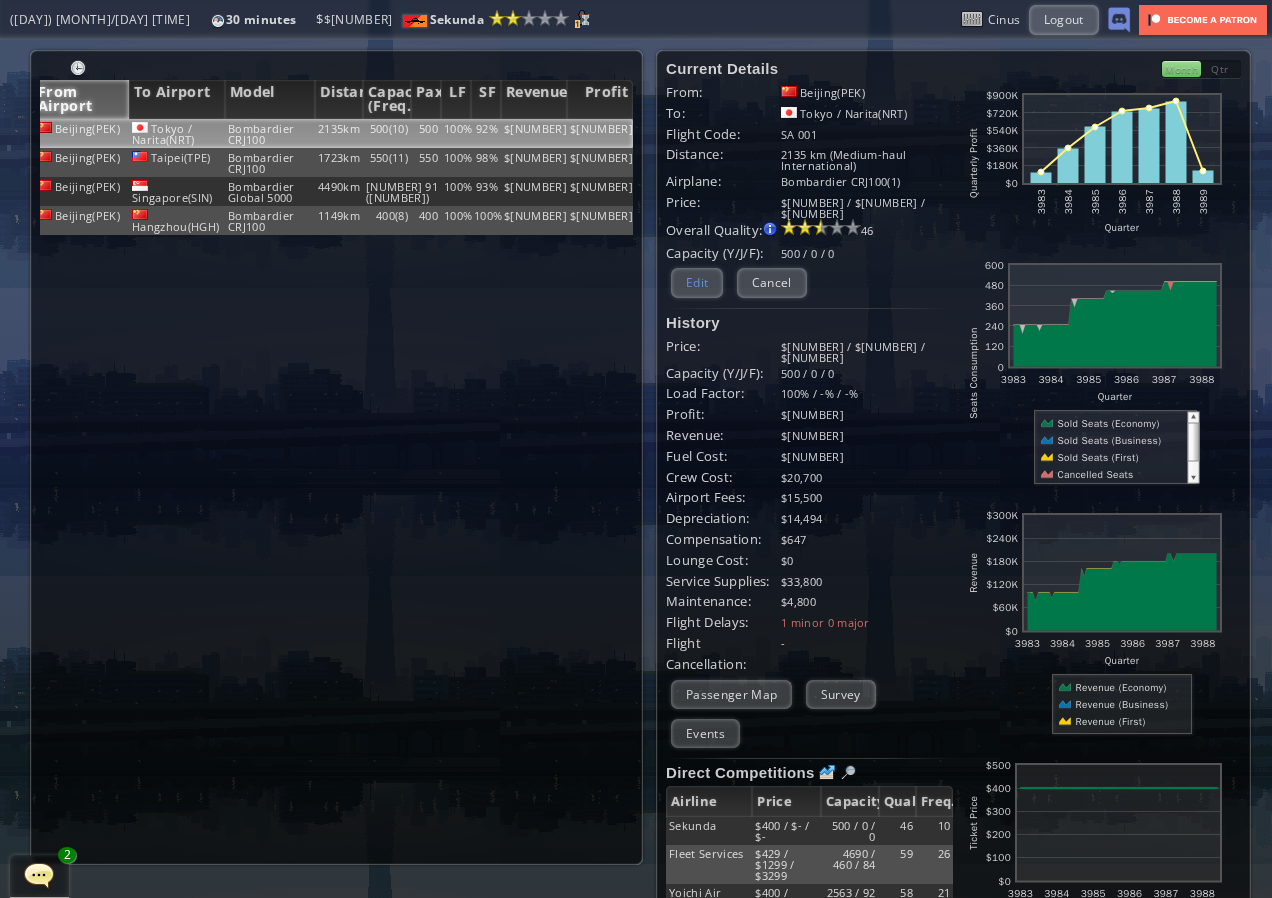 click on "Edit" at bounding box center [697, 282] 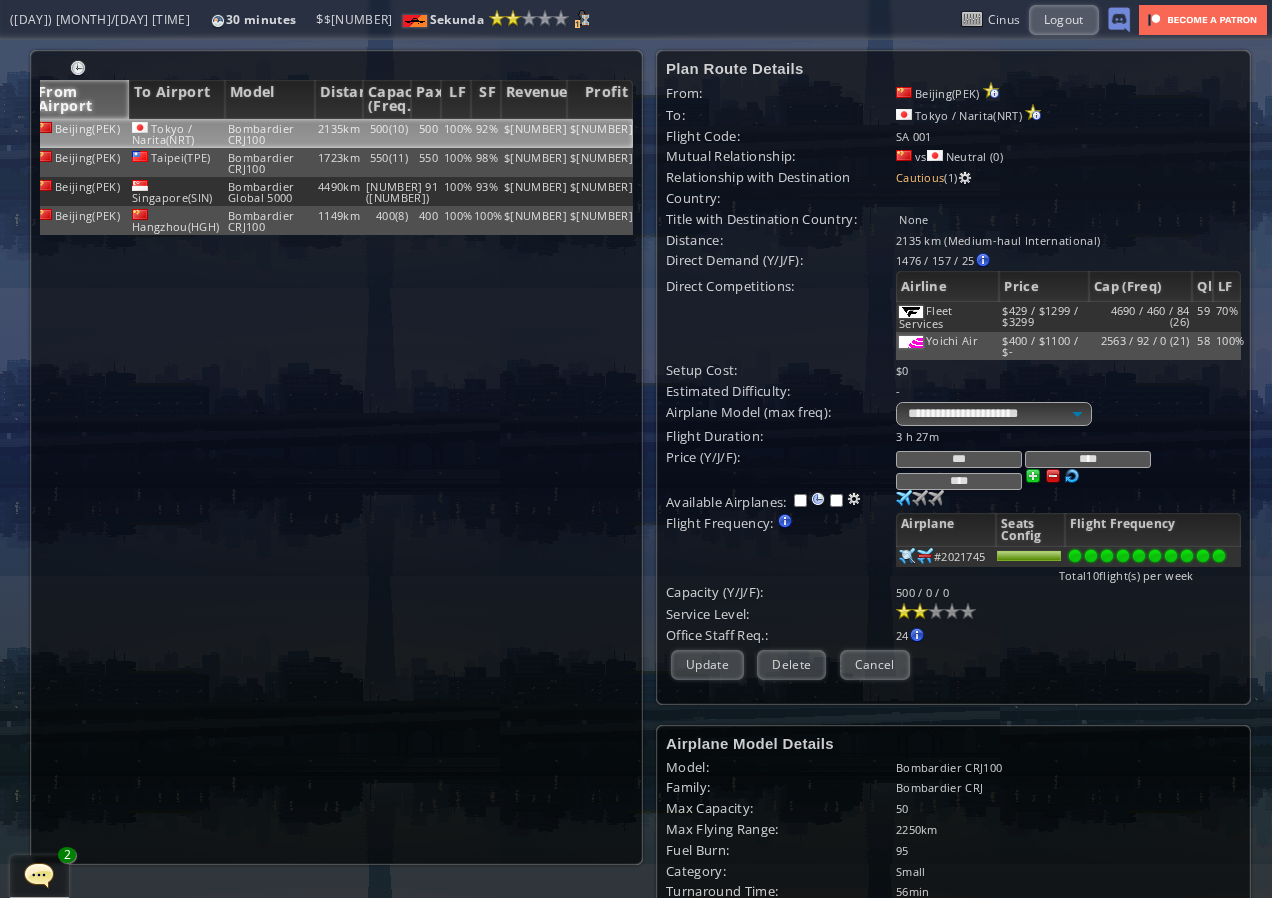 drag, startPoint x: 975, startPoint y: 456, endPoint x: 963, endPoint y: 460, distance: 12.649111 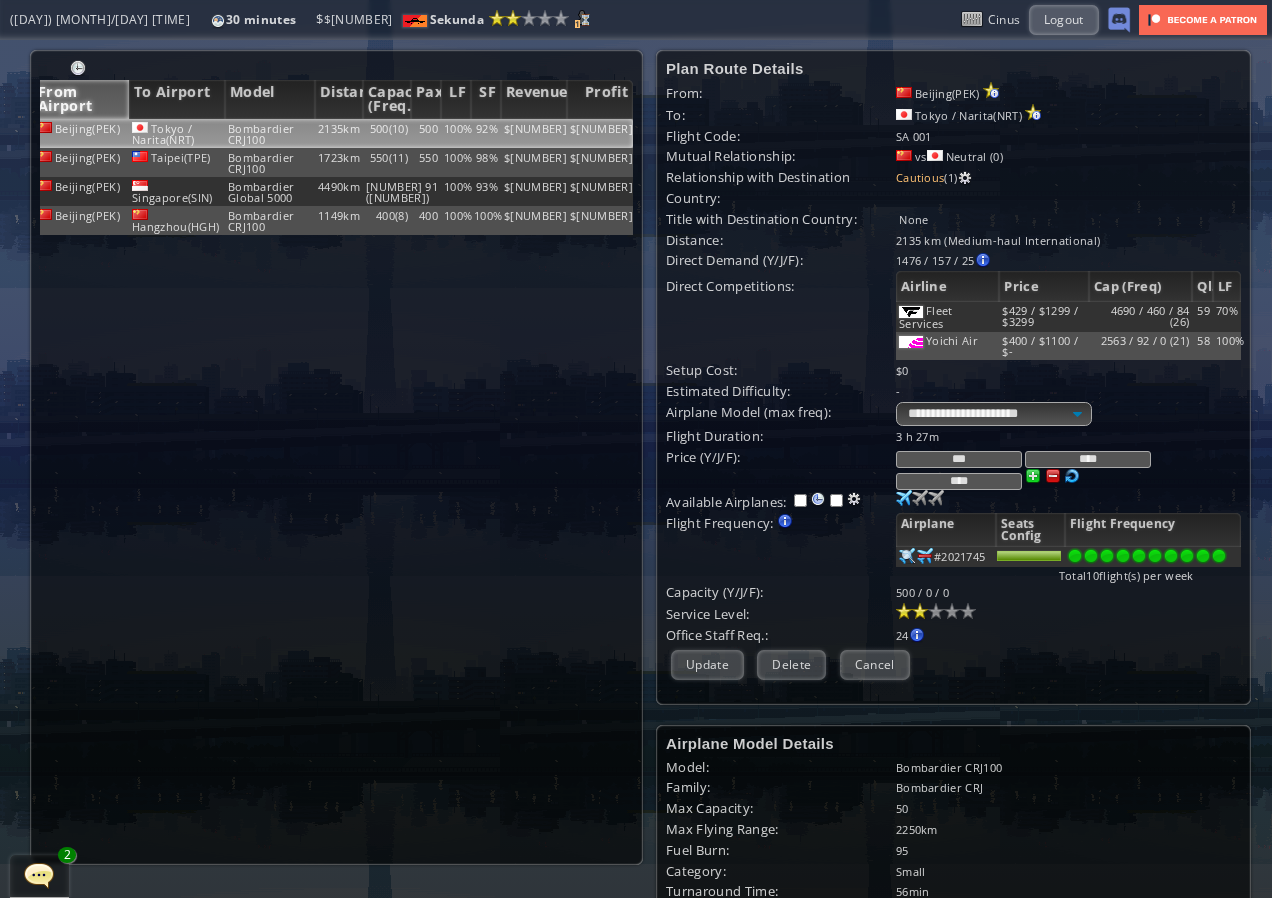 click on "***" at bounding box center (959, 459) 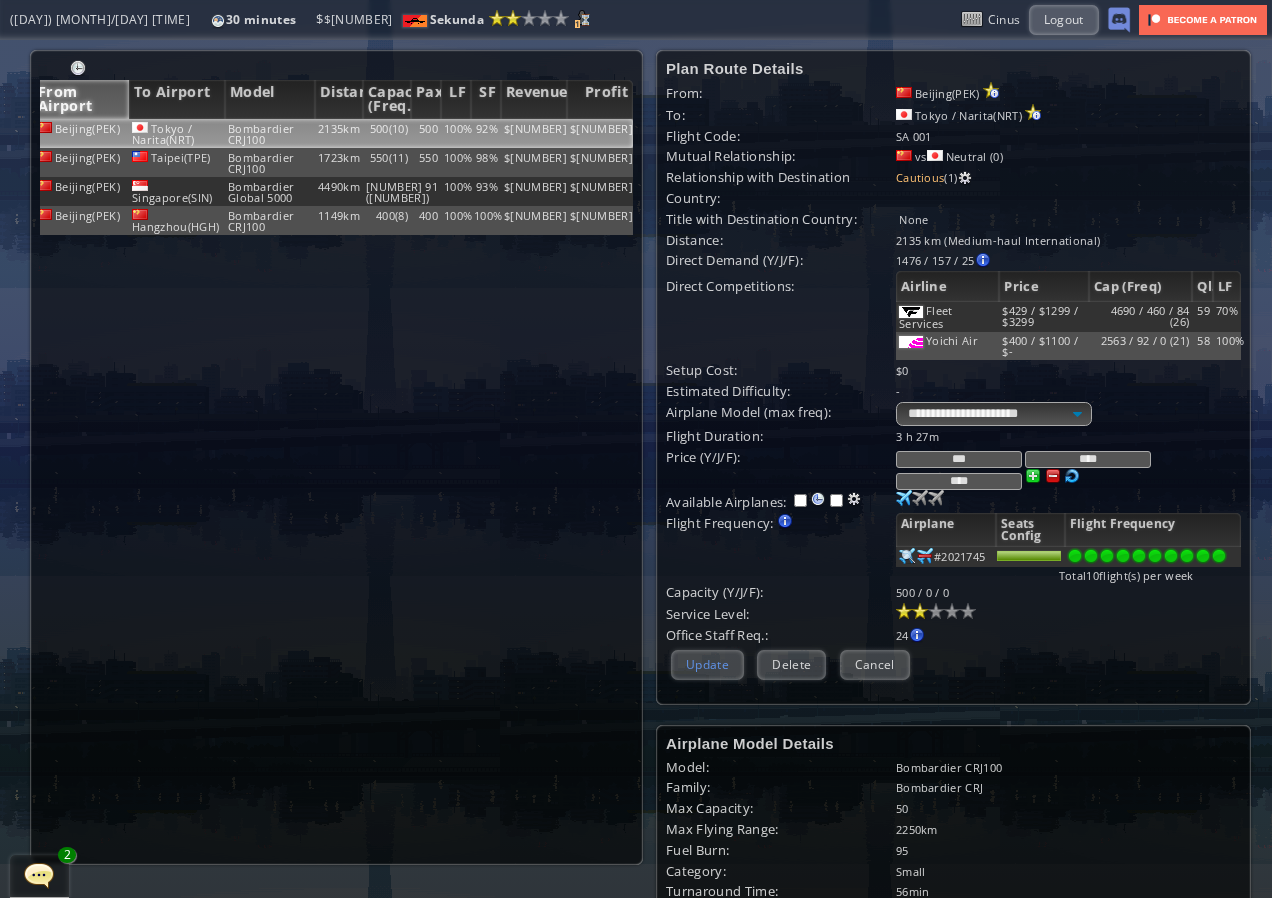 type on "***" 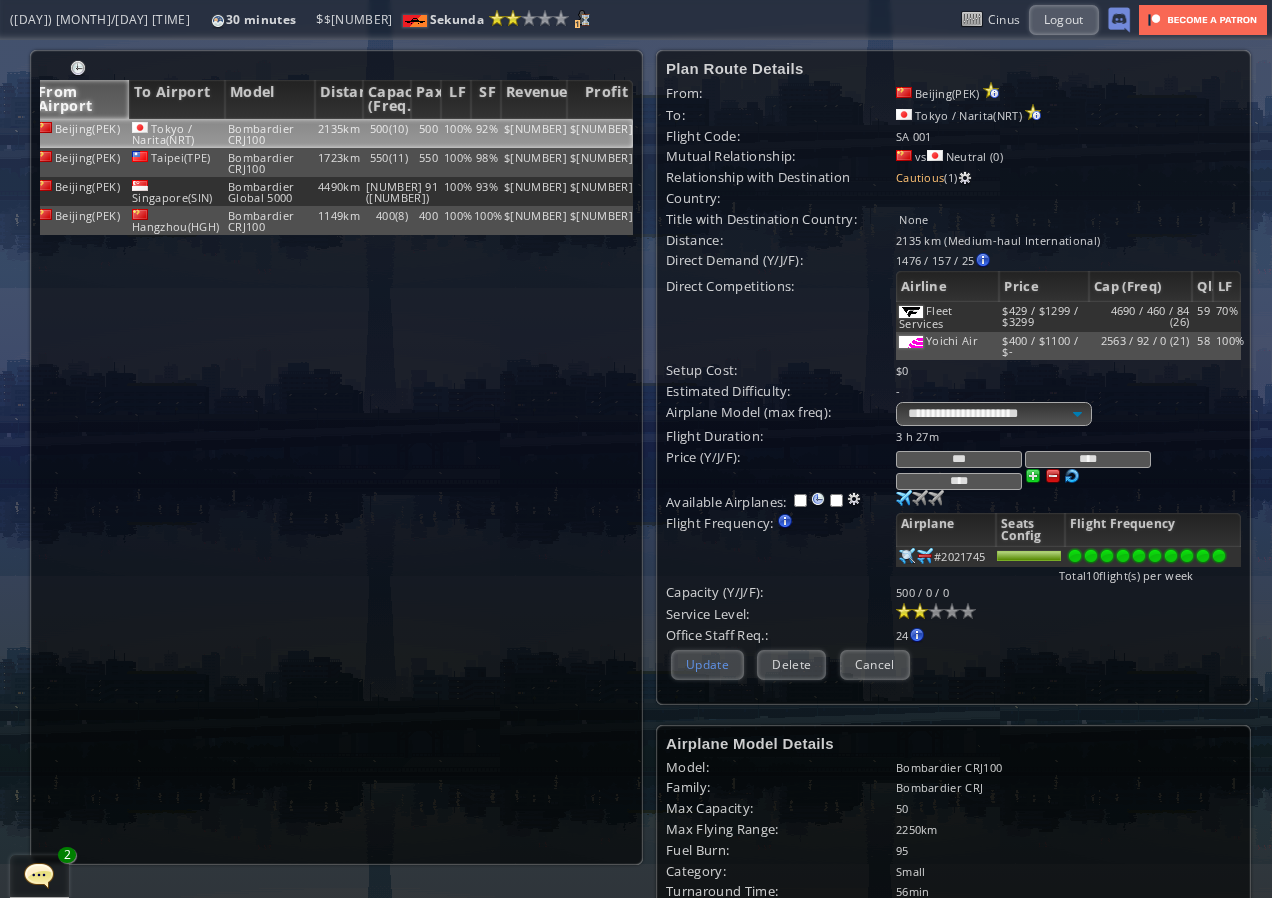 click on "Update" at bounding box center (707, 664) 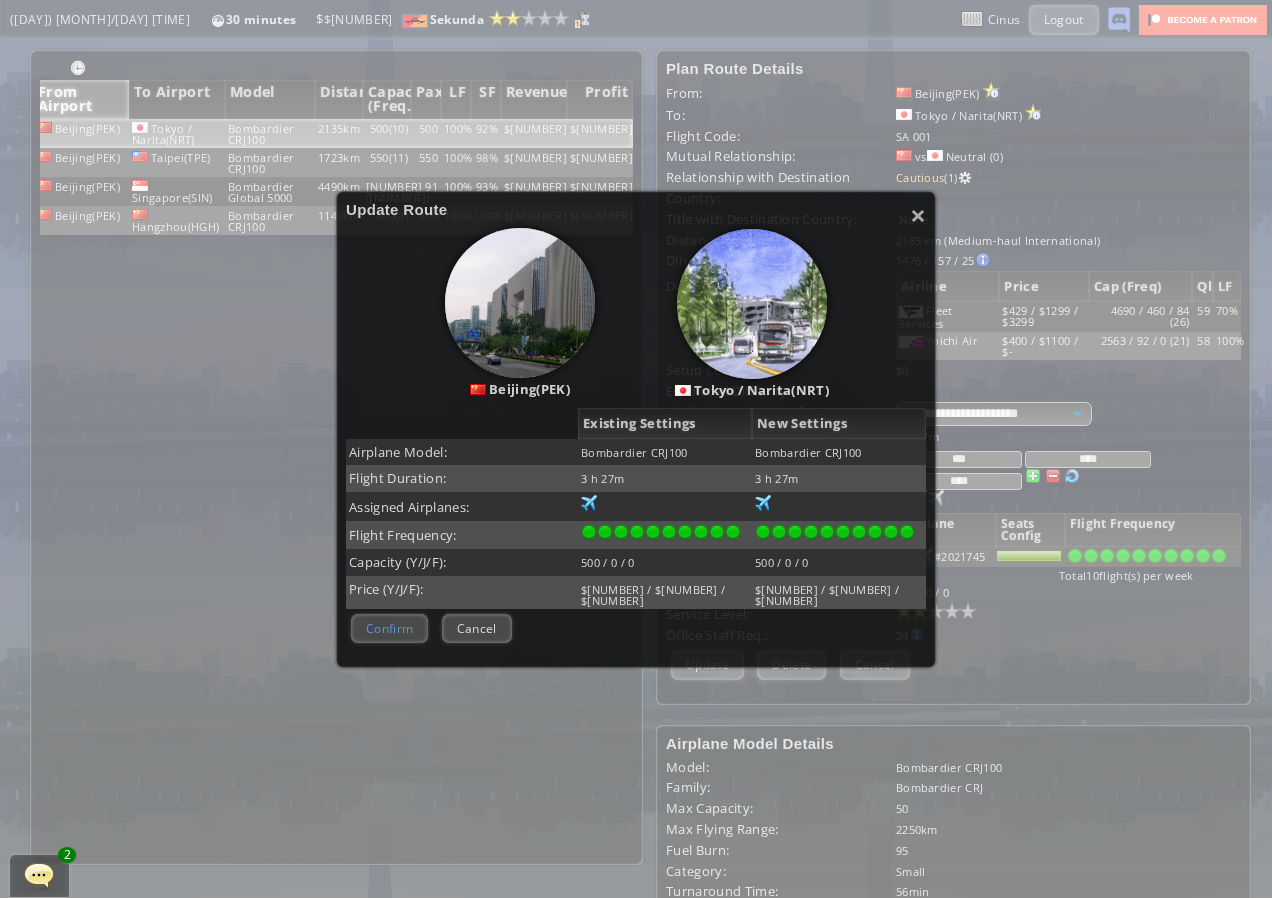 click on "Confirm" at bounding box center (389, 628) 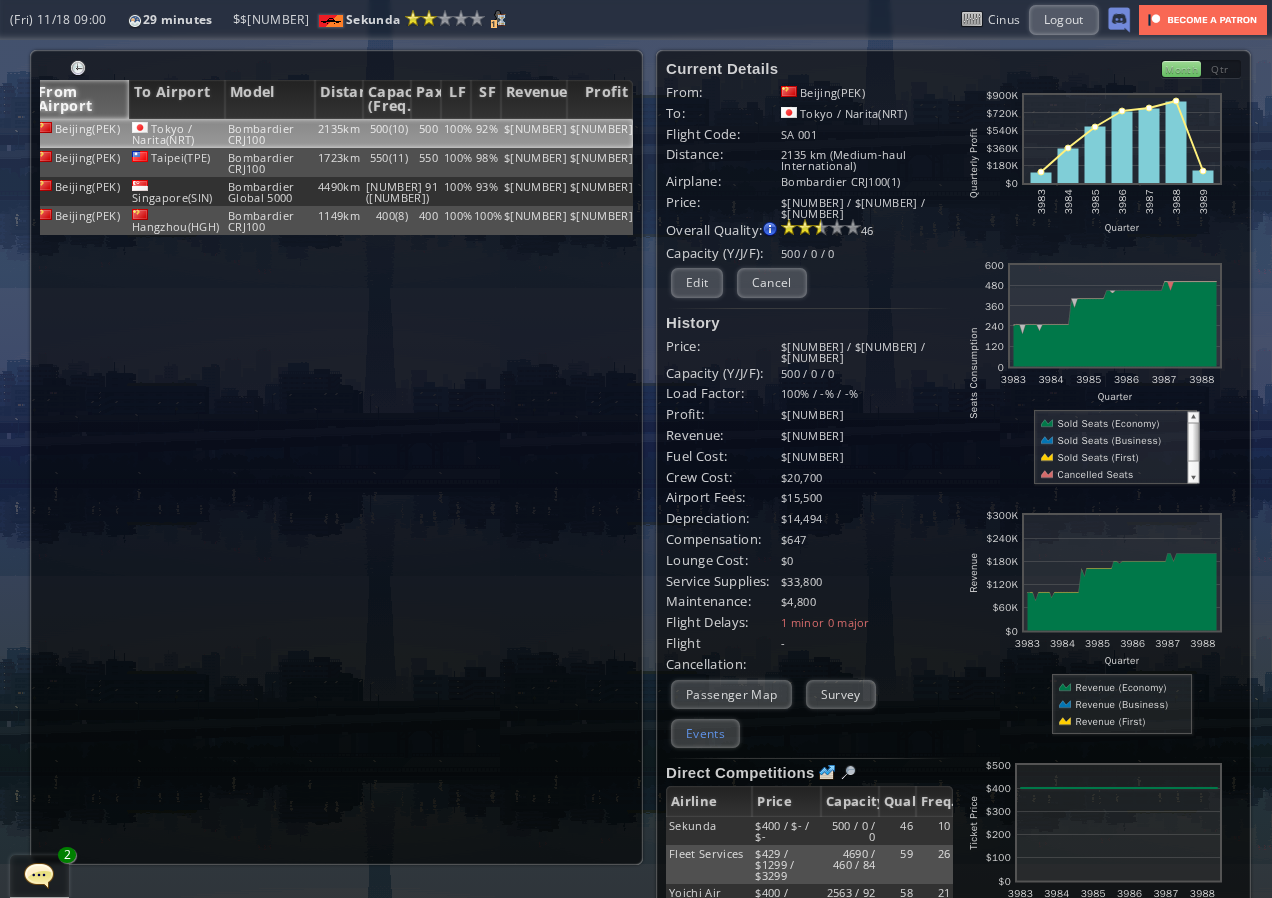 click on "Events" at bounding box center (705, 733) 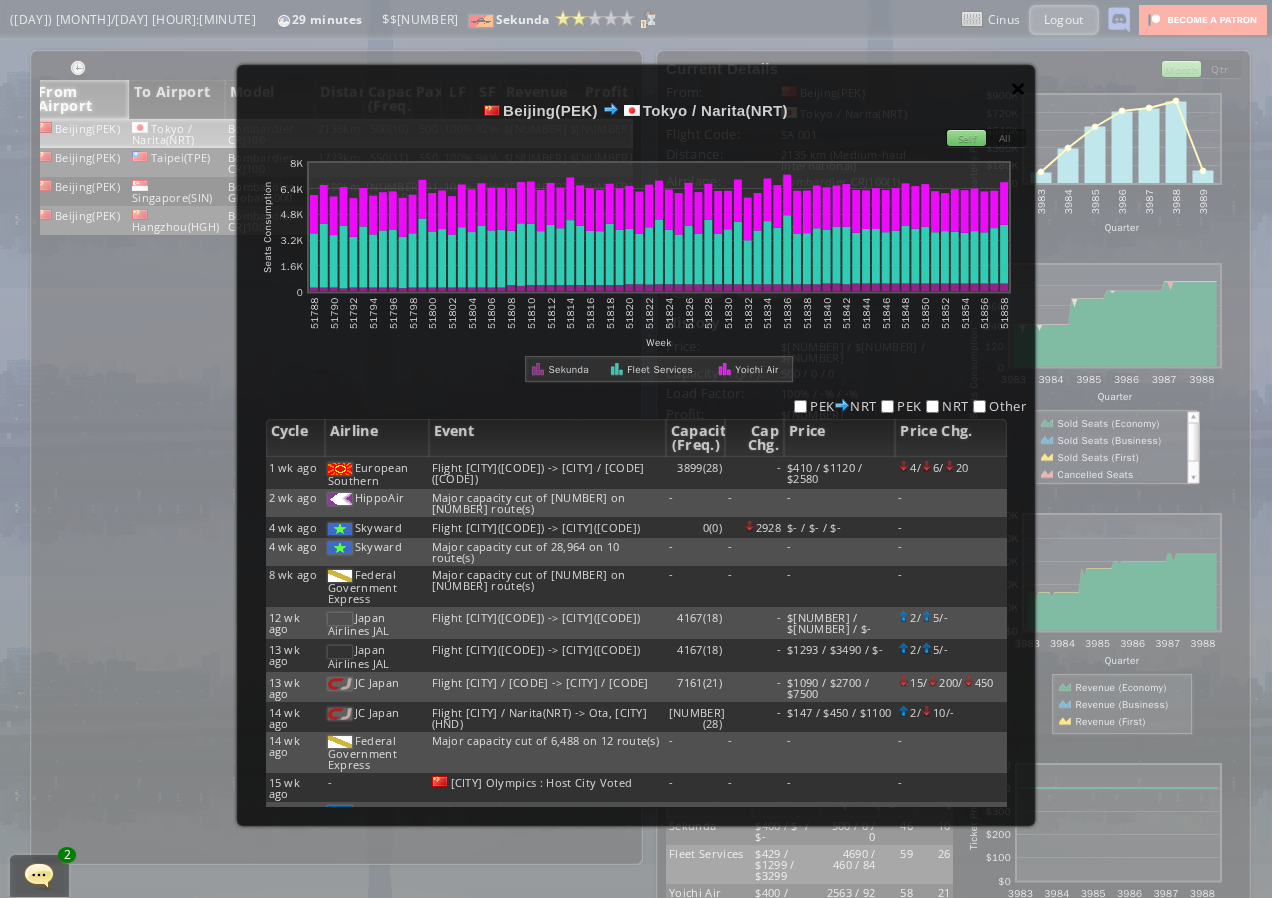 click on "×" at bounding box center [1018, 88] 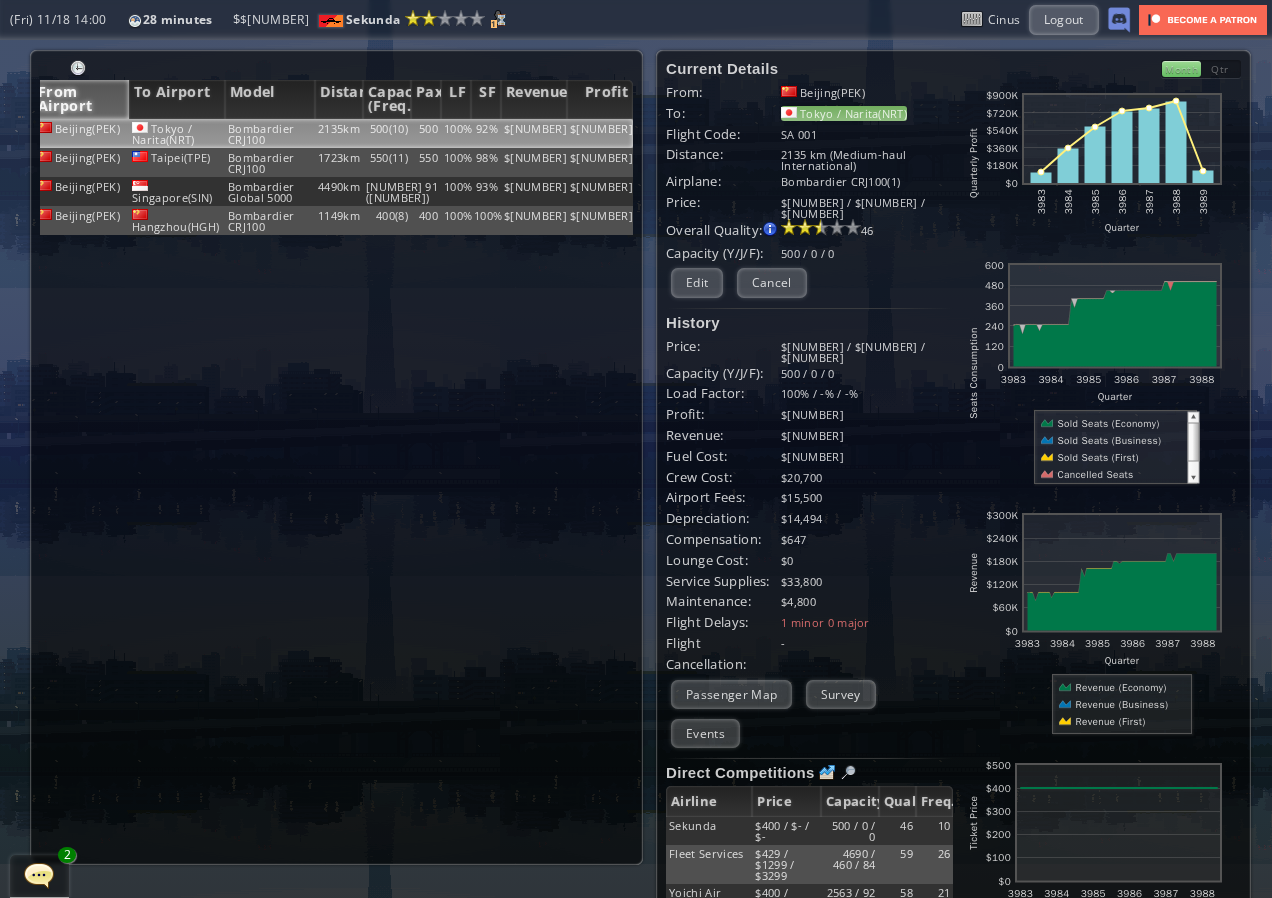 click on "Tokyo / Narita(NRT)" at bounding box center [844, 113] 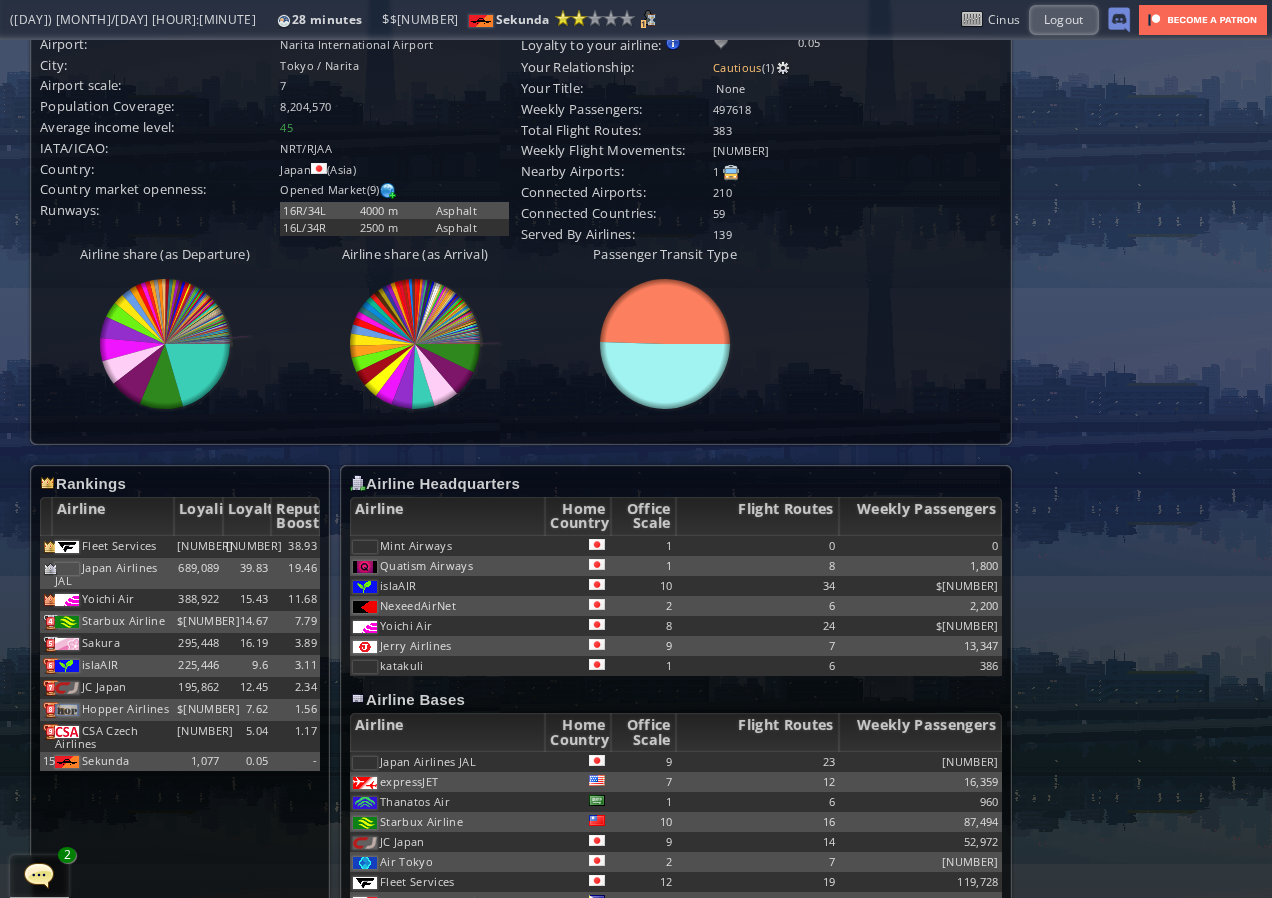 scroll, scrollTop: 800, scrollLeft: 0, axis: vertical 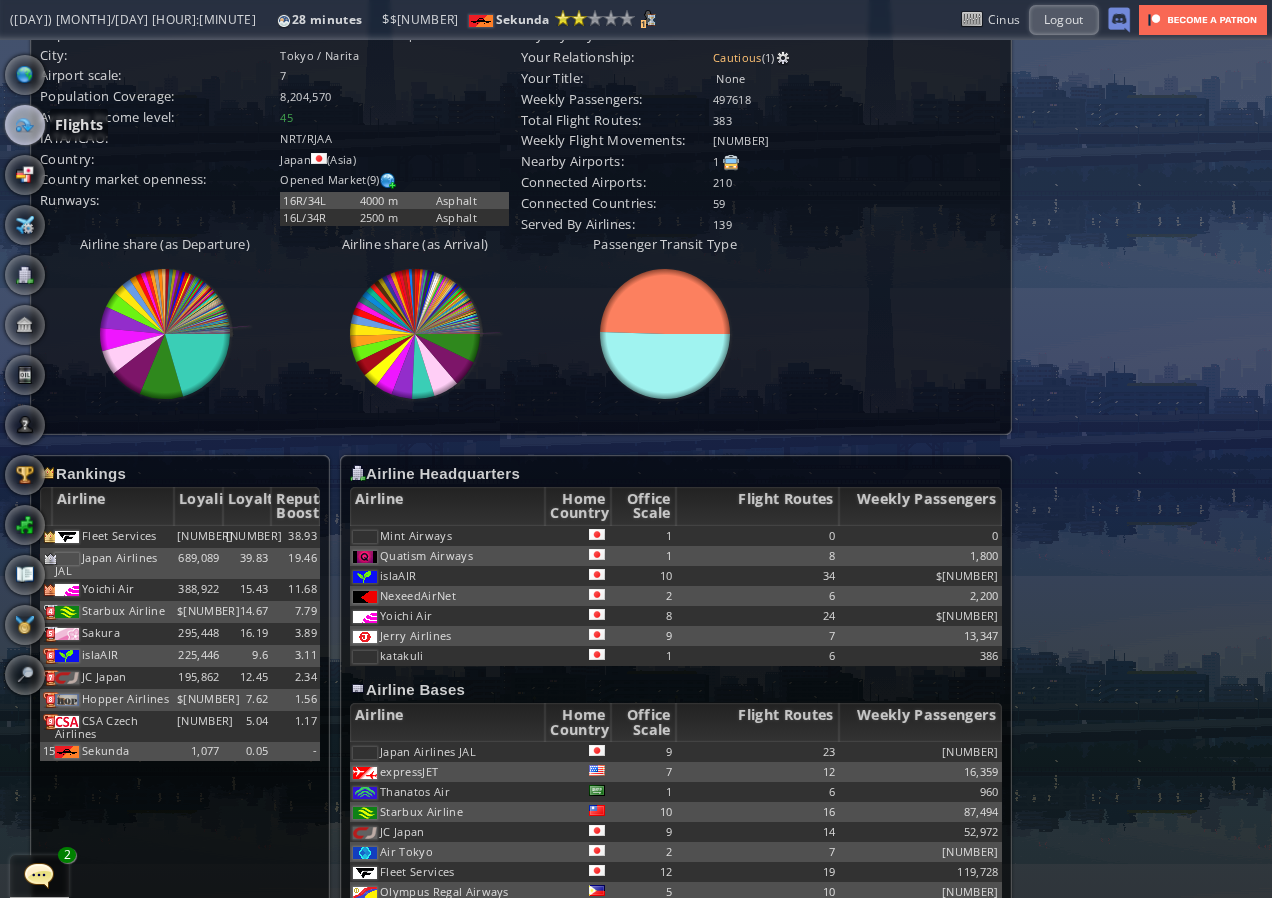 click at bounding box center [25, 125] 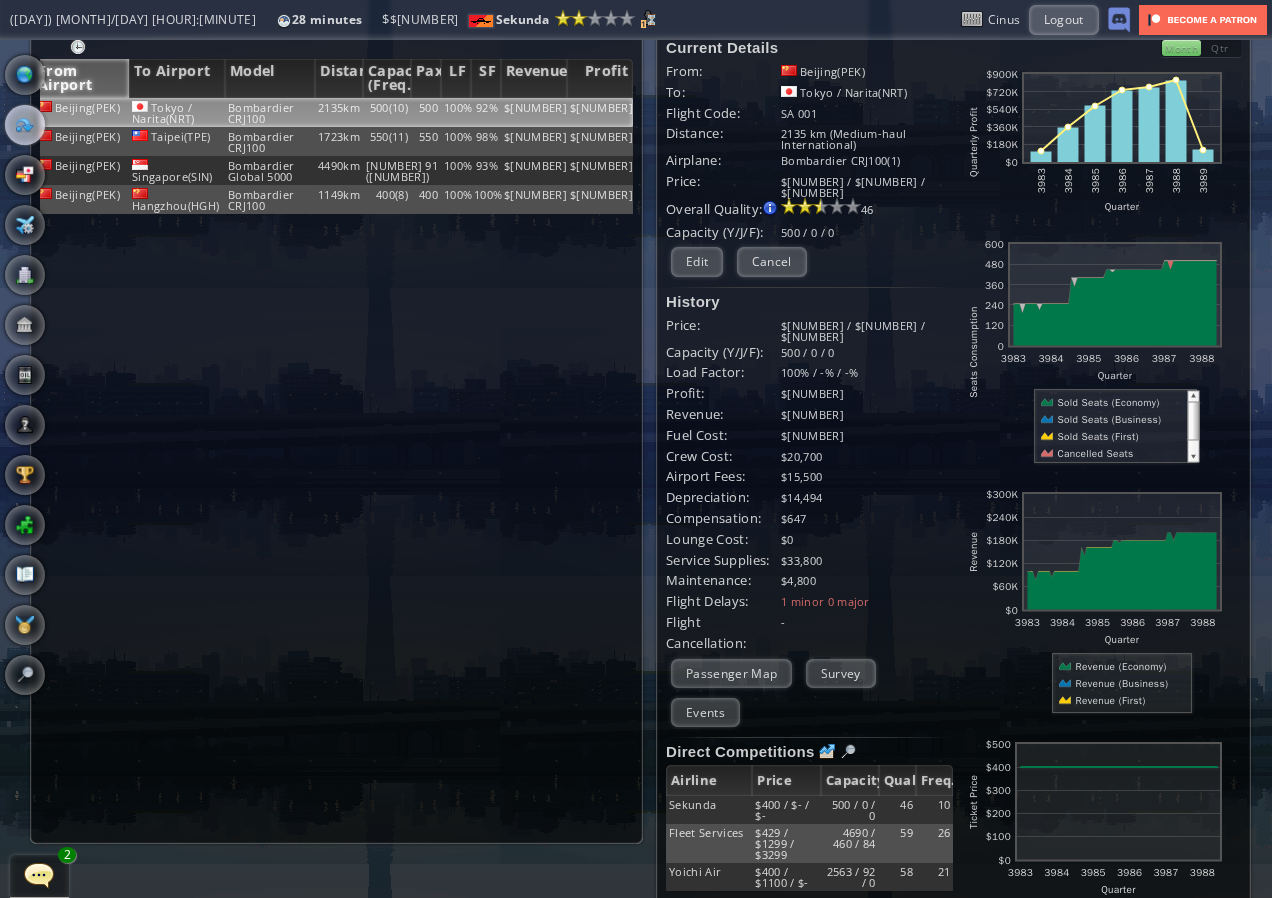 scroll, scrollTop: 0, scrollLeft: 0, axis: both 